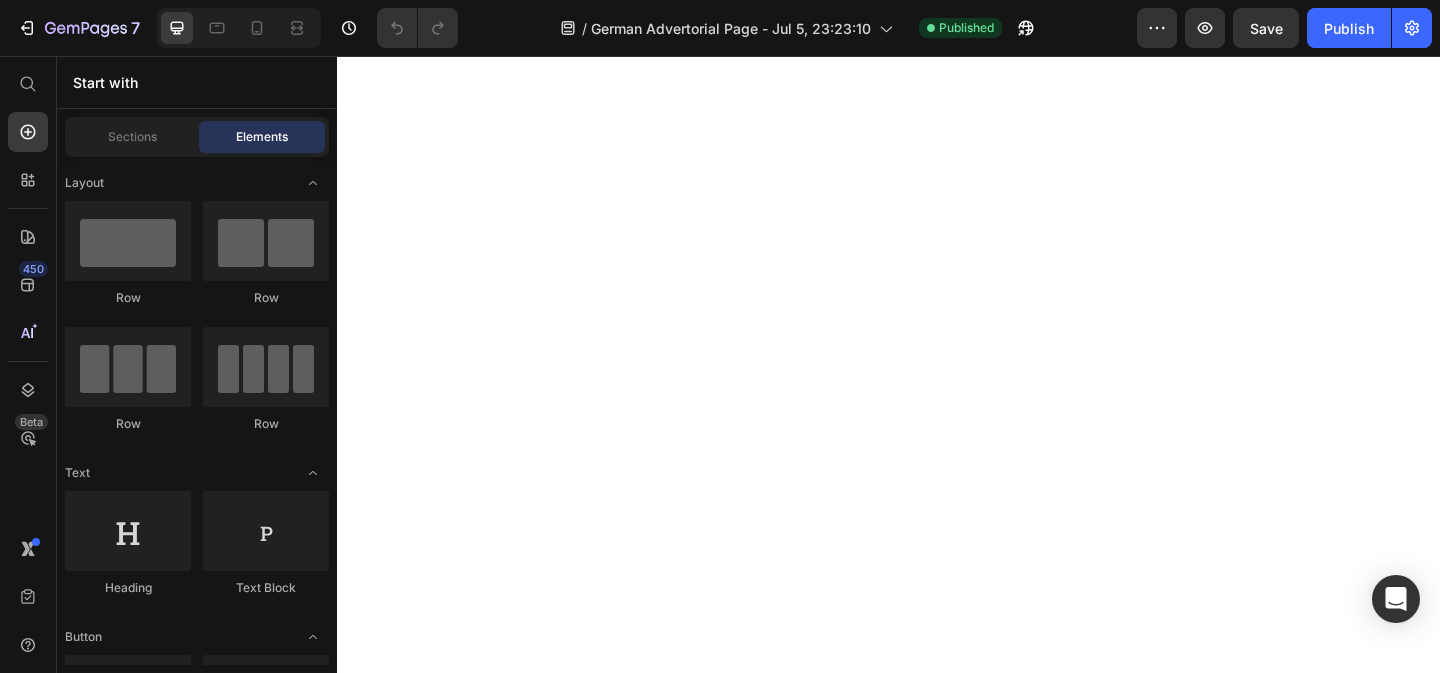 scroll, scrollTop: 0, scrollLeft: 0, axis: both 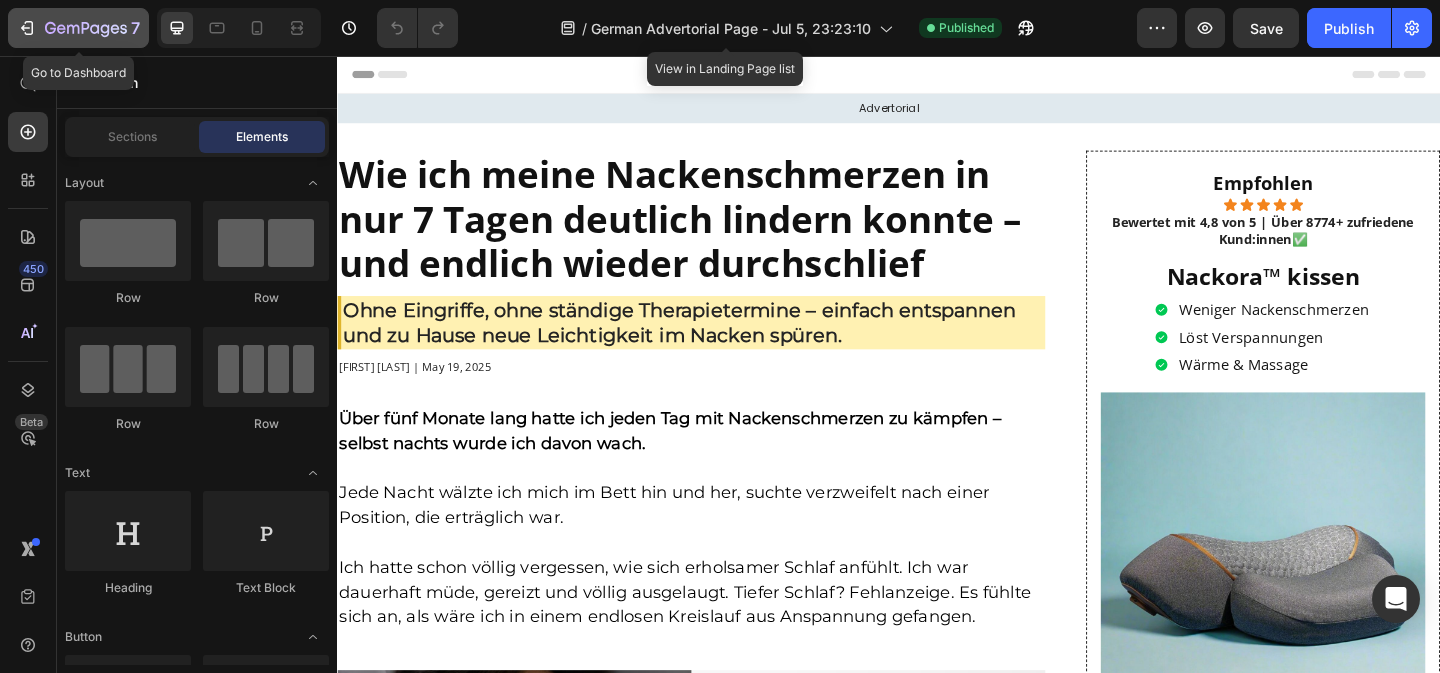 click 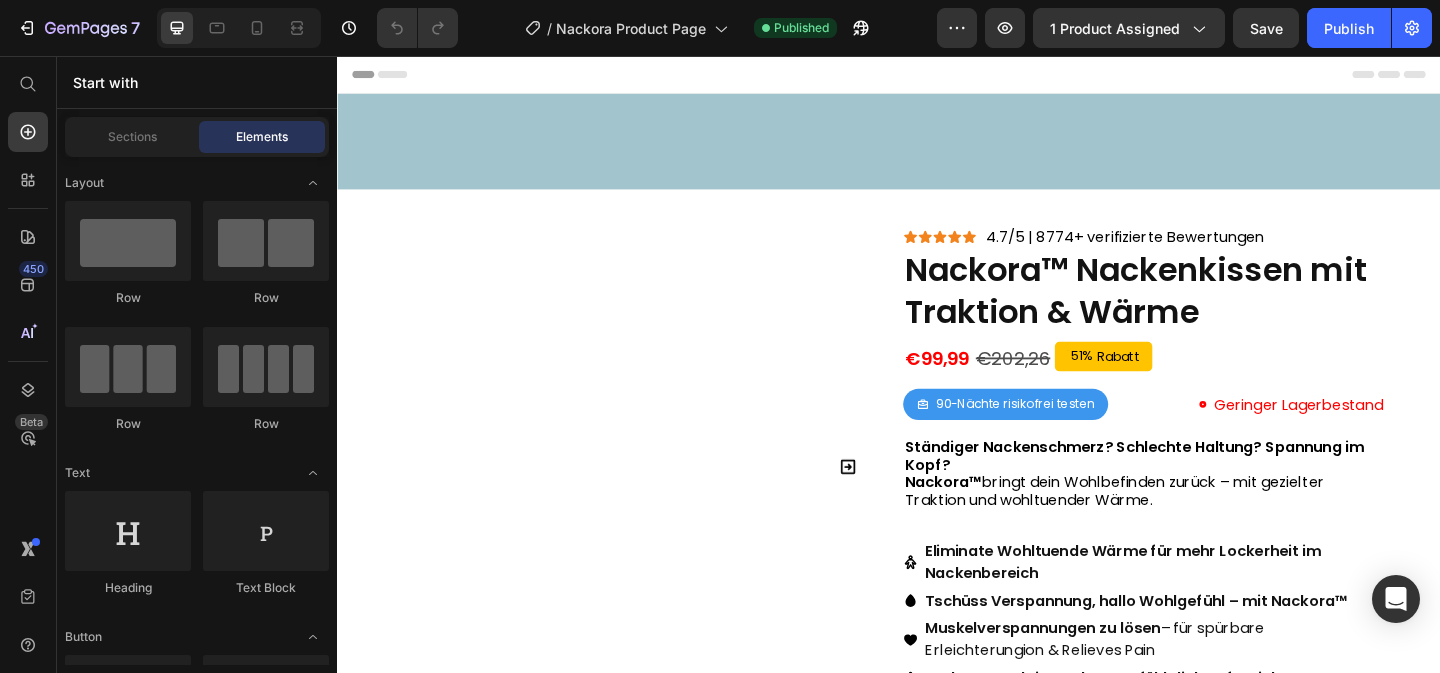 scroll, scrollTop: 2747, scrollLeft: 0, axis: vertical 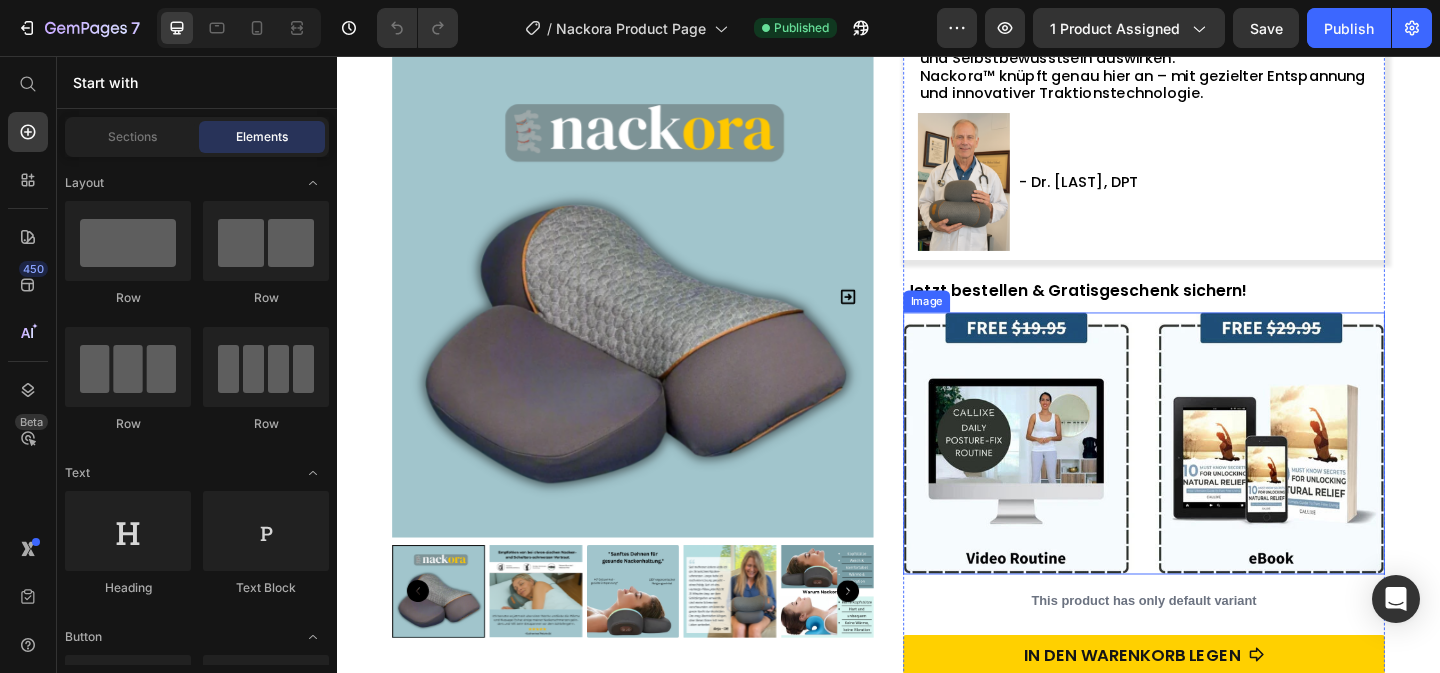 click at bounding box center (1215, 477) 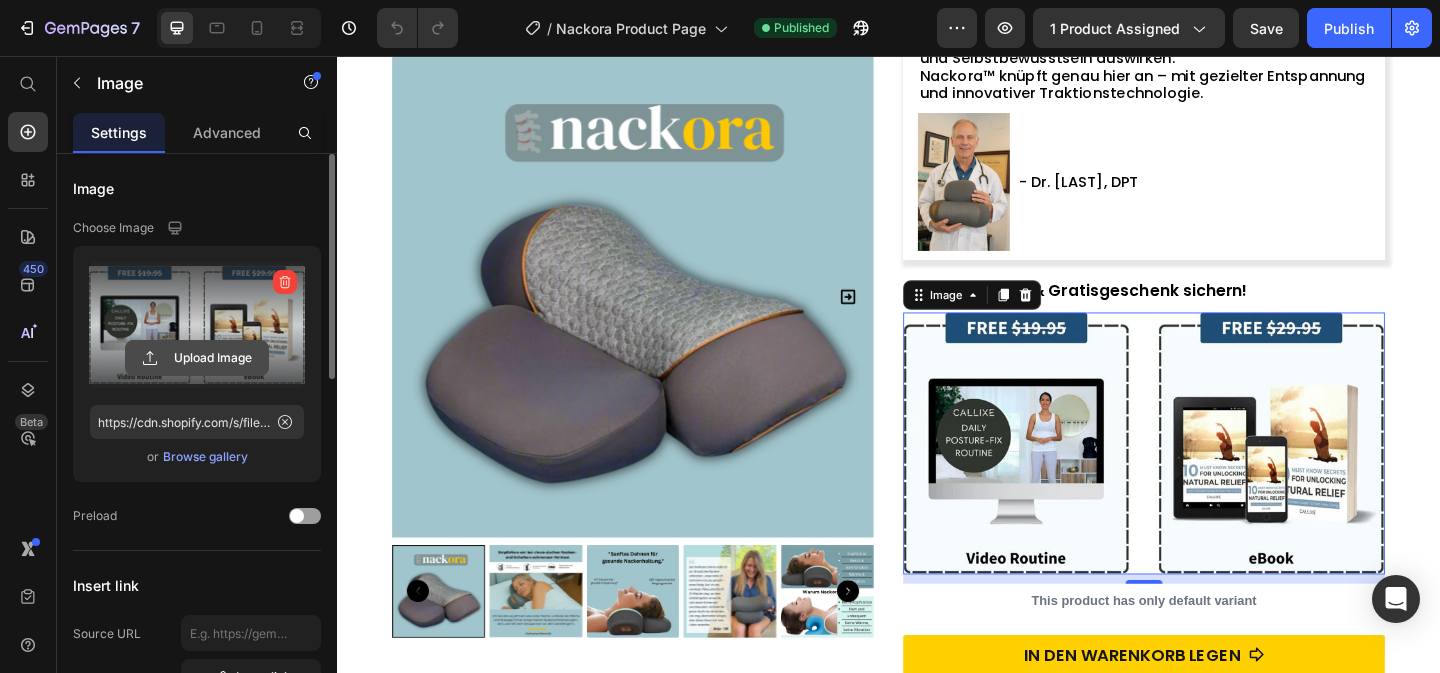 click 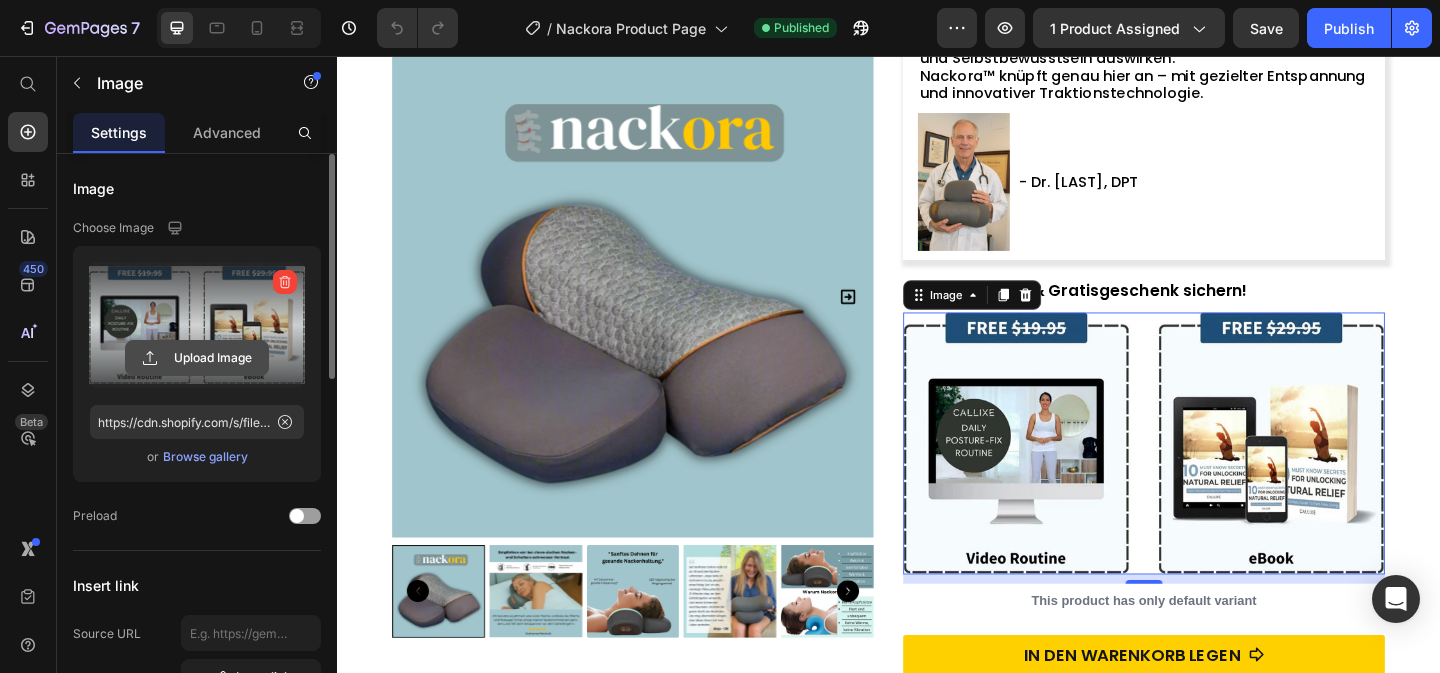 click 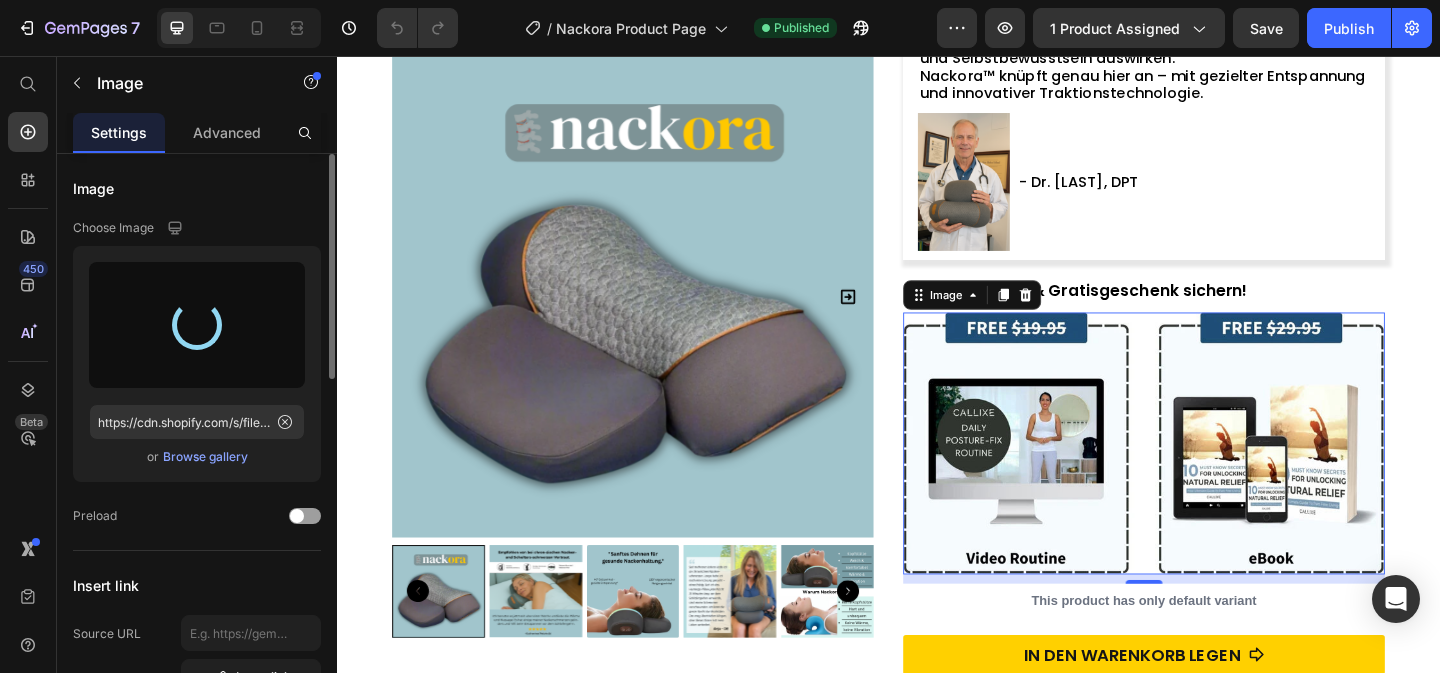click at bounding box center [197, 325] 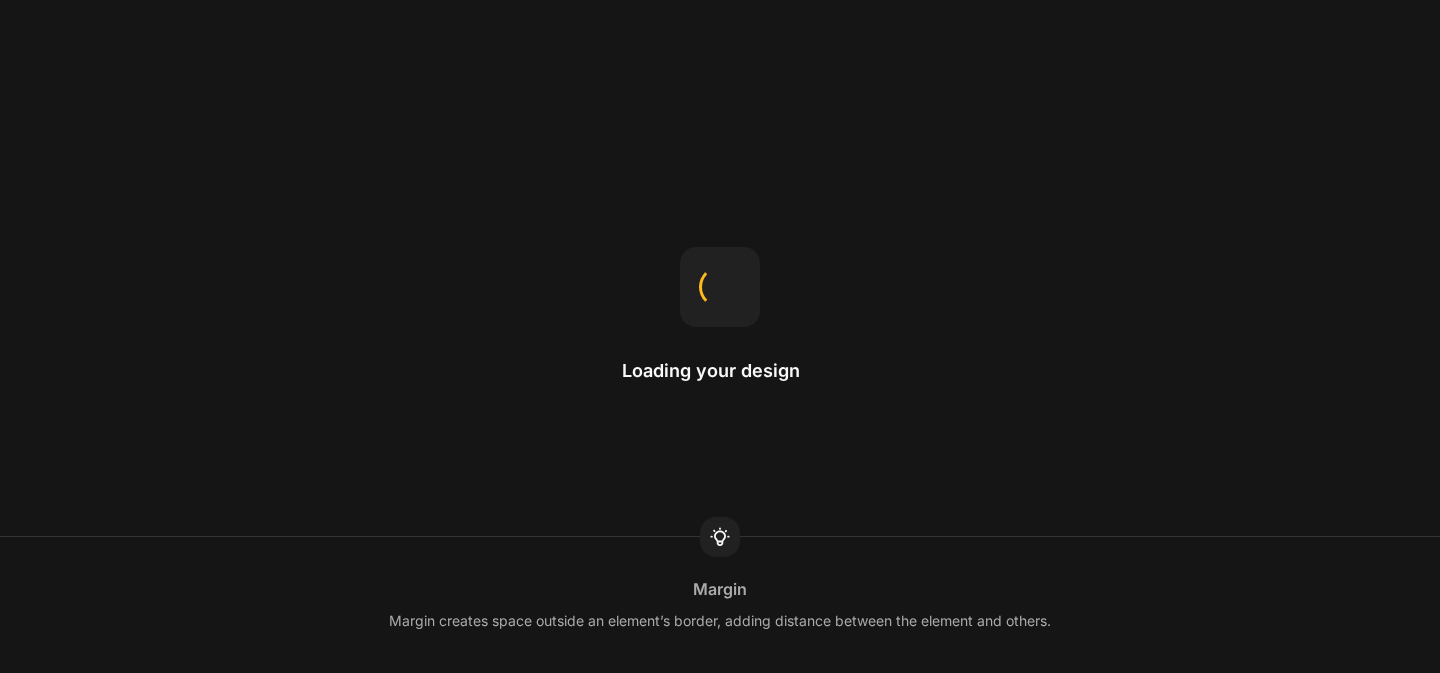 scroll, scrollTop: 0, scrollLeft: 0, axis: both 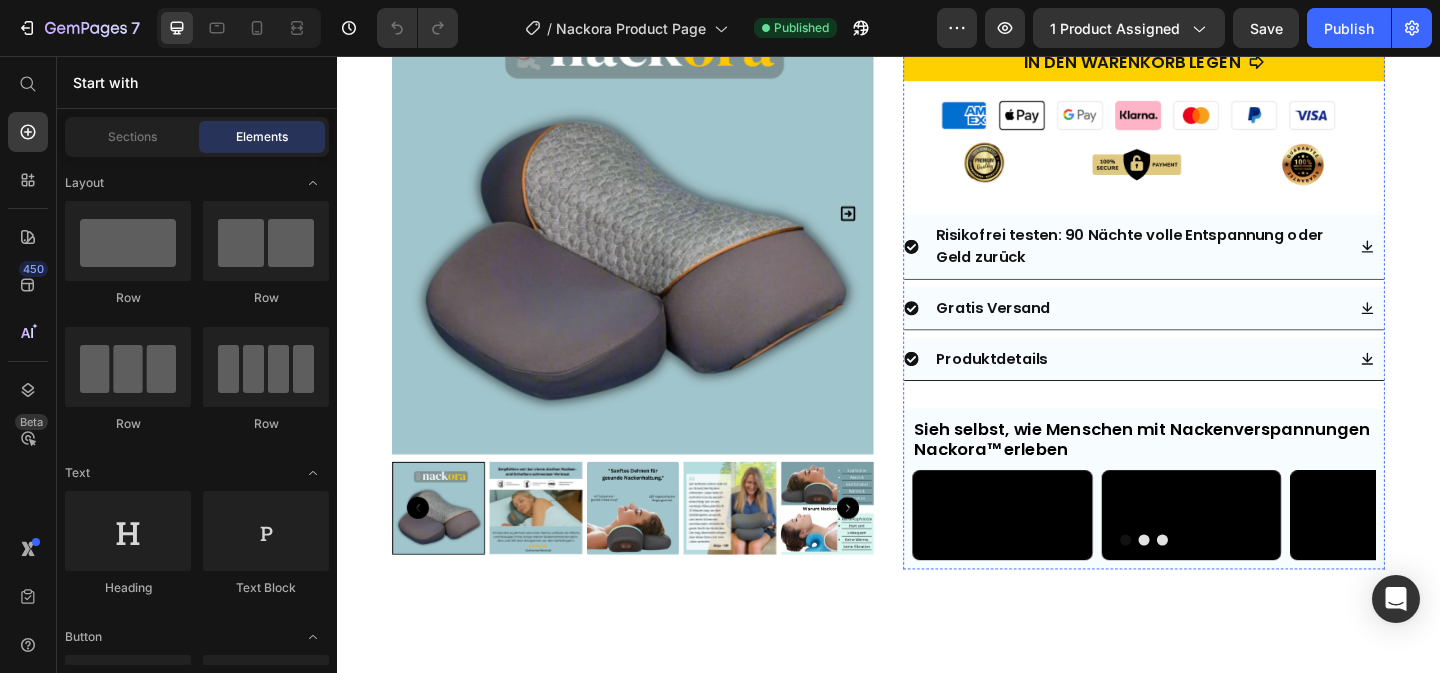 click at bounding box center (1215, -26) 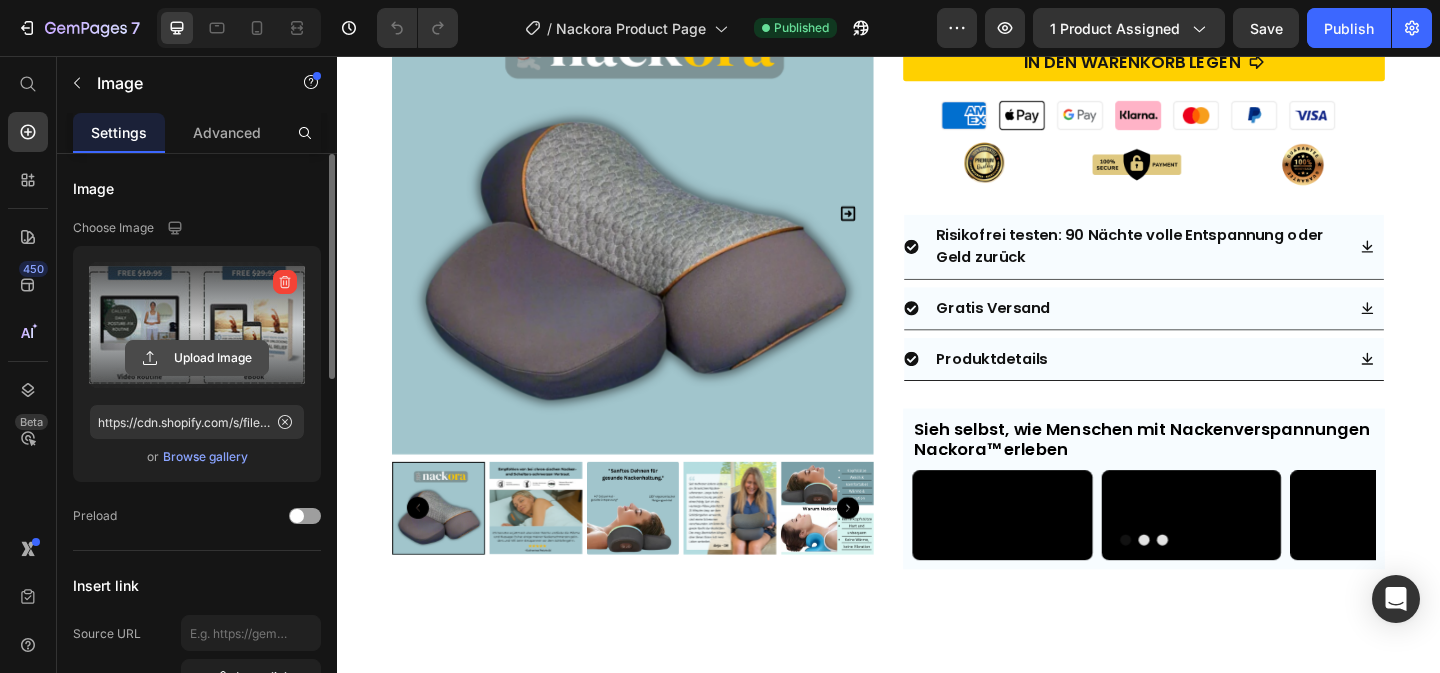 click 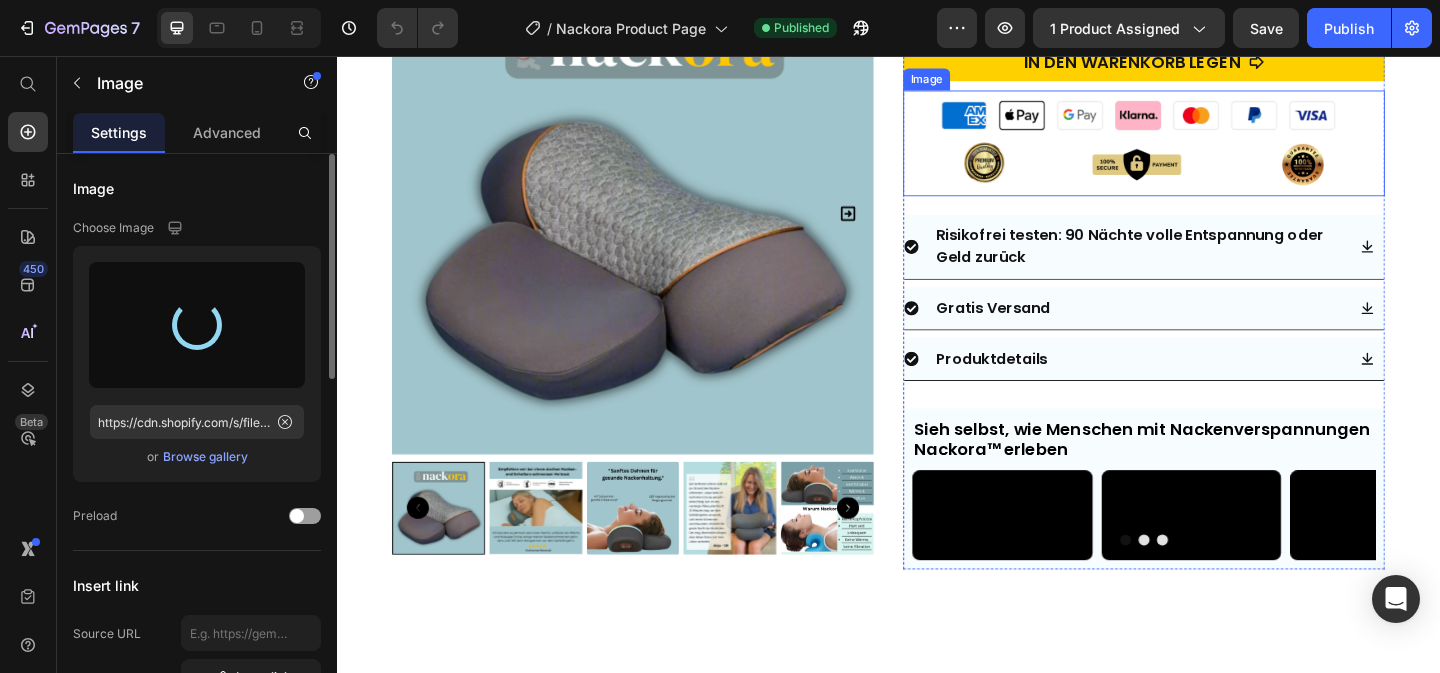 click at bounding box center [1215, 150] 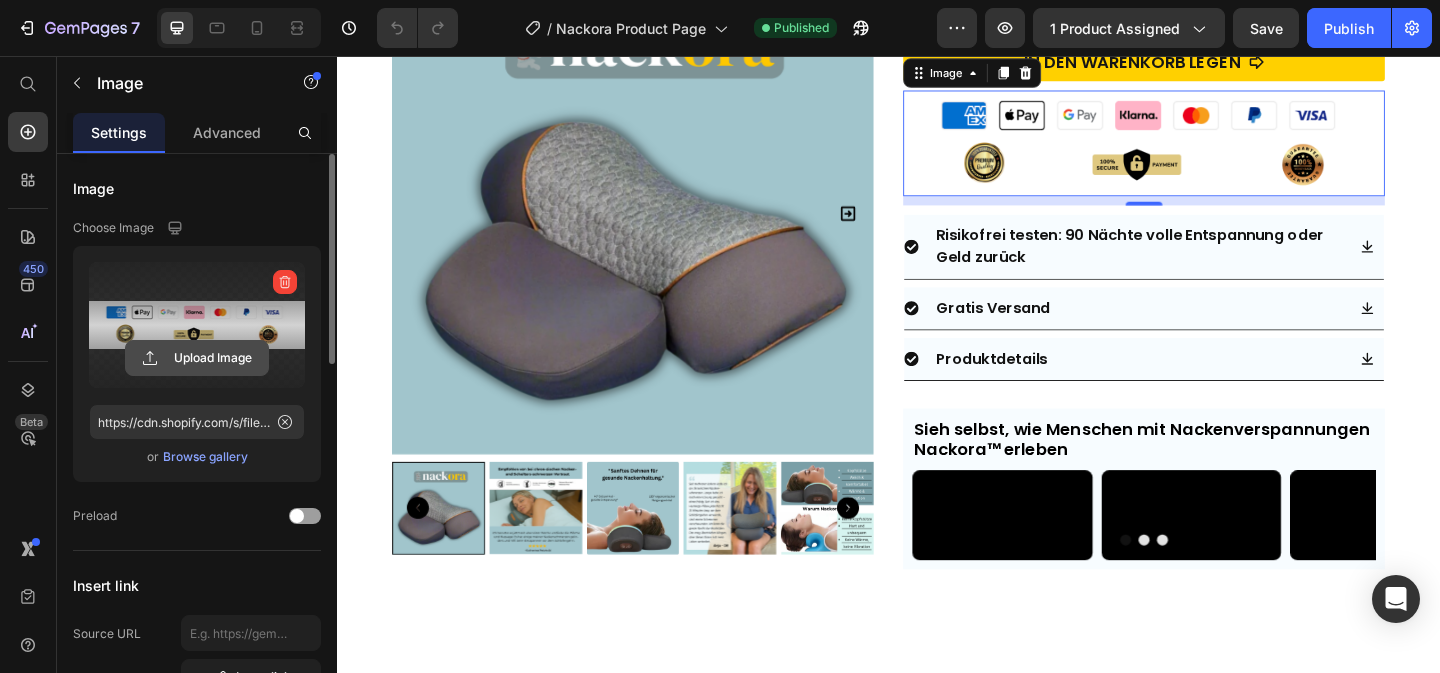 click 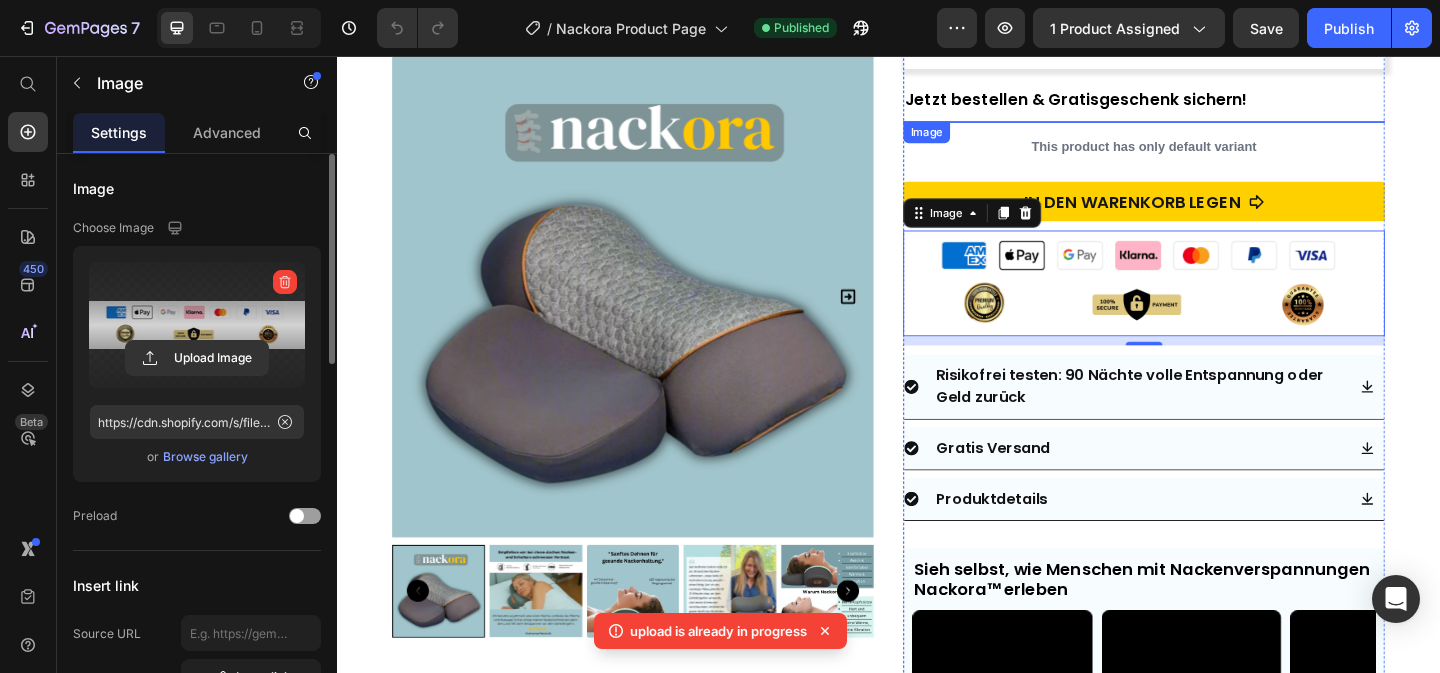 scroll, scrollTop: 1054, scrollLeft: 0, axis: vertical 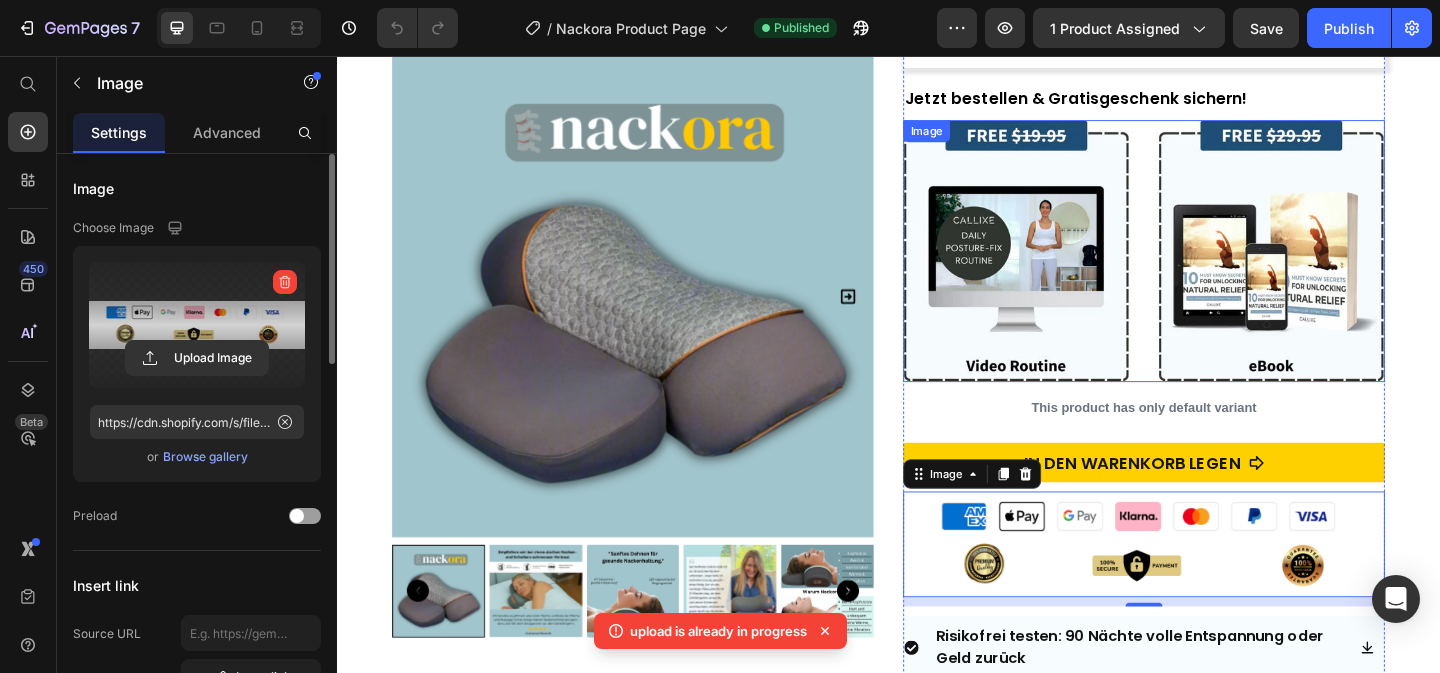 click at bounding box center [1215, 268] 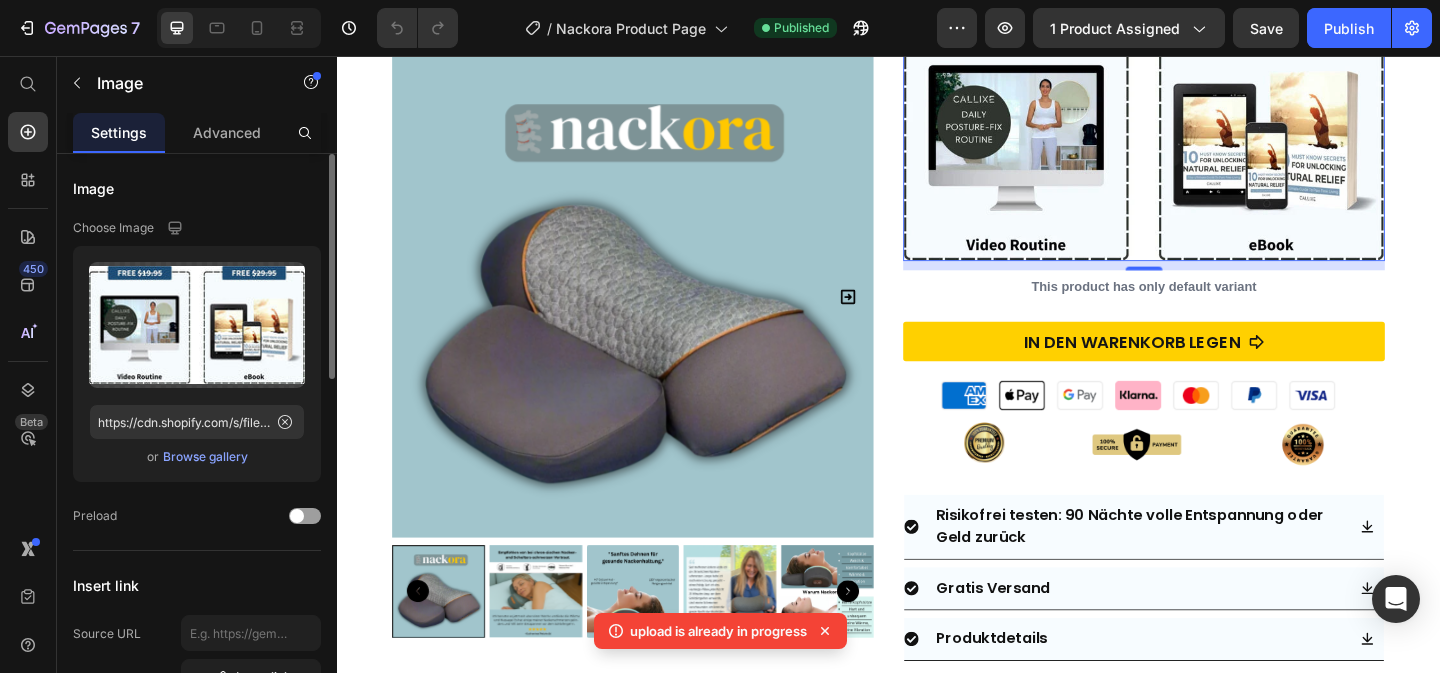 scroll, scrollTop: 1180, scrollLeft: 0, axis: vertical 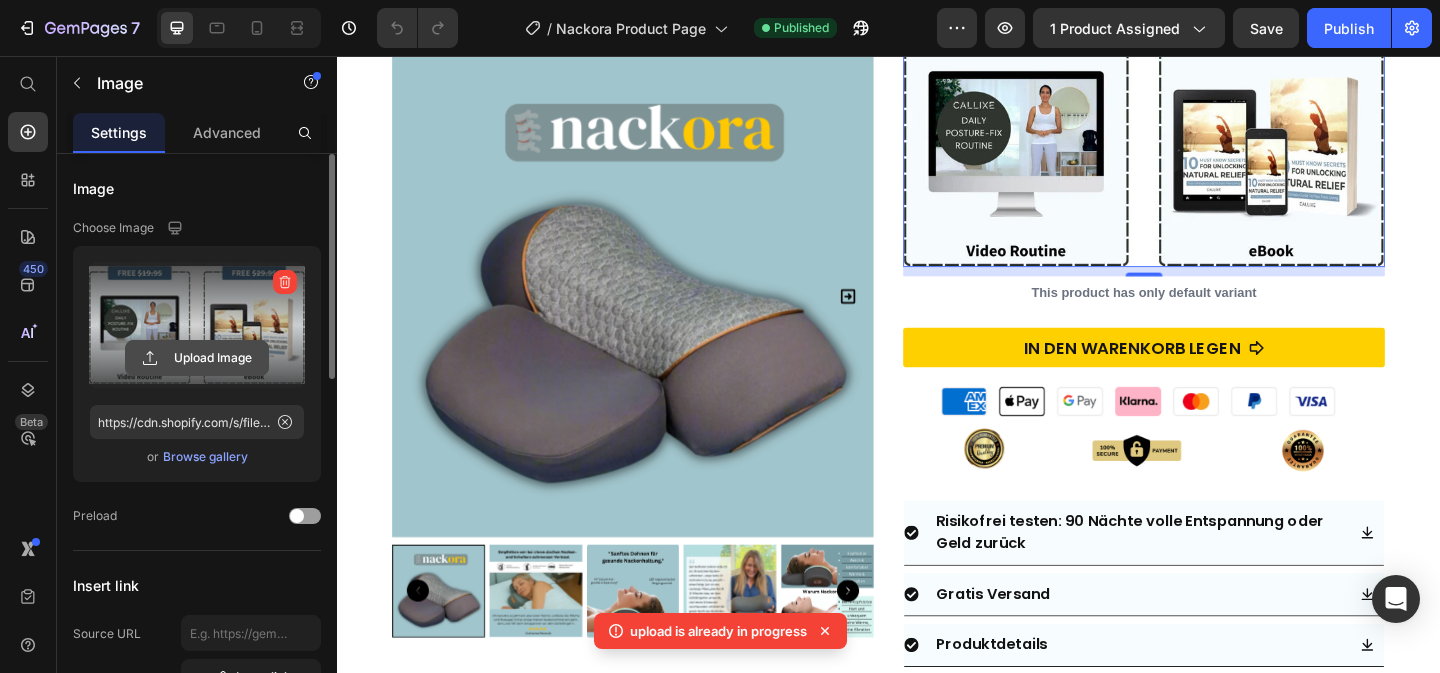 click 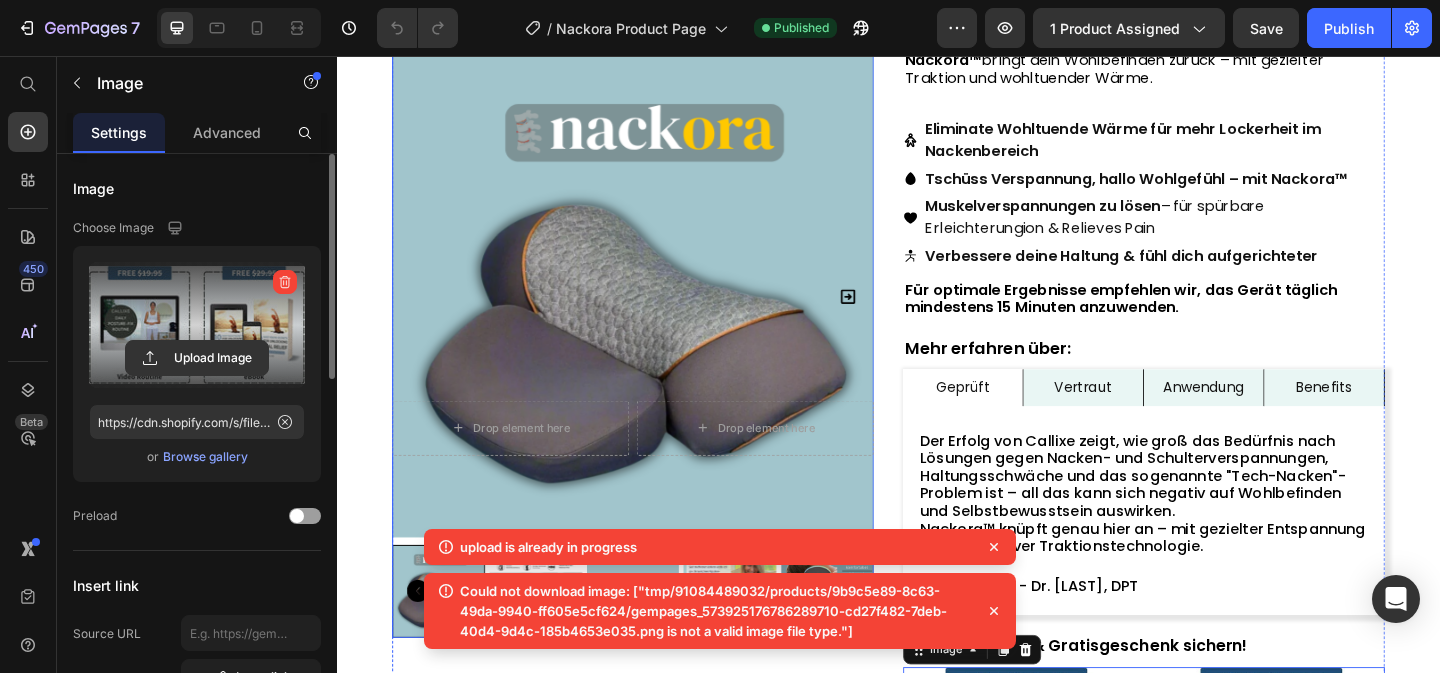 scroll, scrollTop: 480, scrollLeft: 0, axis: vertical 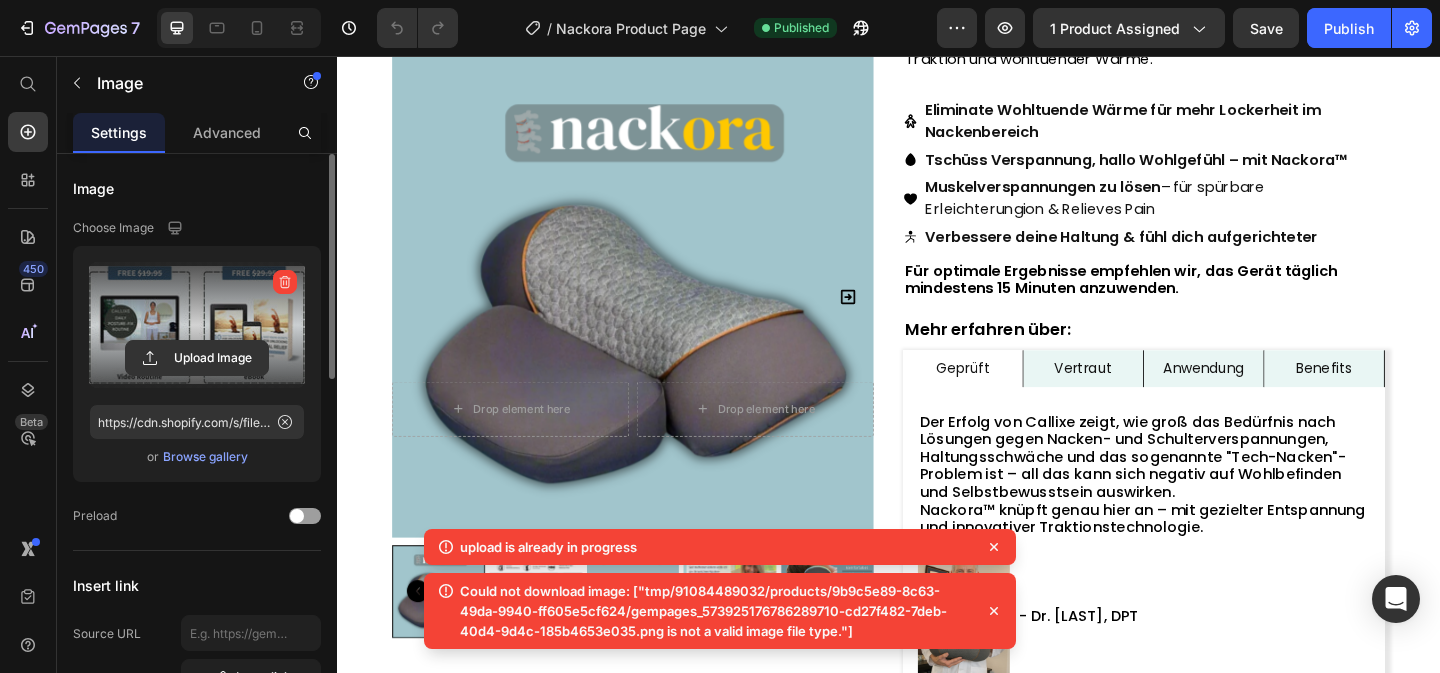 click 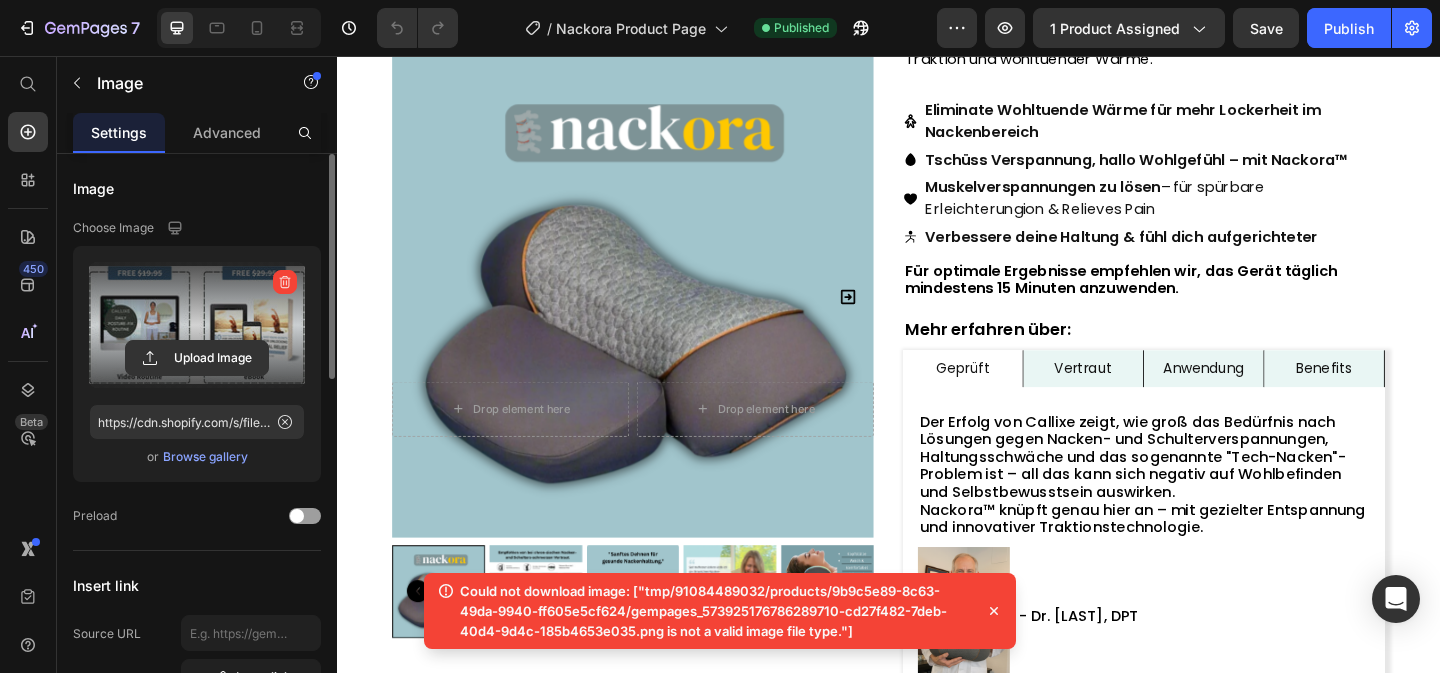 click 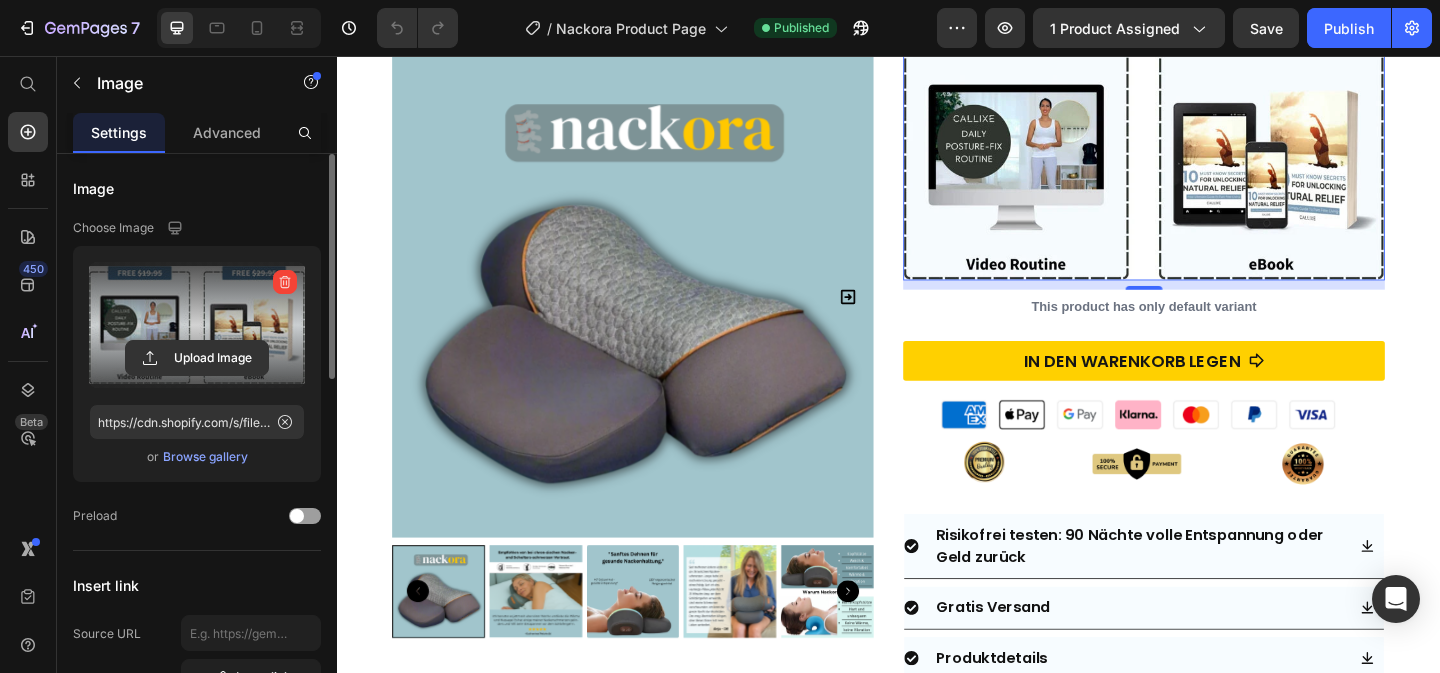 scroll, scrollTop: 1275, scrollLeft: 0, axis: vertical 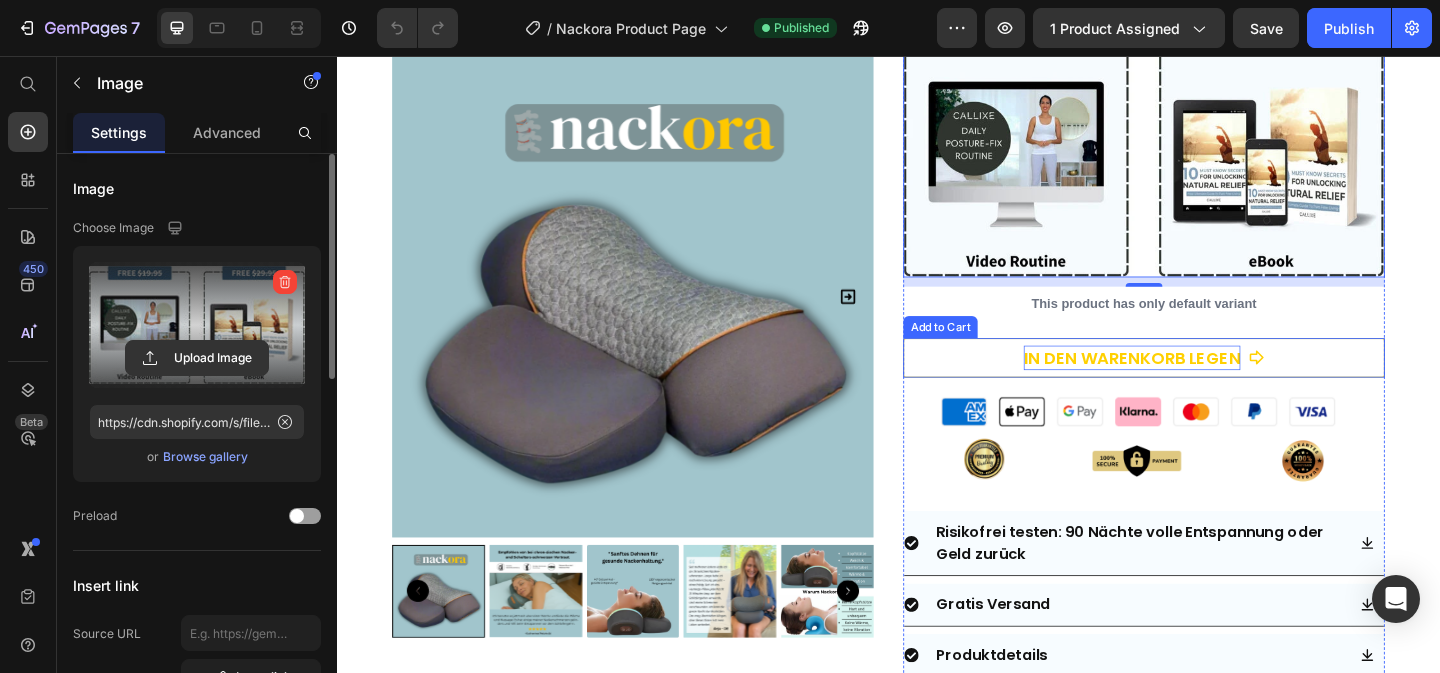 click on "in den Warenkorb legen" at bounding box center [1202, 384] 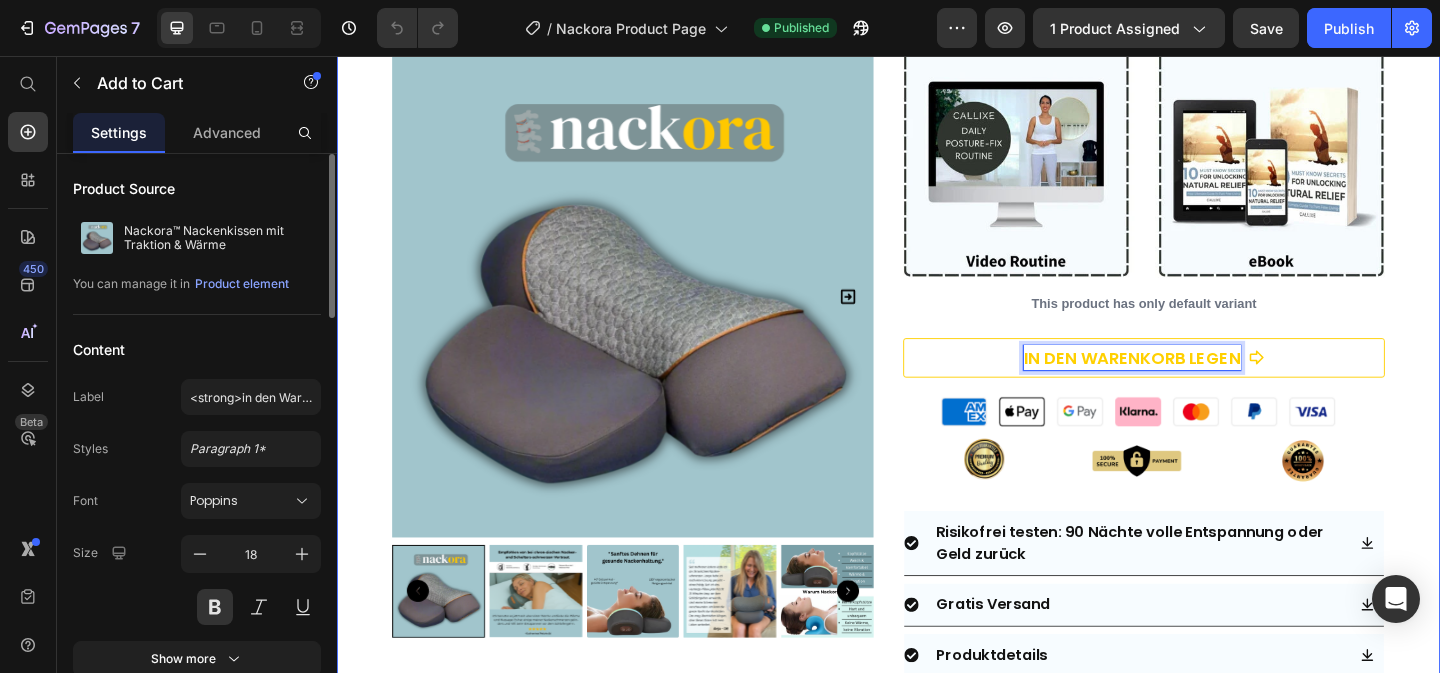 click on "Product Images
Drop element here
Drop element here Row Icon Icon Icon Icon Icon Icon List 4.7/5 | 8774+ verifizierte Bewertungen Text Block Row Nackora™ Nackenkissen mit Traktion & Wärme Product Title €99,99 Product Price €202,26 Product Price 51% Rabatt Discount Tag Row
90-Nächte risikofrei testen Button
Icon Geringer Lagerbestand Text Block Row Row Ständiger Nackenschmerz? Schlechte Haltung? Spannung im Kopf? Nackora™  bringt dein Wohlbefinden zurück – mit gezielter Traktion und wohltuender Wärme.   Text Block
Eliminate Wohltuende Wärme für mehr Lockerheit im Nackenbereich
Tschüss Verspannung, hallo Wohlgefühl – mit Nackora™
Muskelverspannungen zu lösen  – für spürbare Erleichterungion & Relieves Pain
Verbessere deine Haltung & fühl dich aufgerichteter Item List Text Block Text Block Image ." at bounding box center (937, -49) 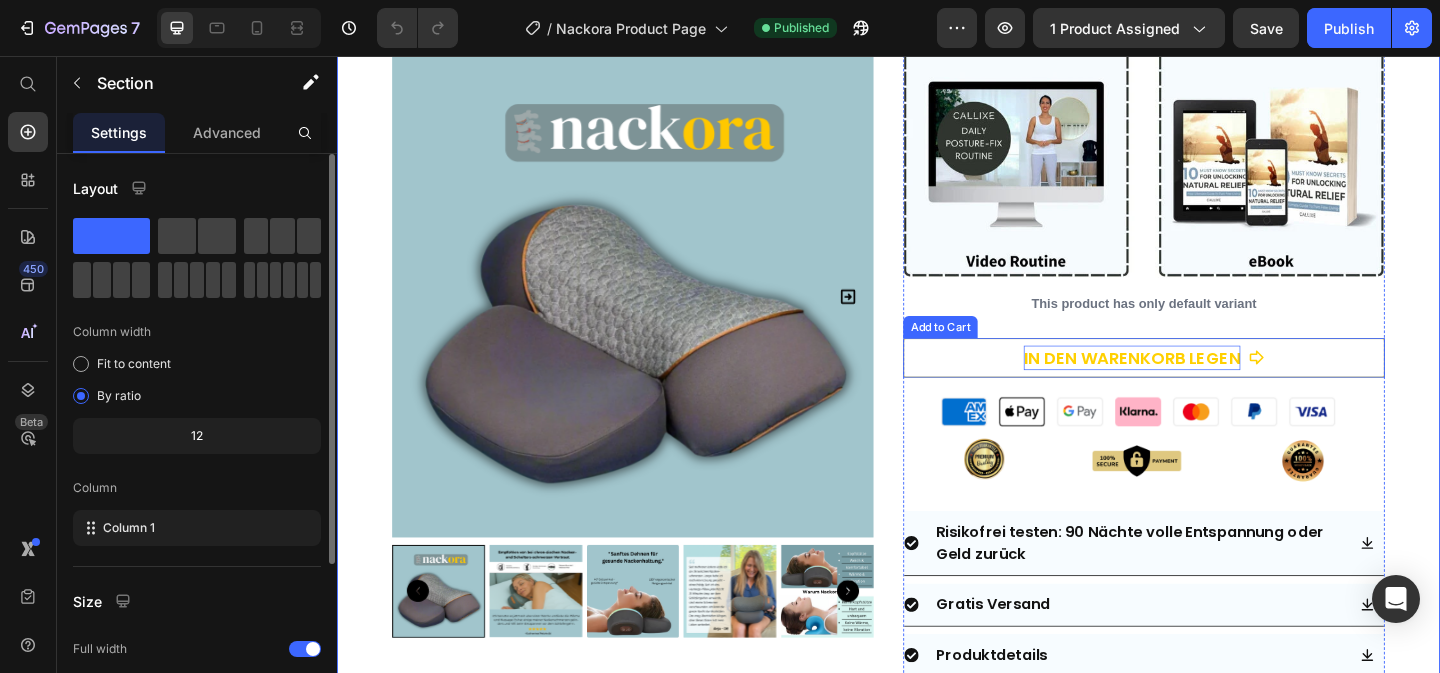 click 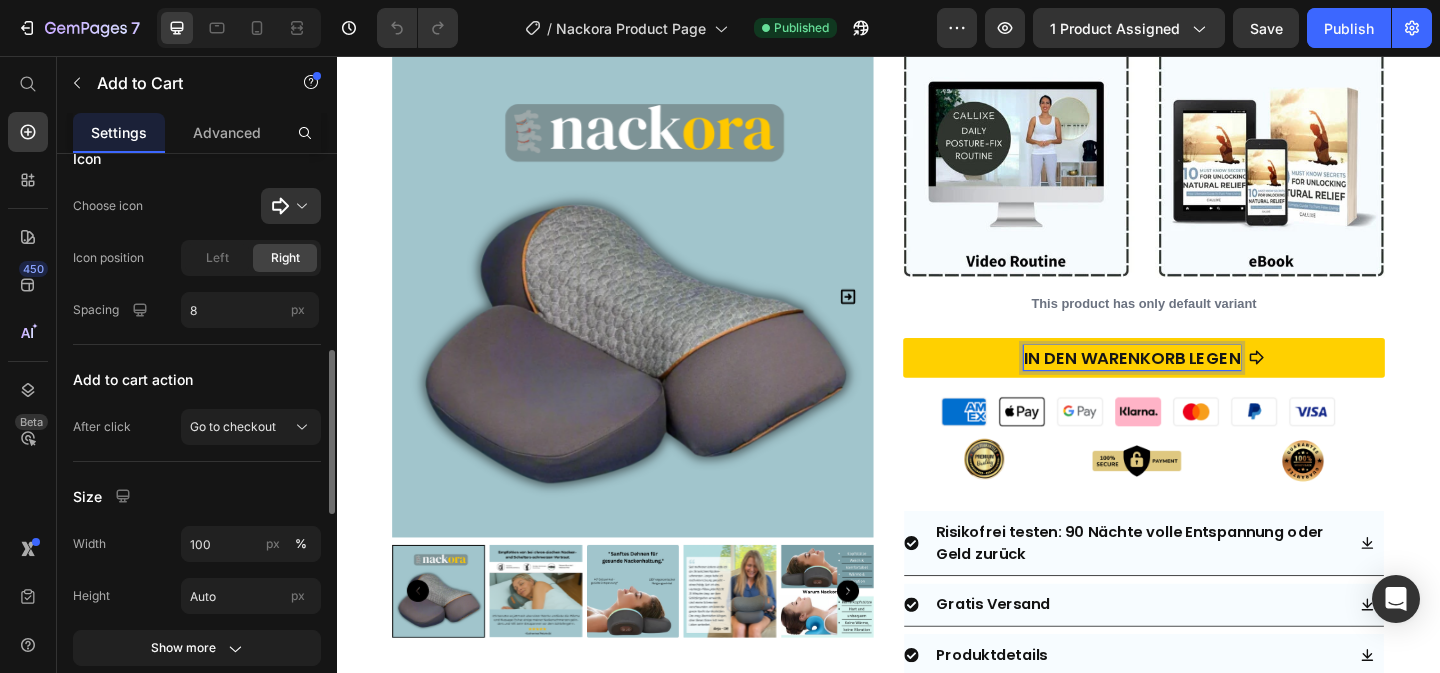 scroll, scrollTop: 711, scrollLeft: 0, axis: vertical 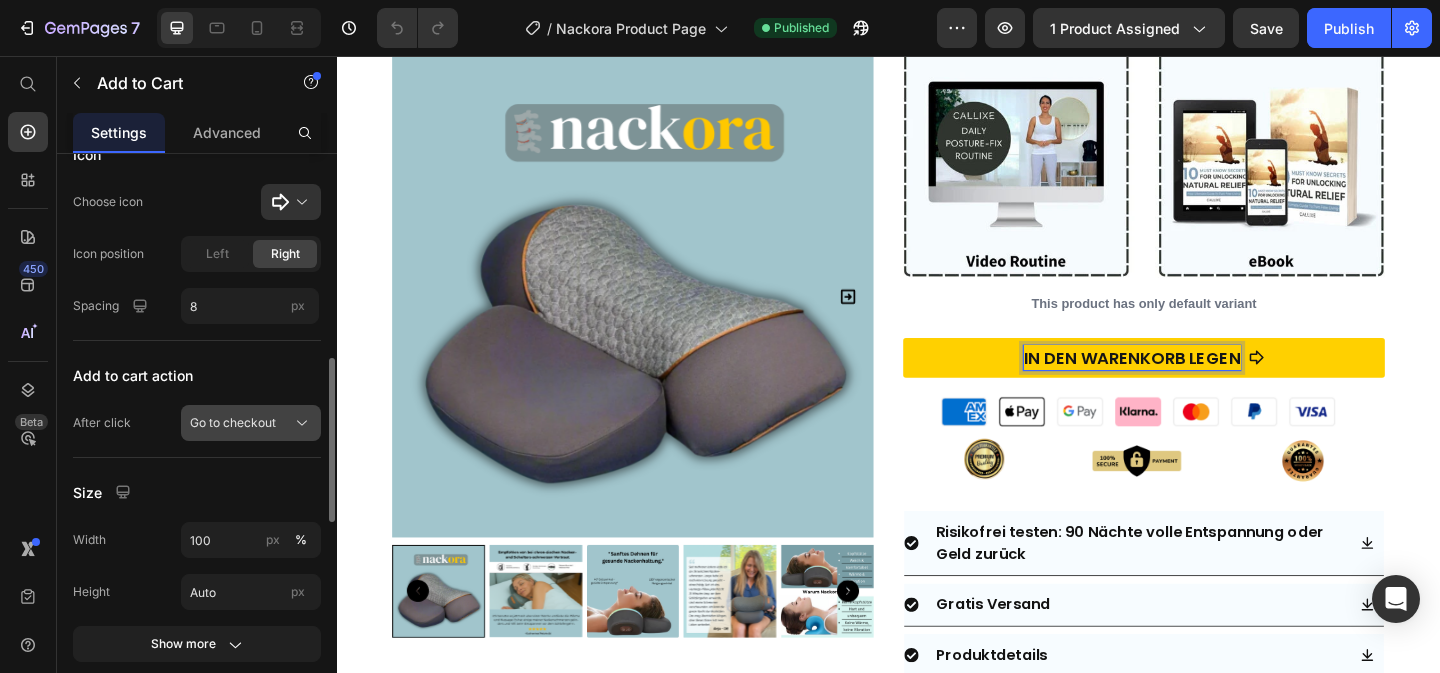 click 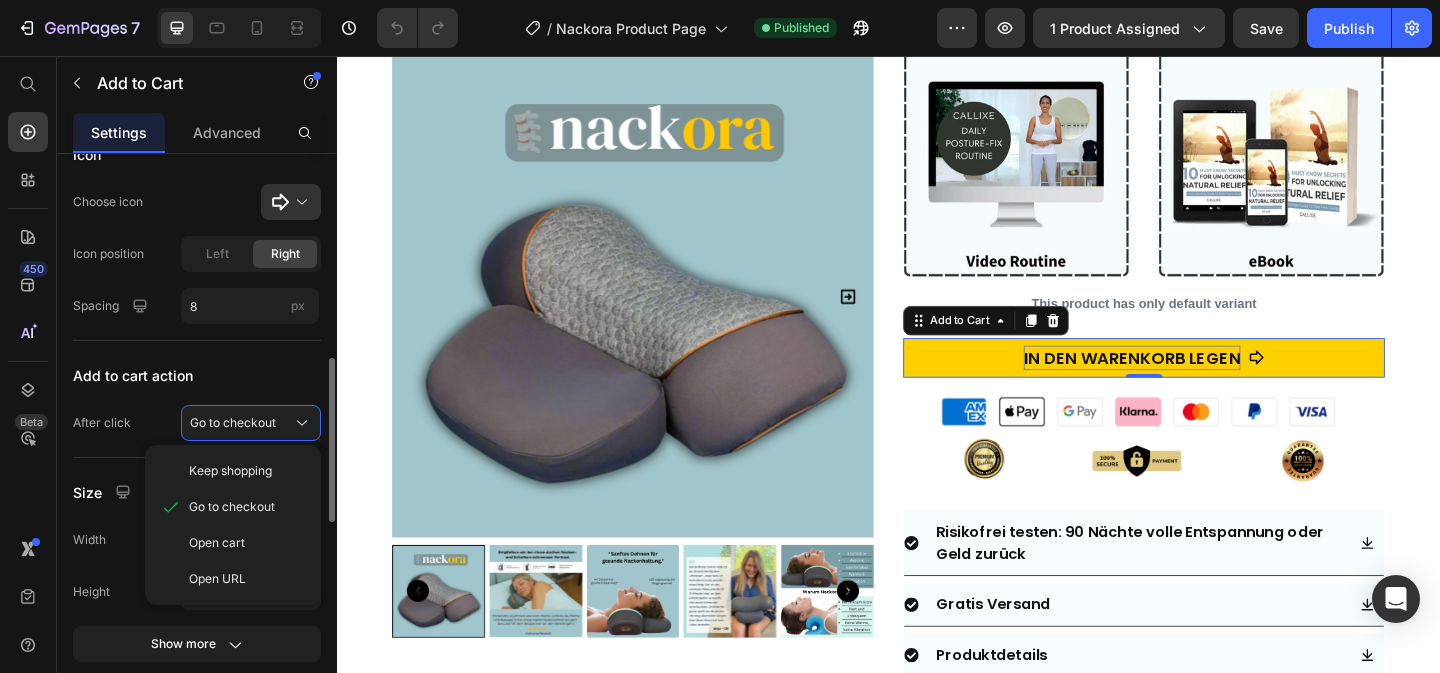 click on "Add to cart action" at bounding box center (197, 375) 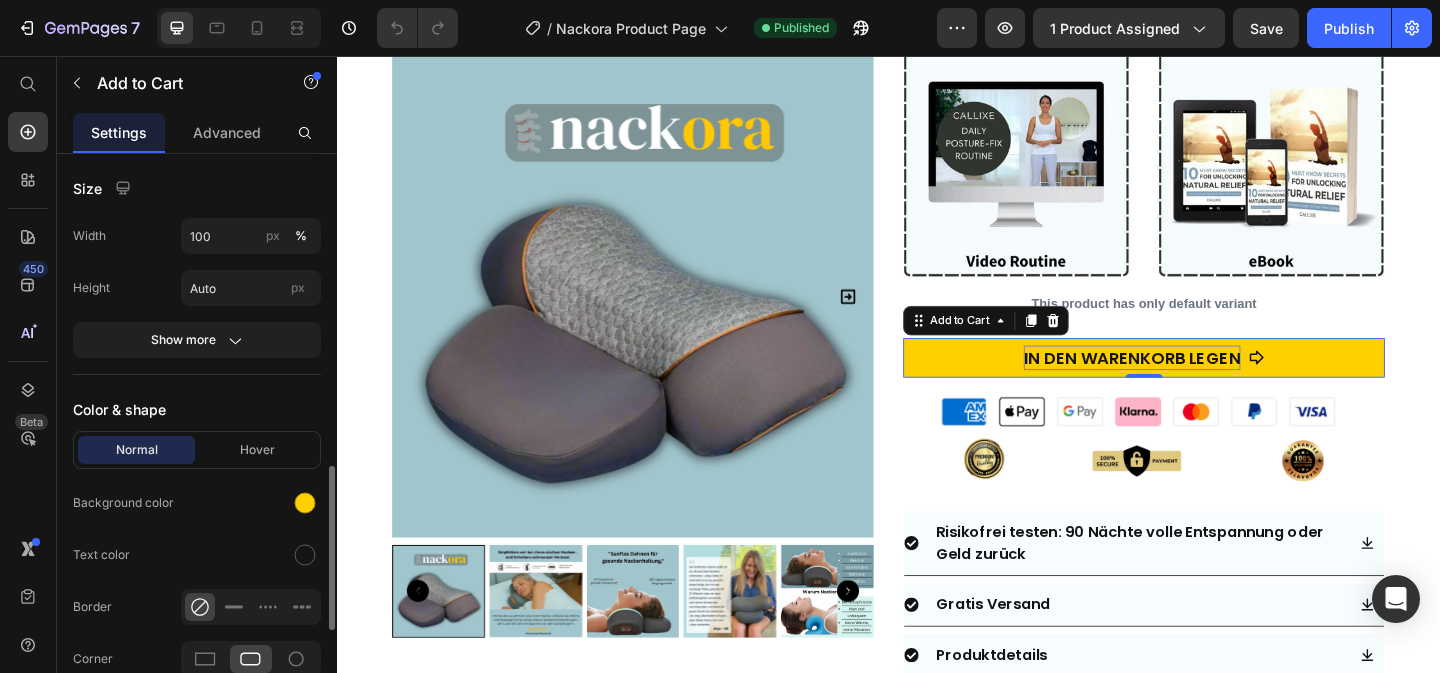 scroll, scrollTop: 1035, scrollLeft: 0, axis: vertical 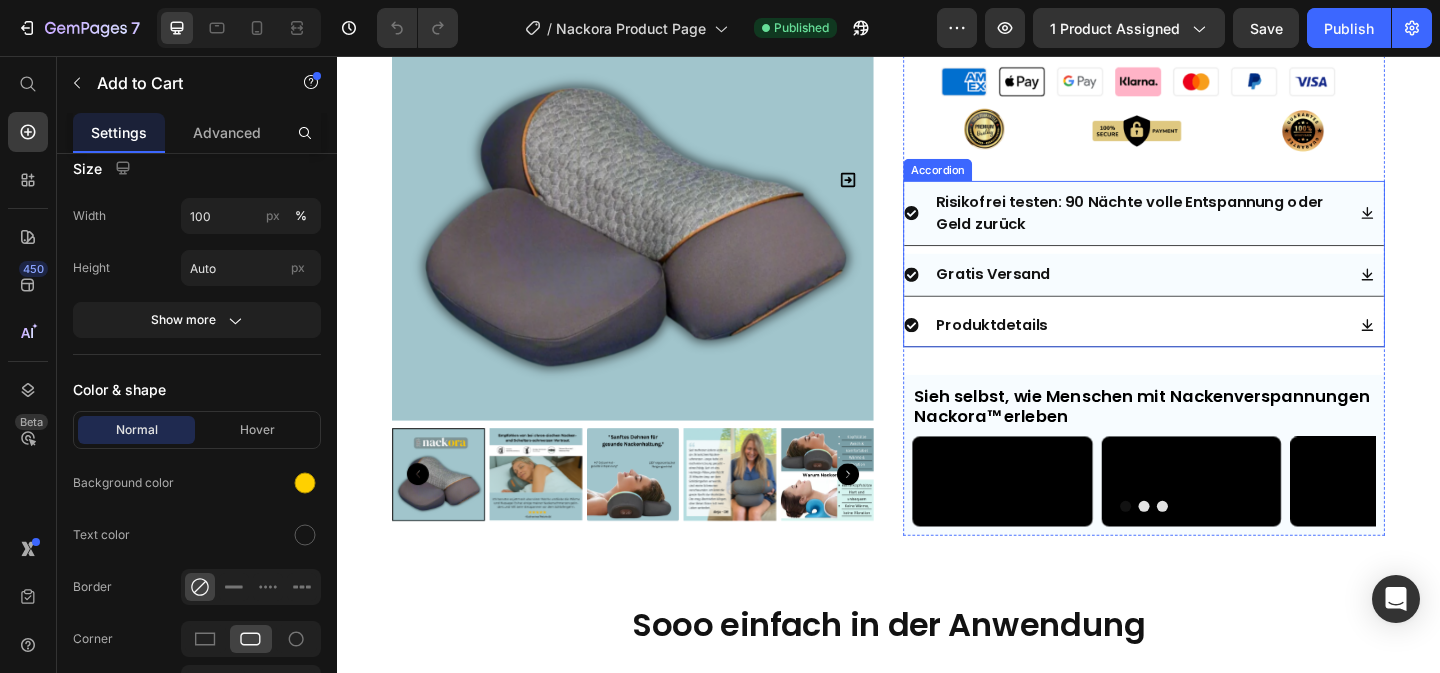 click 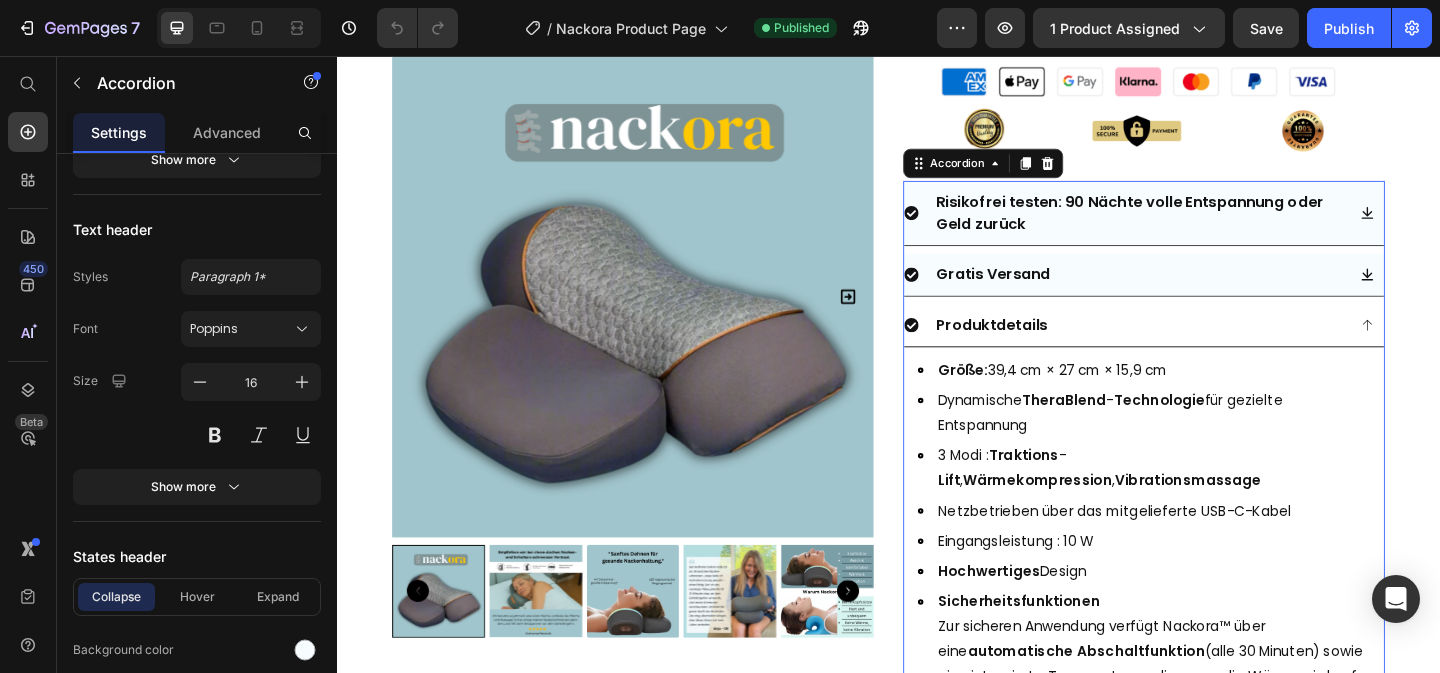 scroll, scrollTop: 0, scrollLeft: 0, axis: both 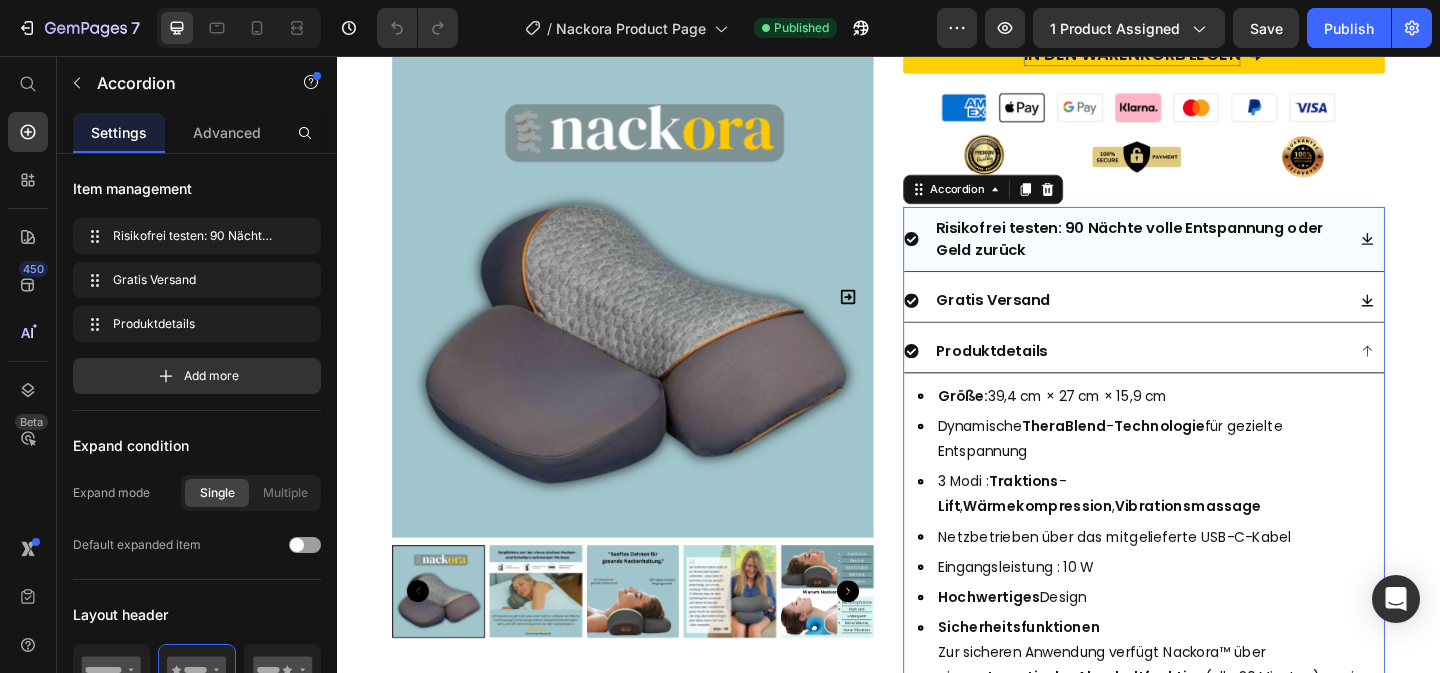 click 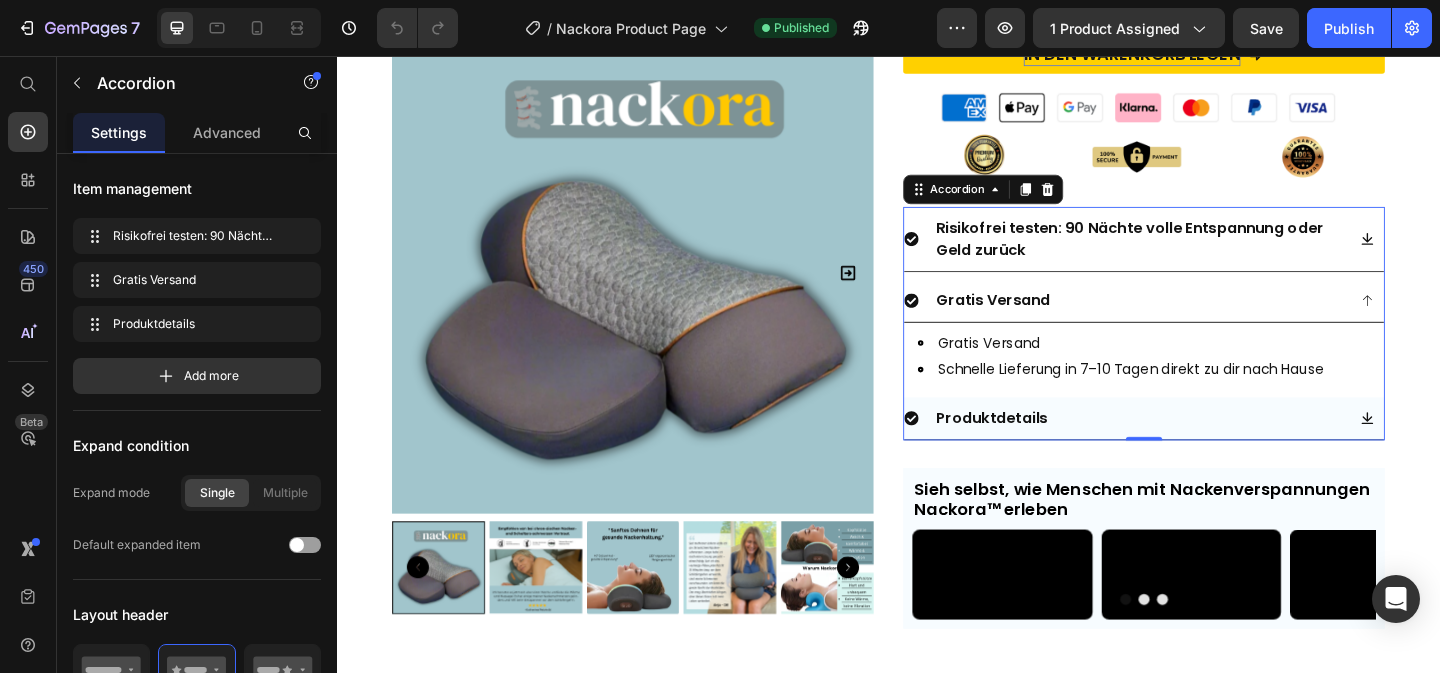 click 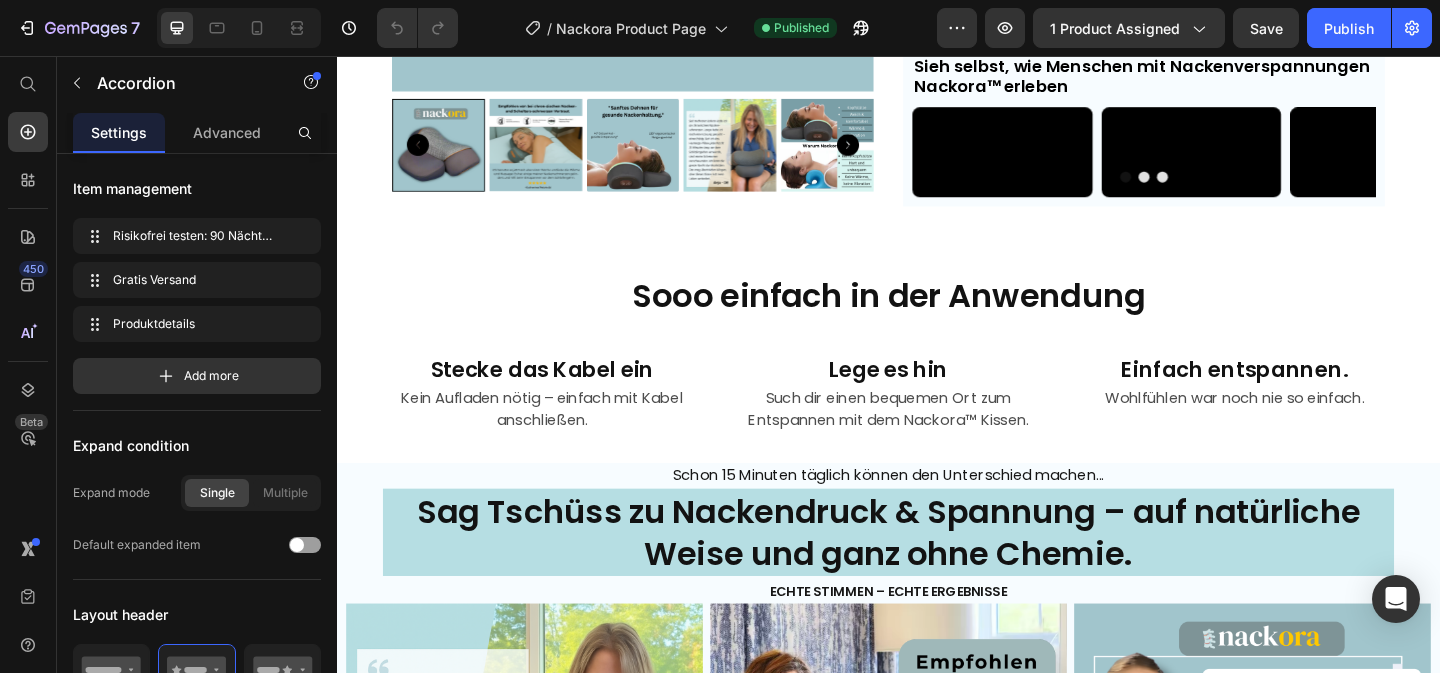 scroll, scrollTop: 2148, scrollLeft: 0, axis: vertical 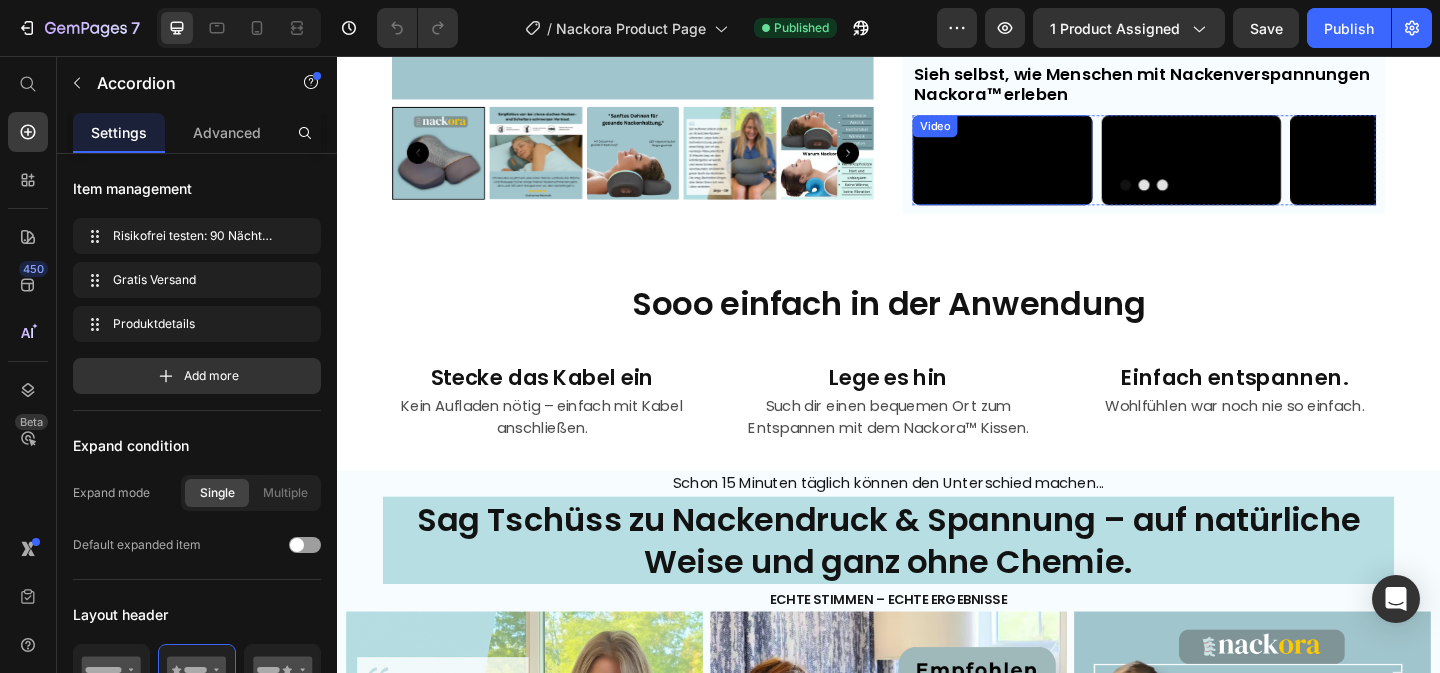 click at bounding box center [1061, 169] 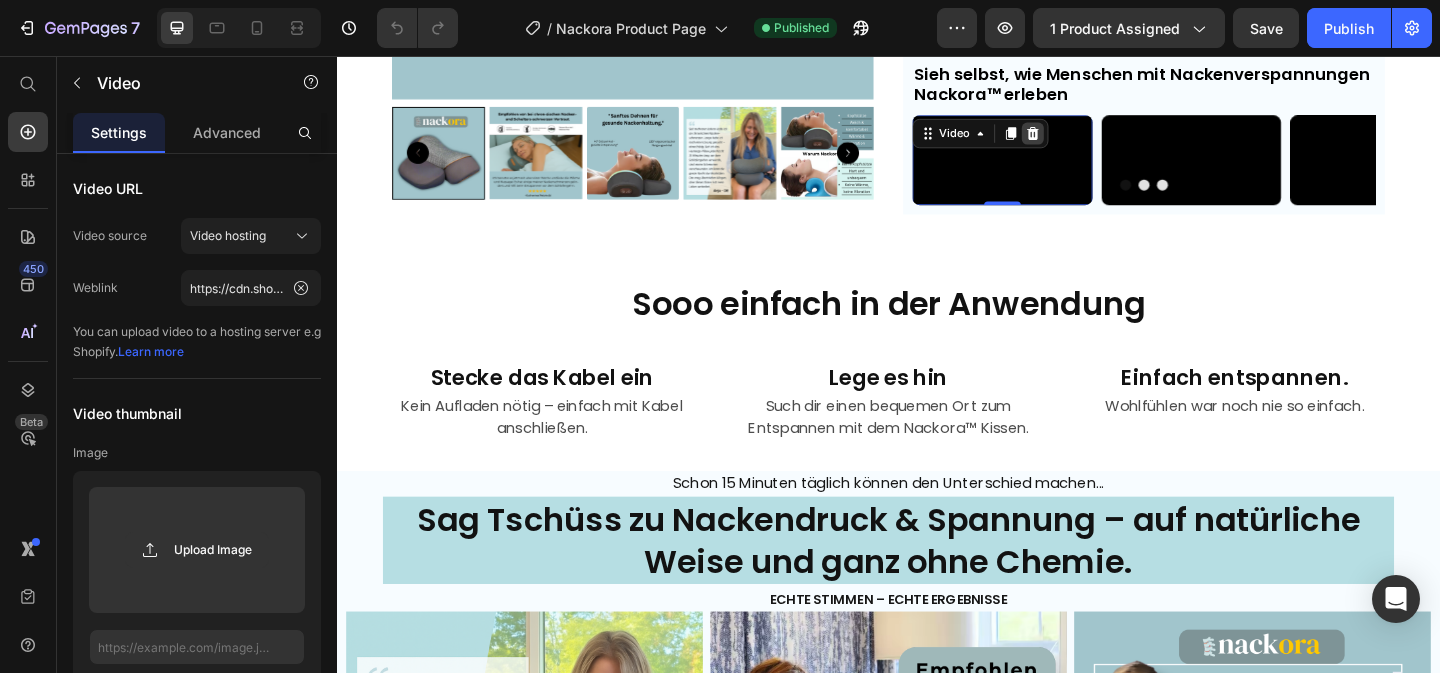 click 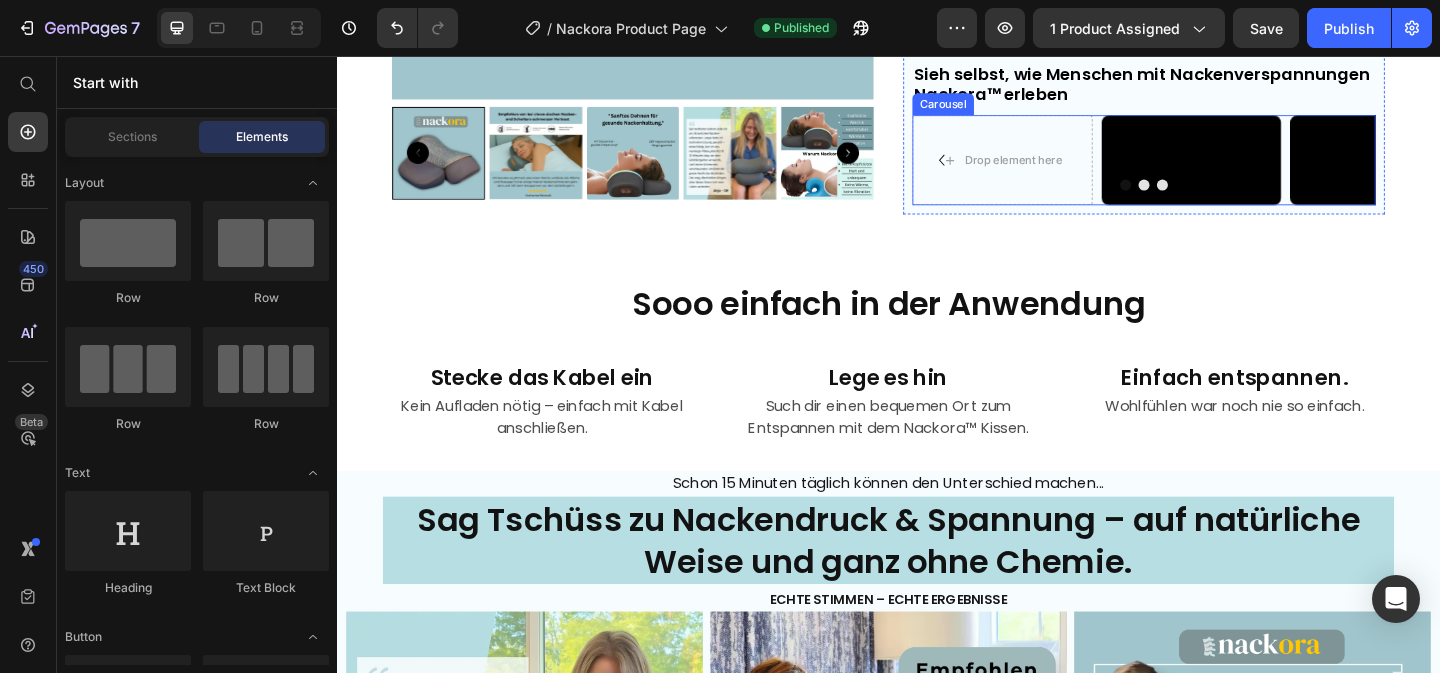 click at bounding box center [1435, 169] 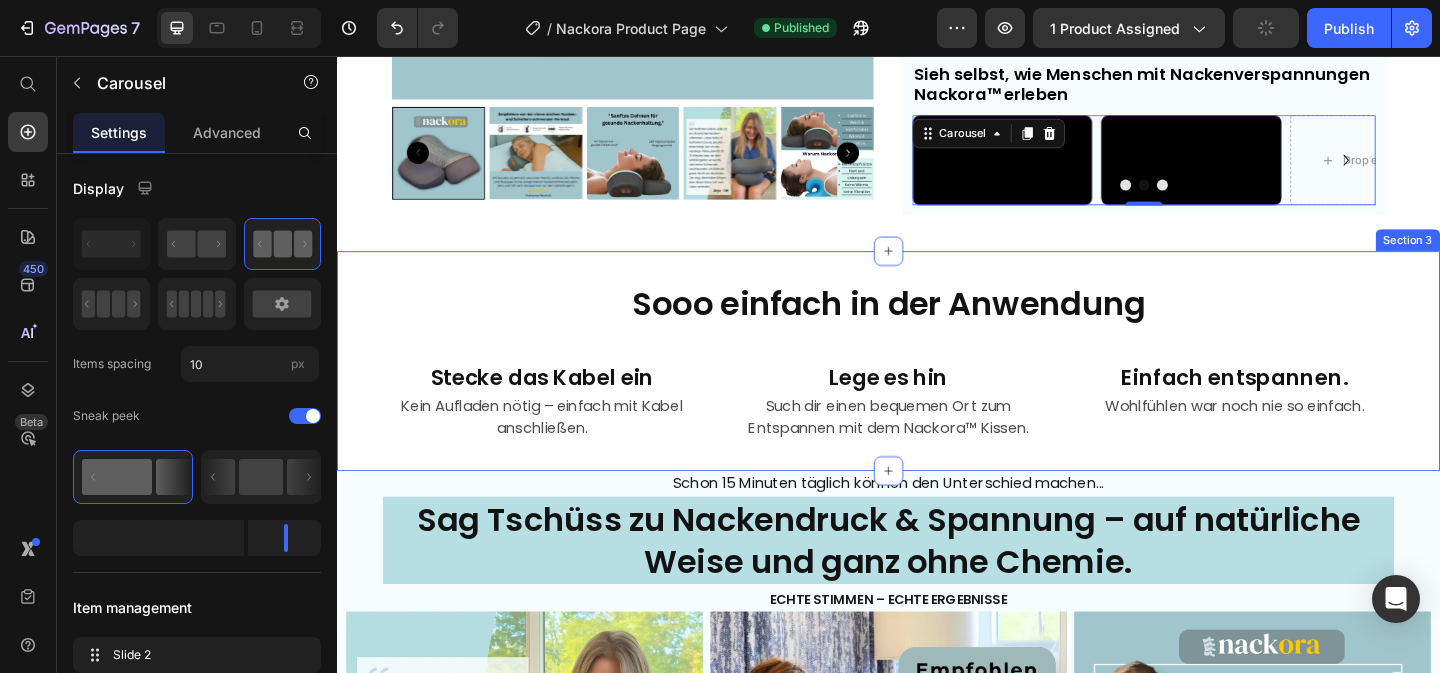 click on "Sooo einfach in der Anwendung Heading Image Stecke das Kabel ein Heading Kein Aufladen nötig – einfach mit Kabel anschließen. Text Block Image Lege es hin Heading Such dir einen bequemen Ort zum Entspannen mit dem Nackora™ Kissen. Text Block Image Einfach entspannen. Heading Wohlfühlen war noch nie so einfach. Text Block Carousel Row Section 3" at bounding box center (937, 387) 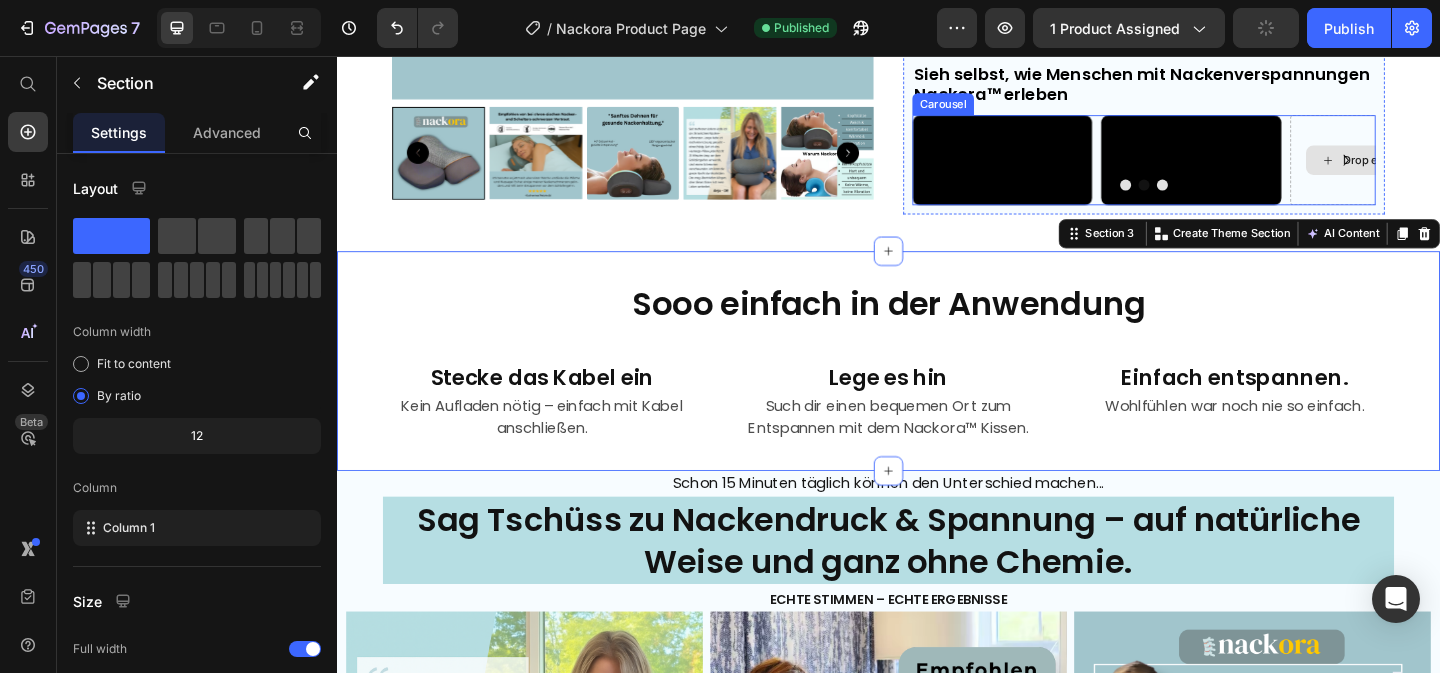 click 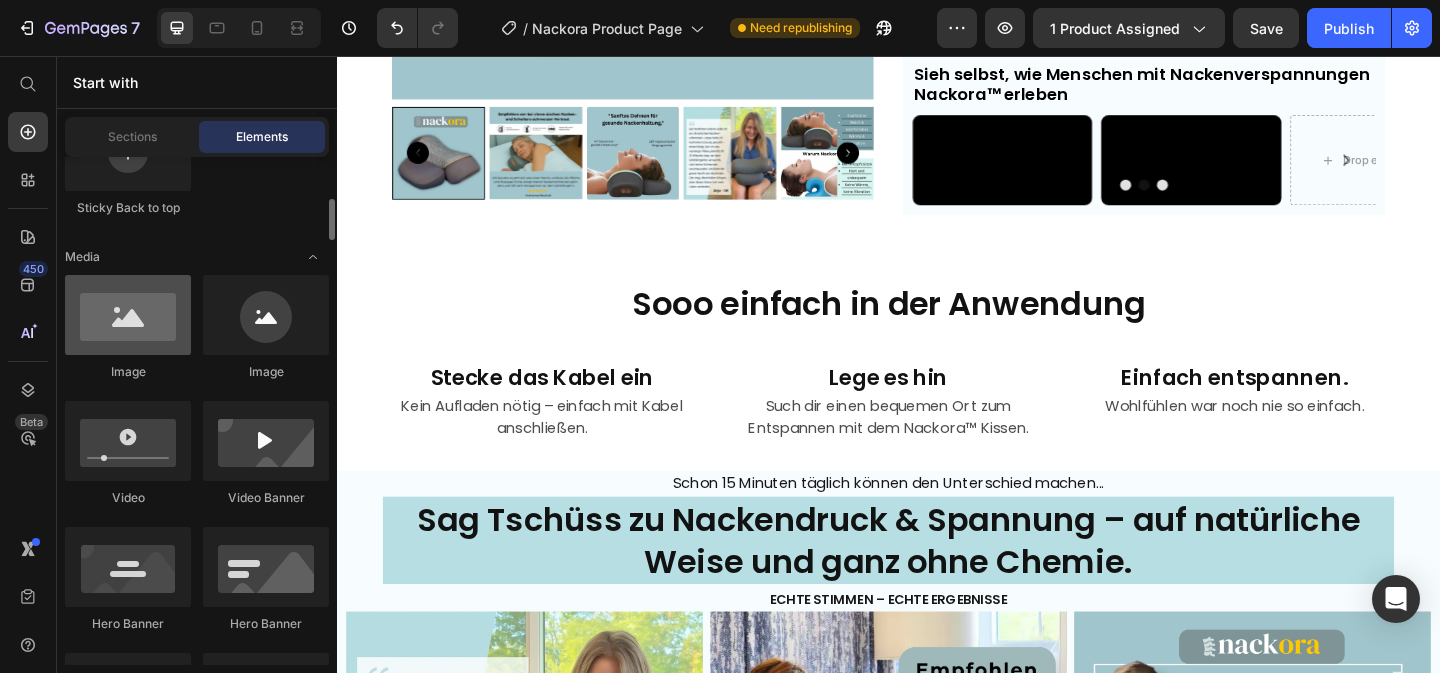 scroll, scrollTop: 684, scrollLeft: 0, axis: vertical 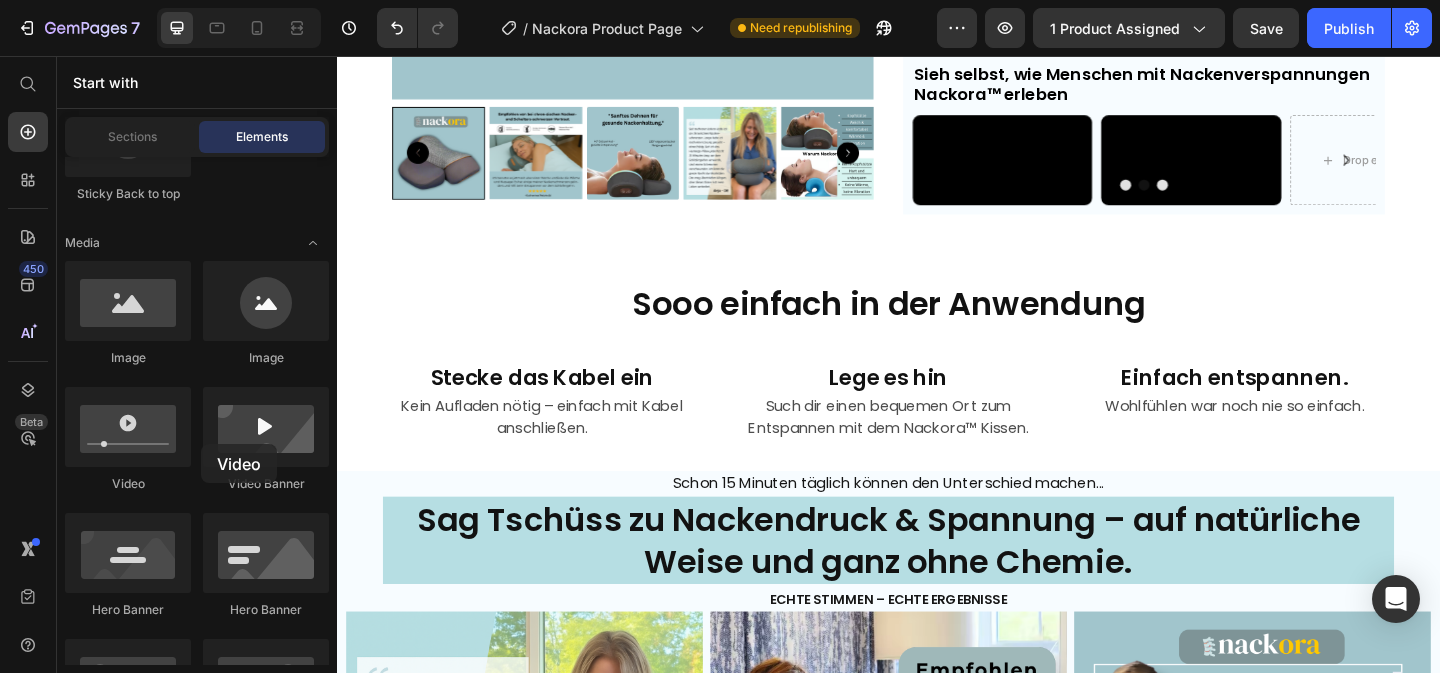 drag, startPoint x: 463, startPoint y: 485, endPoint x: 1174, endPoint y: 287, distance: 738.0549 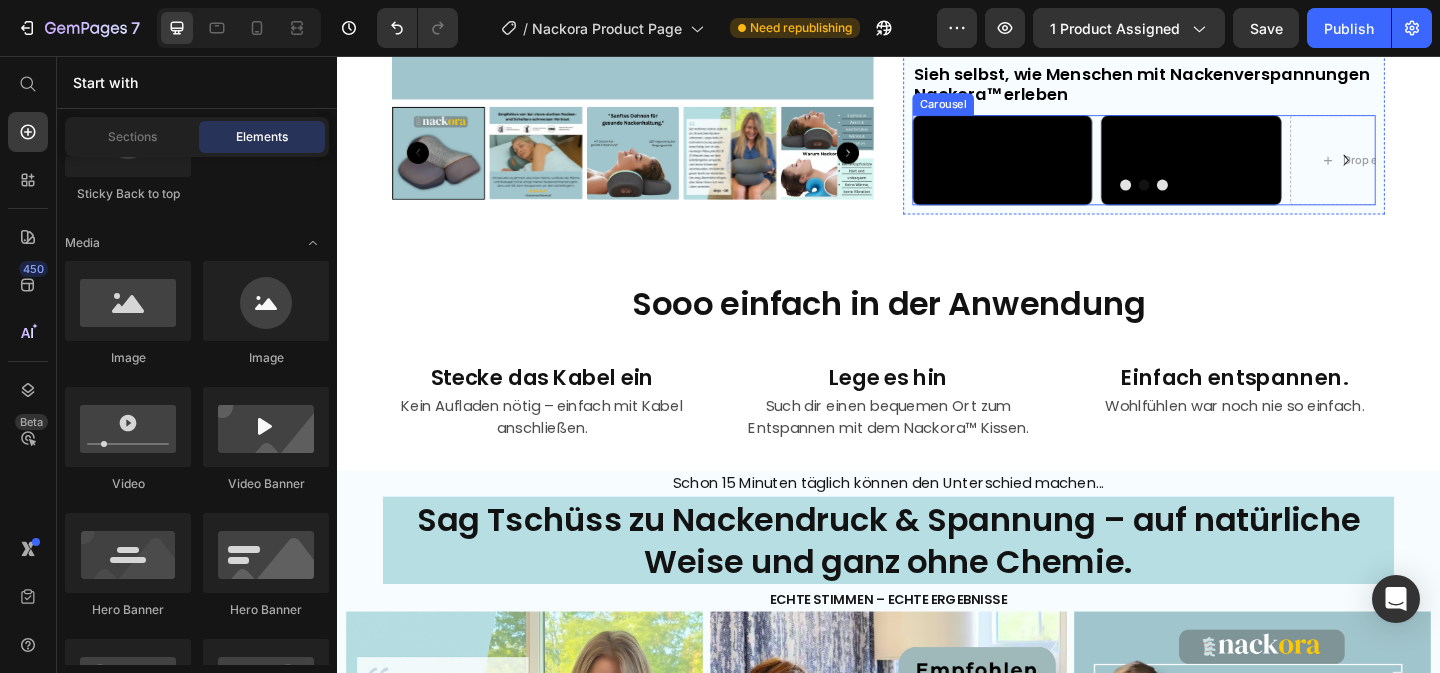 click at bounding box center [1235, 196] 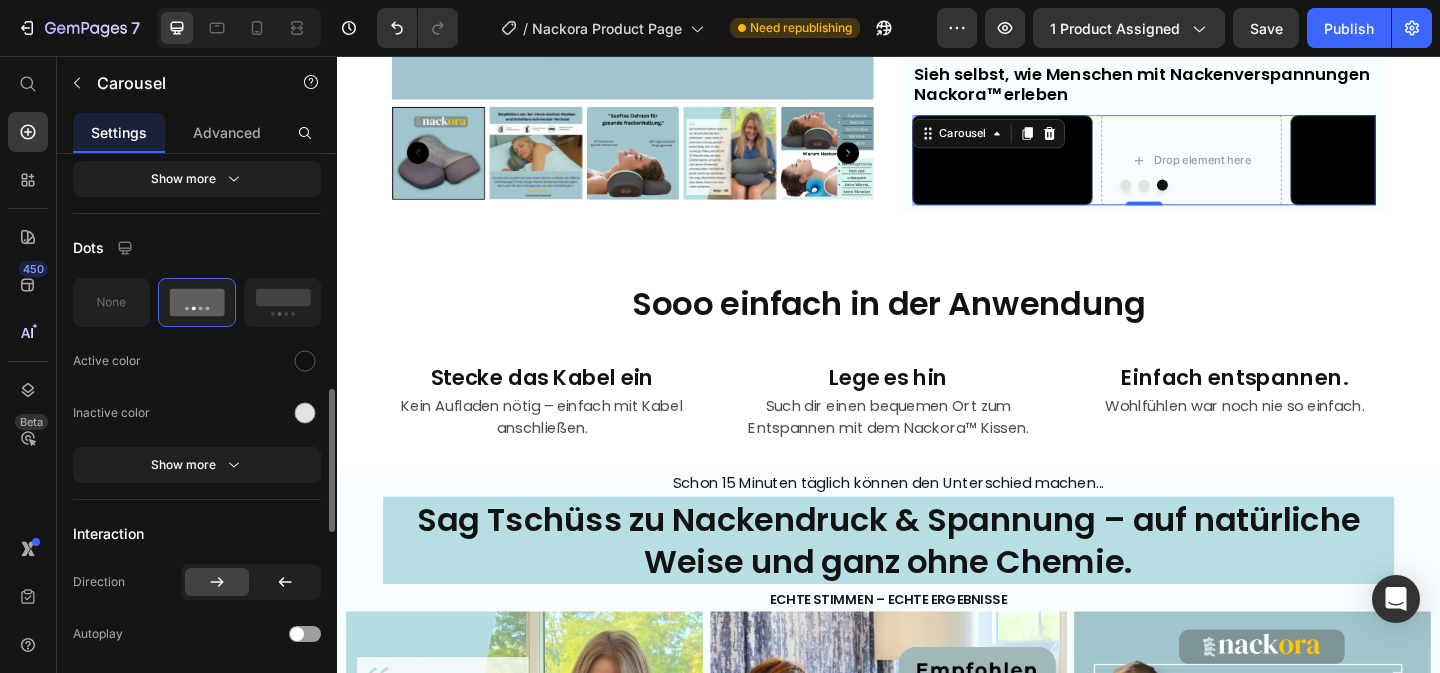 scroll, scrollTop: 912, scrollLeft: 0, axis: vertical 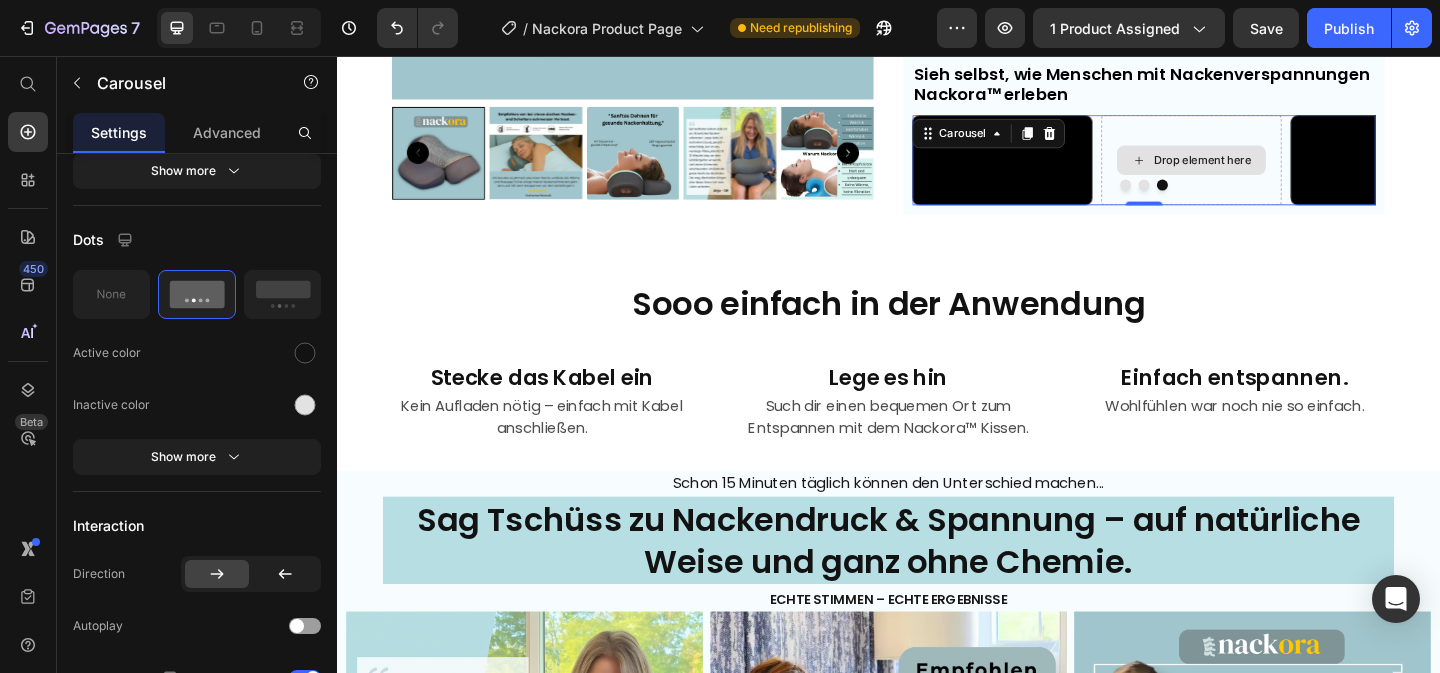 click on "Drop element here" at bounding box center [1266, 169] 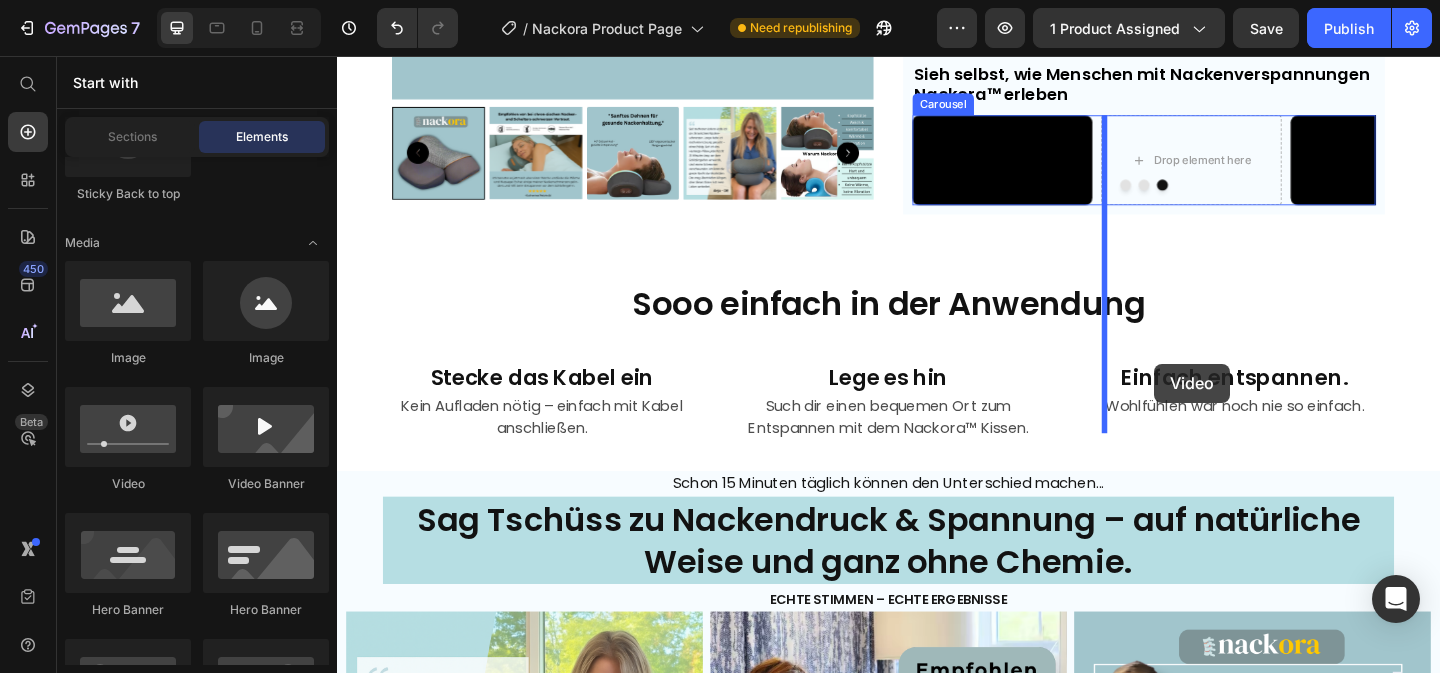drag, startPoint x: 454, startPoint y: 510, endPoint x: 1267, endPoint y: 370, distance: 824.96606 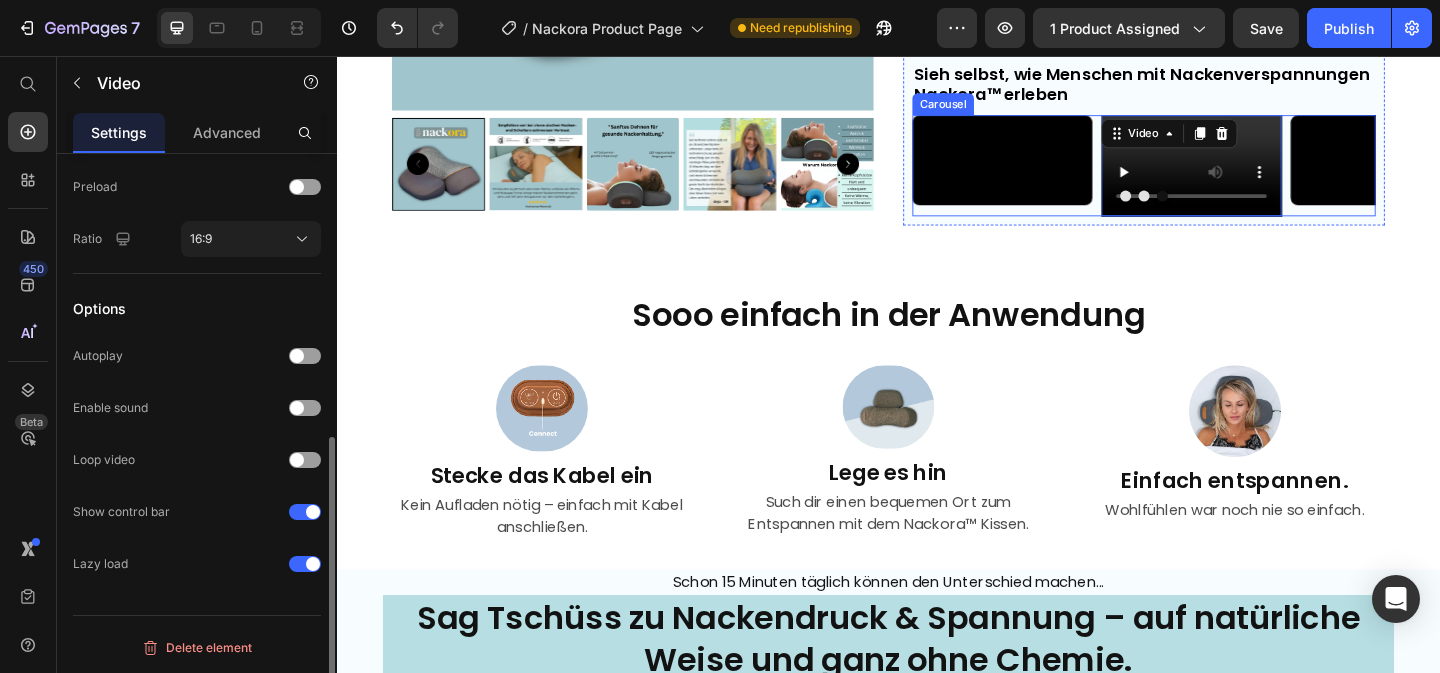 scroll, scrollTop: 0, scrollLeft: 0, axis: both 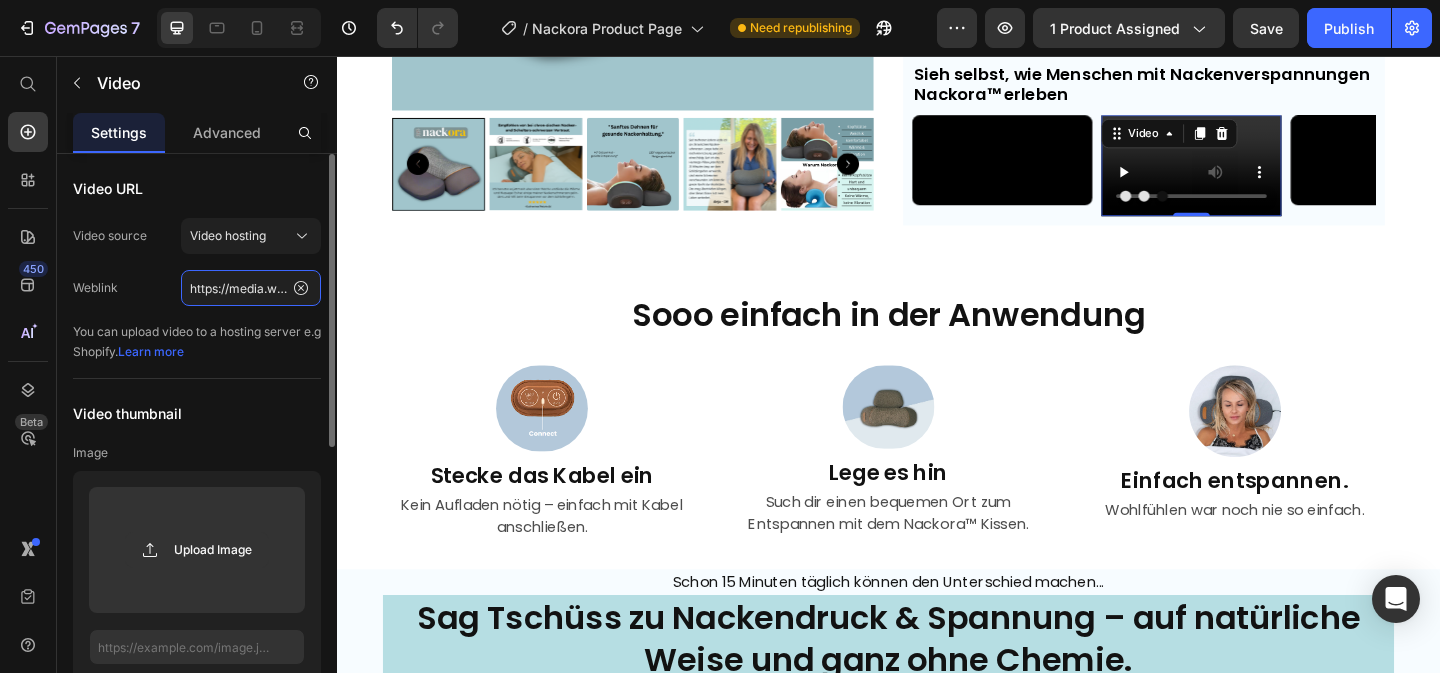 click on "https://media.w3.org/2010/05/sintel/trailer.mp4" 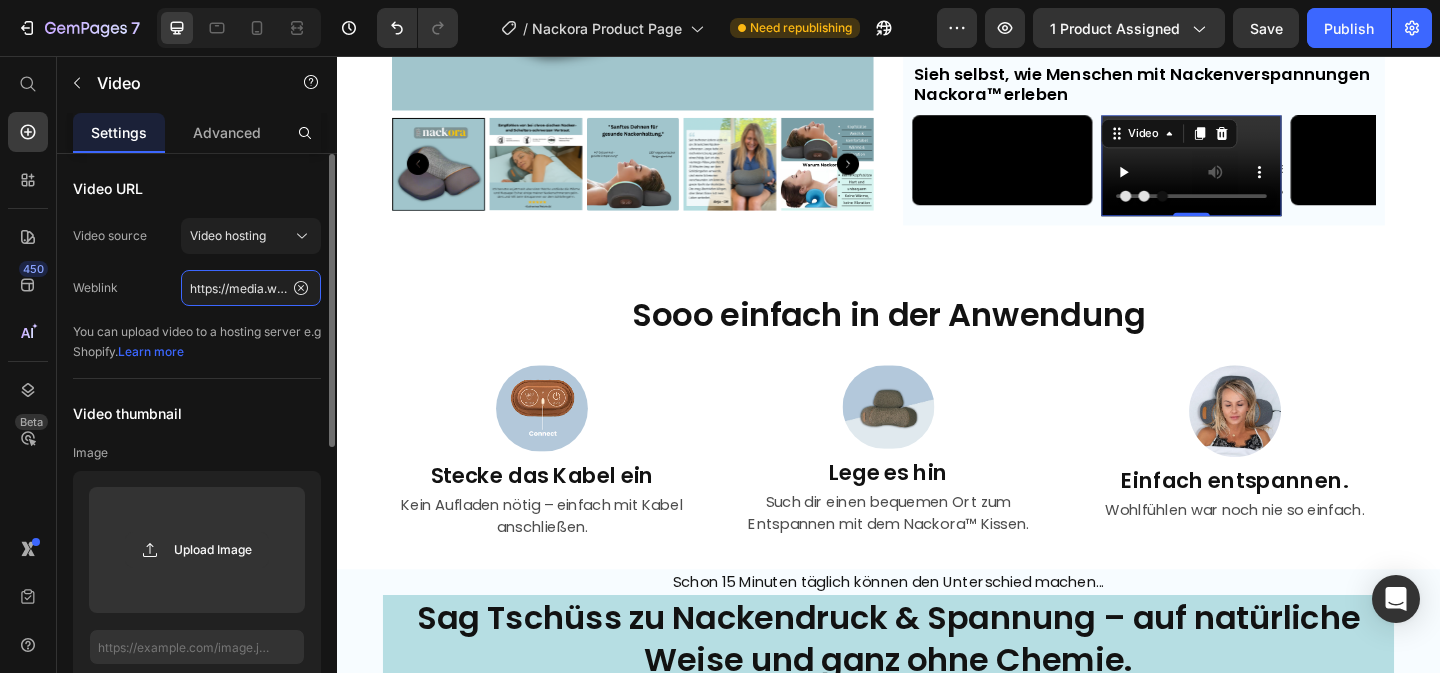 paste on "cdn.shopify.com/videos/c/o/v/c3b262cd640f4e74b35e857b861130ae" 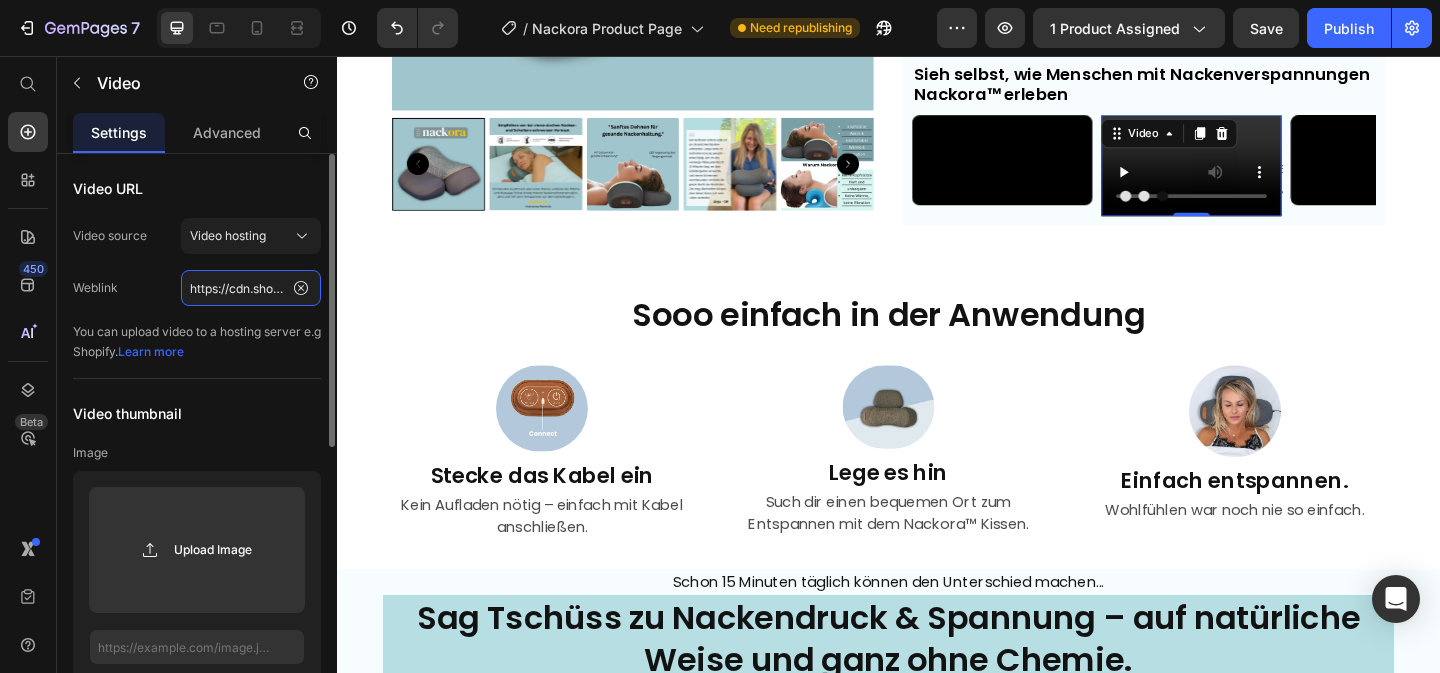 scroll, scrollTop: 0, scrollLeft: 369, axis: horizontal 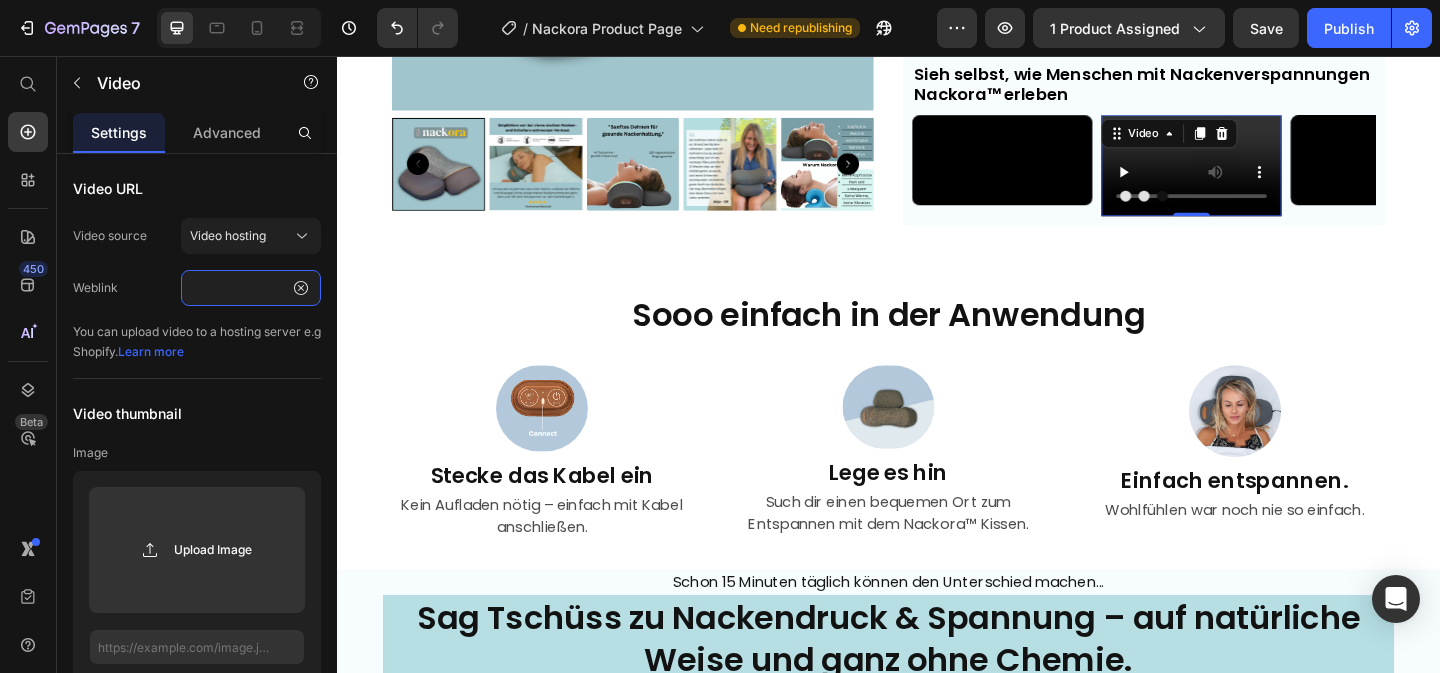 type on "https://cdn.shopify.com/videos/c/o/v/c3b262cd640f4e74b35e857b861130ae.mp4" 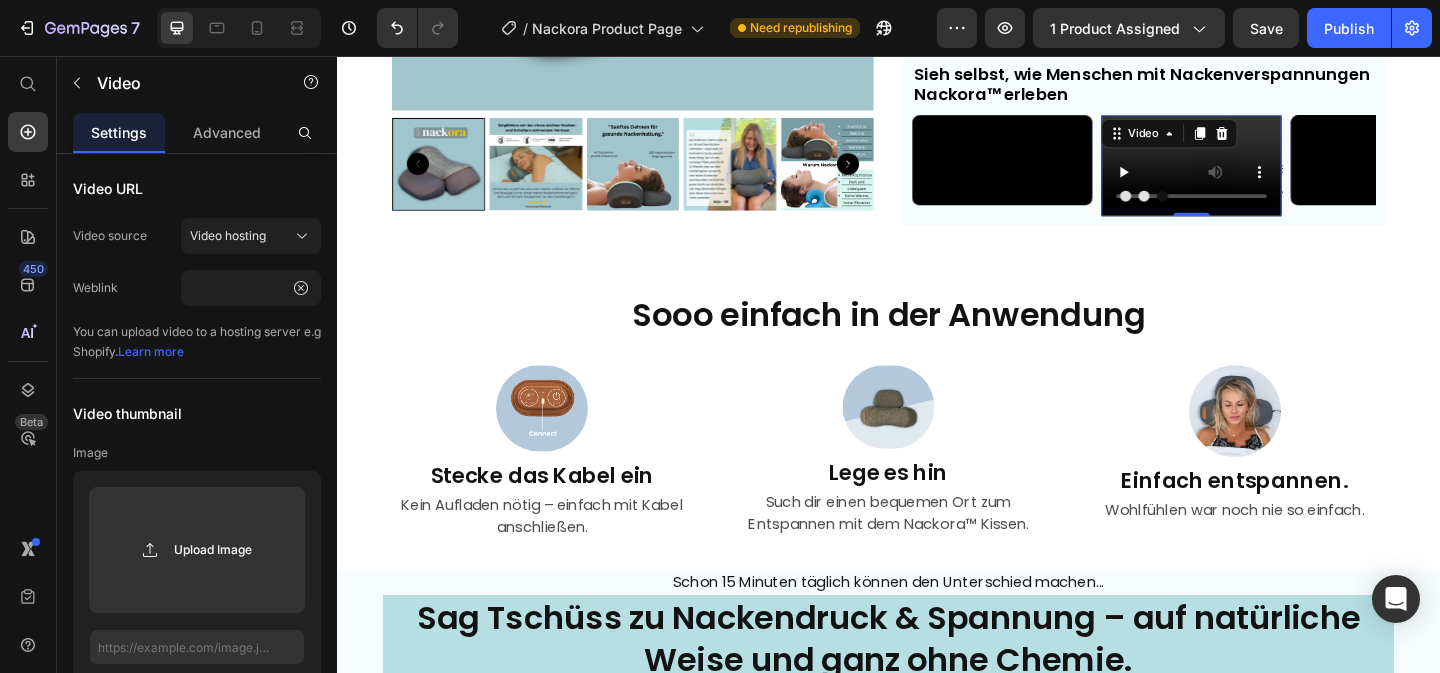 scroll, scrollTop: 0, scrollLeft: 0, axis: both 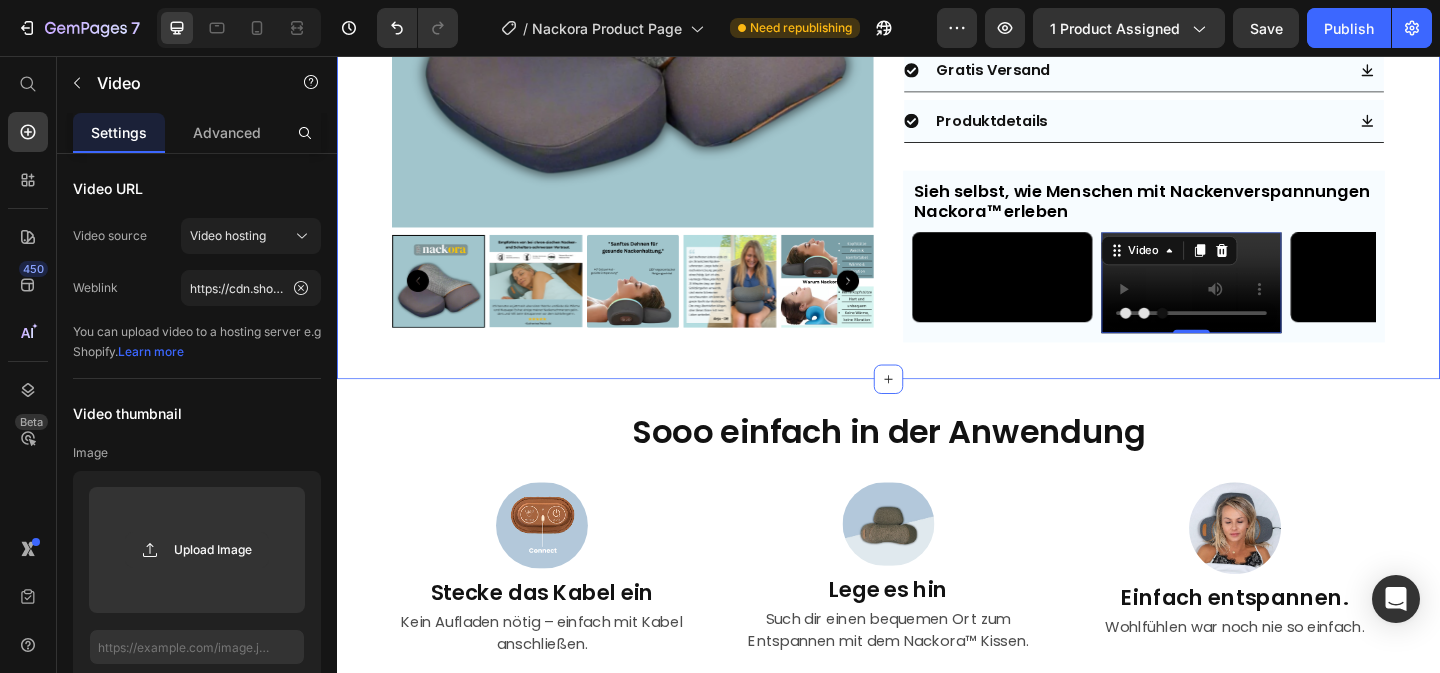 click on "Product Images
Drop element here
Drop element here Row Icon Icon Icon Icon Icon Icon List 4.7/5 | 8774+ verifizierte Bewertungen Text Block Row Nackora™ Nackenkissen mit Traktion & Wärme Product Title €99,99 Product Price €202,26 Product Price 51% Rabatt Discount Tag Row
90-Nächte risikofrei testen Button
Icon Geringer Lagerbestand Text Block Row Row Ständiger Nackenschmerz? Schlechte Haltung? Spannung im Kopf? Nackora™  bringt dein Wohlbefinden zurück – mit gezielter Traktion und wohltuender Wärme.   Text Block
Eliminate Wohltuende Wärme für mehr Lockerheit im Nackenbereich
Tschüss Verspannung, hallo Wohlgefühl – mit Nackora™
Muskelverspannungen zu lösen  – für spürbare Erleichterungion & Relieves Pain
Verbessere deine Haltung & fühl dich aufgerichteter Item List Text Block Text Block Image ." at bounding box center [937, -706] 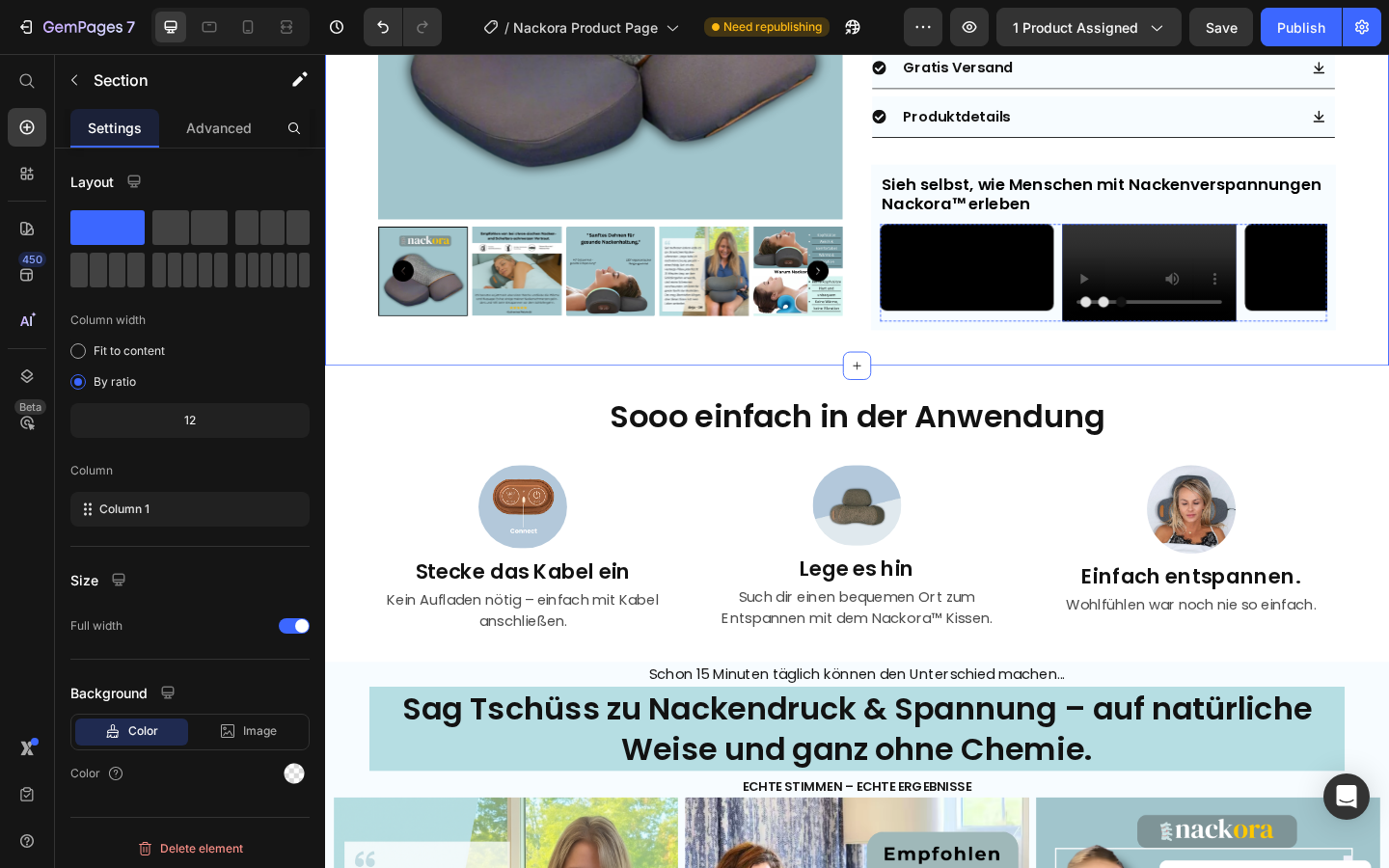 click at bounding box center (1222, 292) 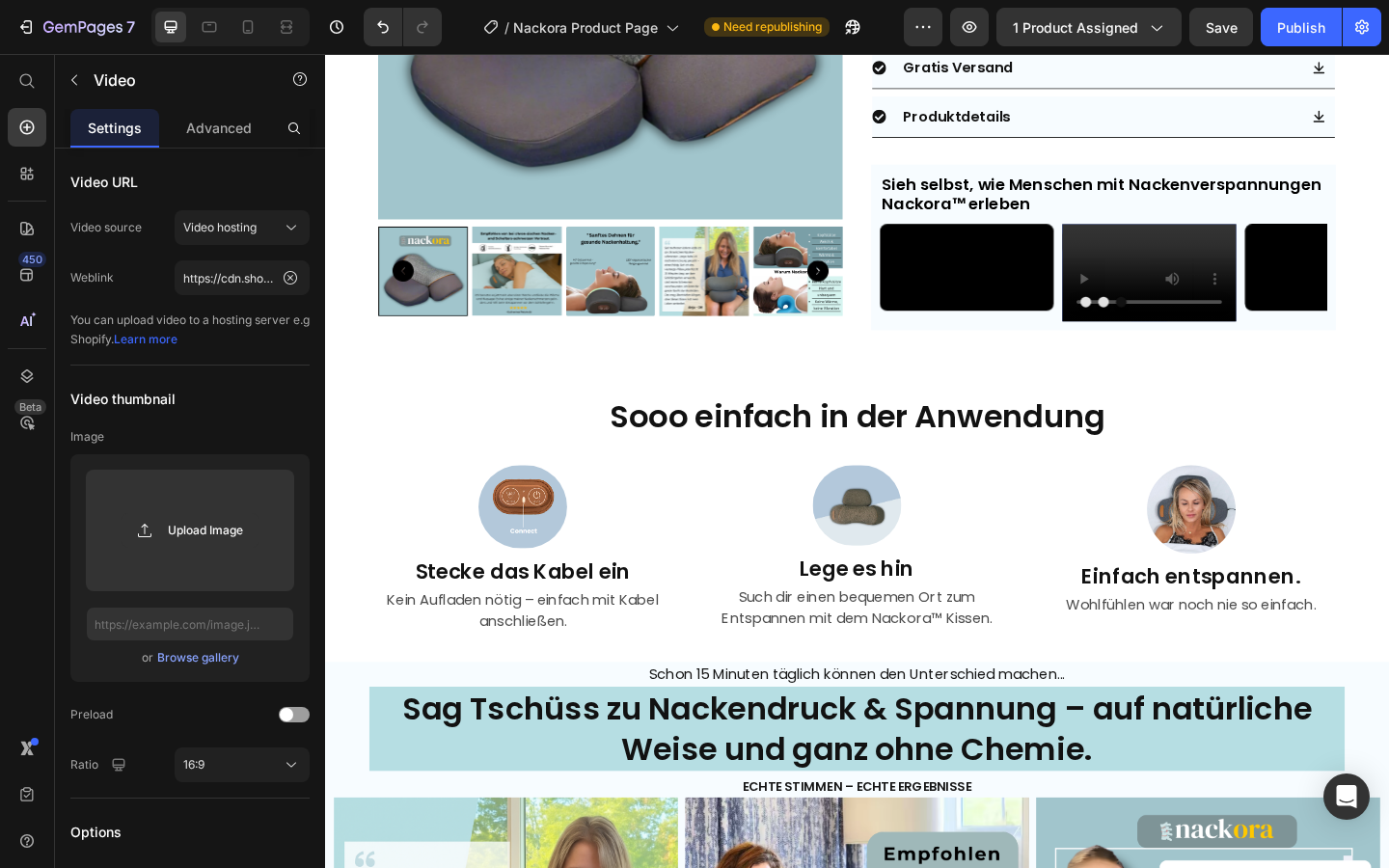 click at bounding box center (1222, 292) 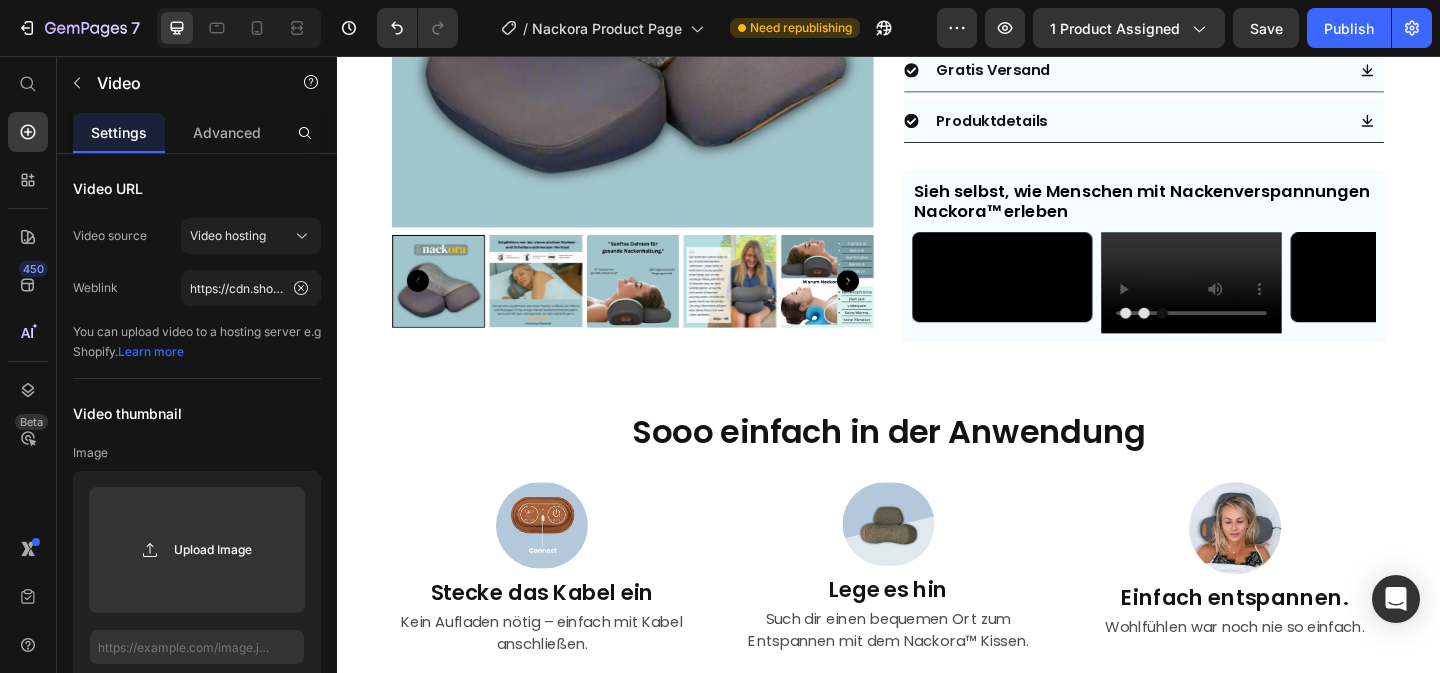 scroll, scrollTop: 1972, scrollLeft: 0, axis: vertical 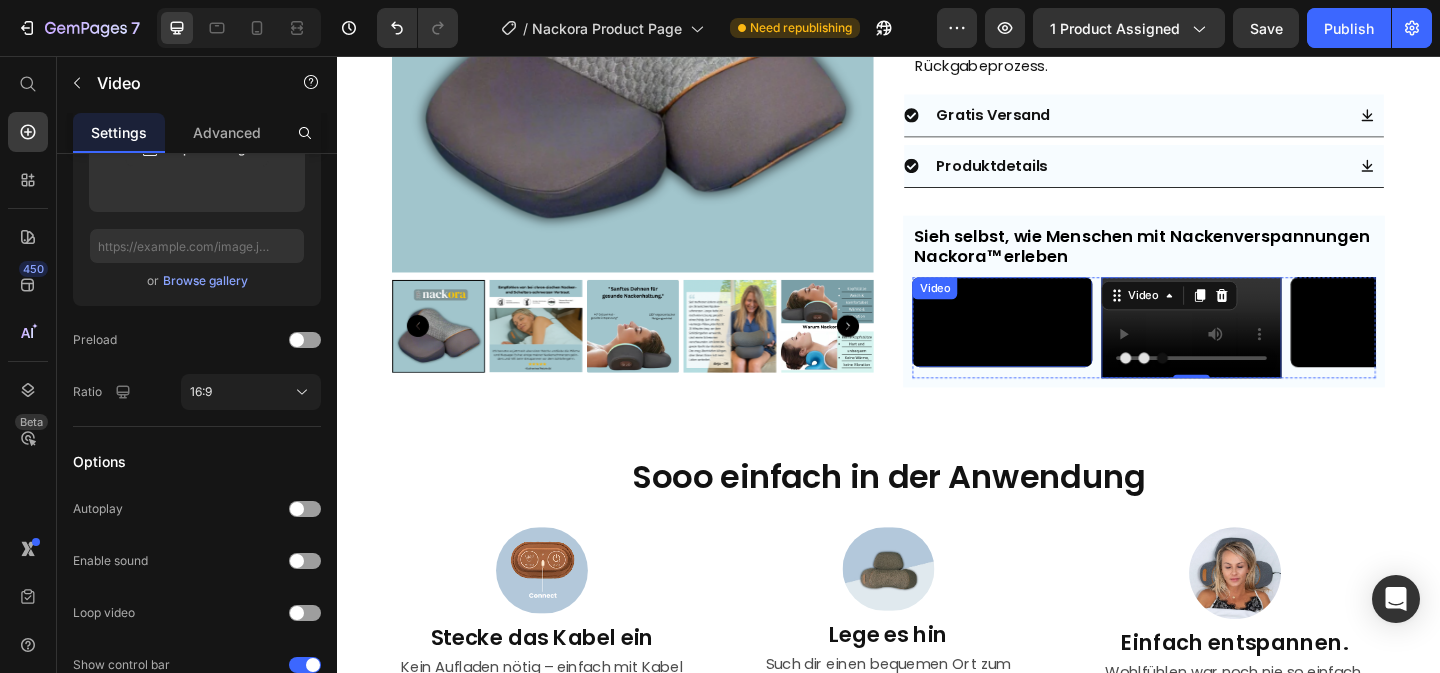click at bounding box center (1061, 345) 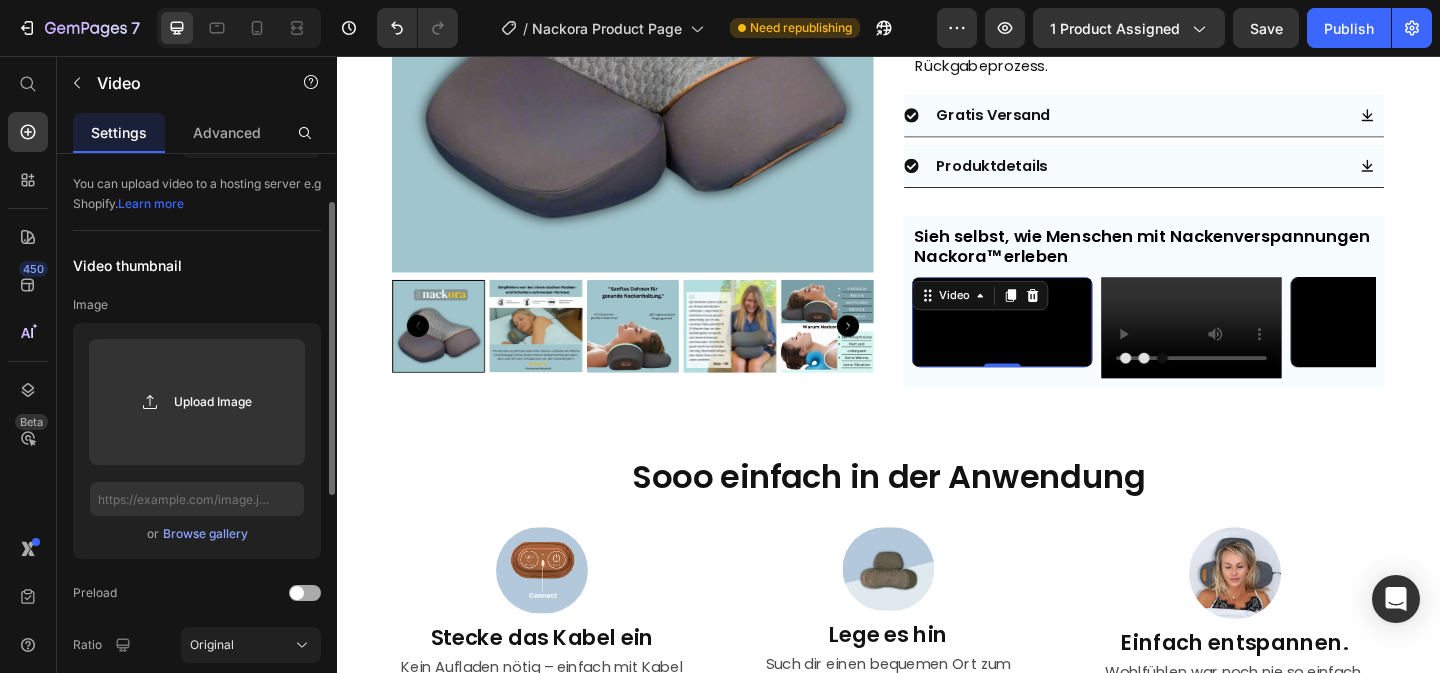 scroll, scrollTop: 0, scrollLeft: 0, axis: both 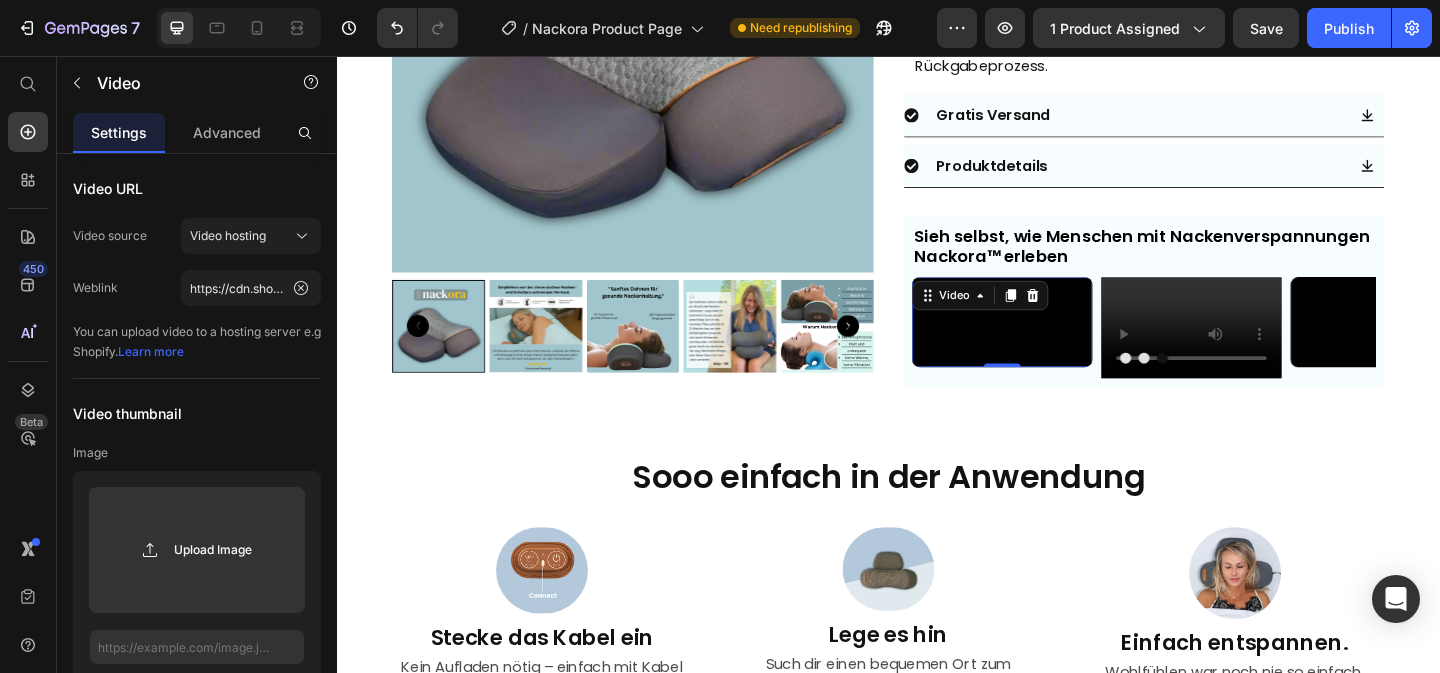 click at bounding box center [1061, 345] 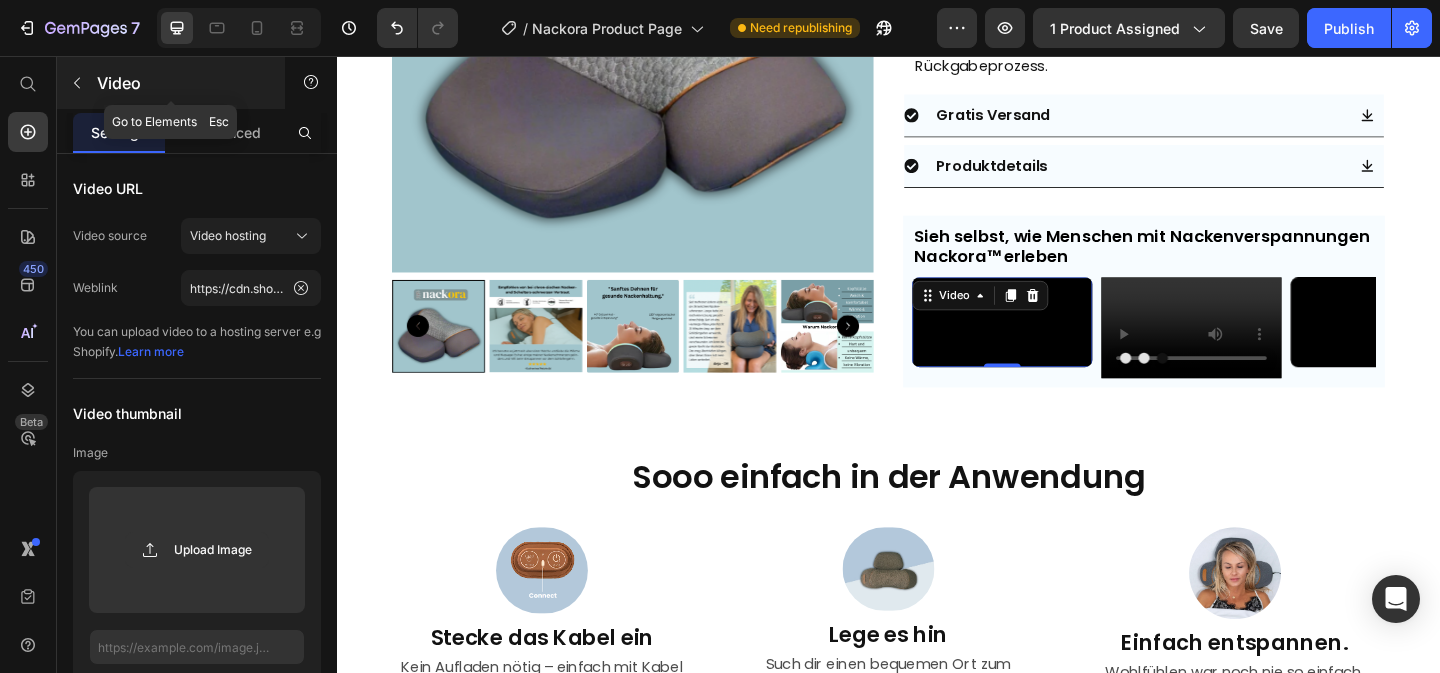 click 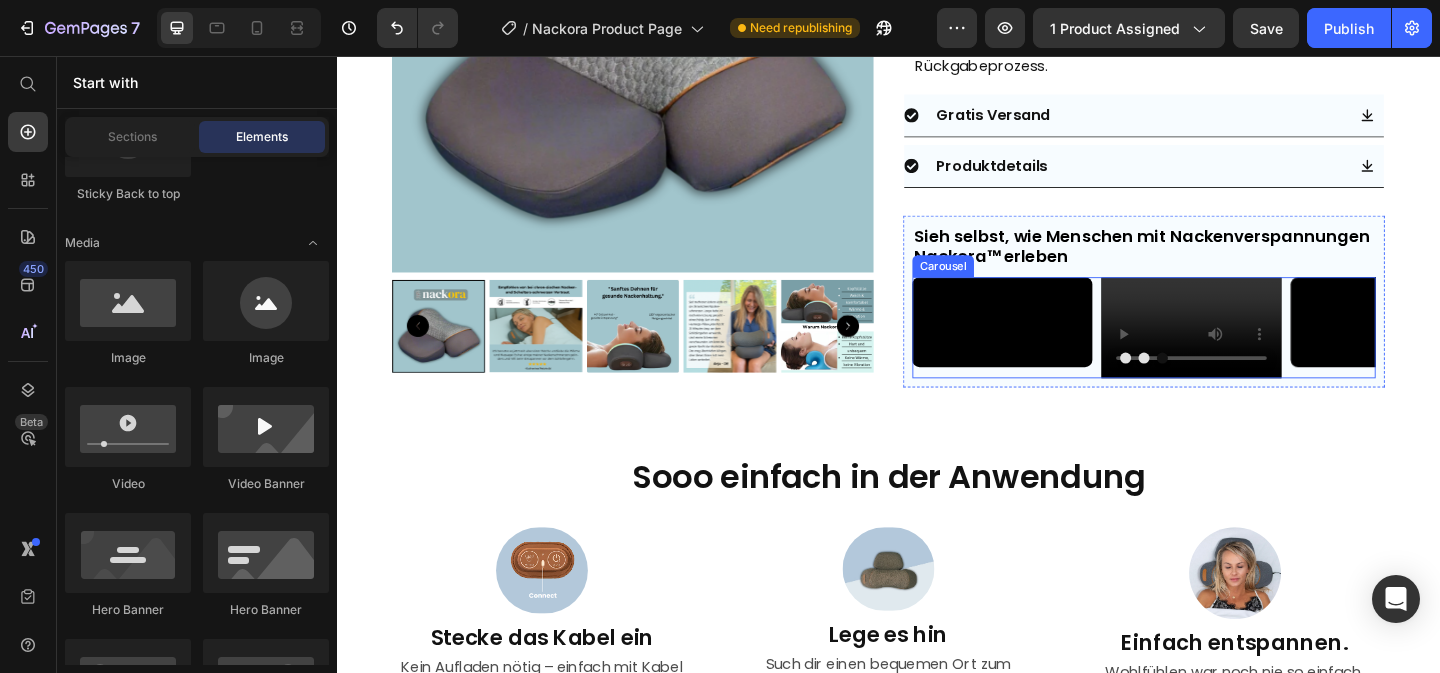 click on "Video" at bounding box center (1267, 351) 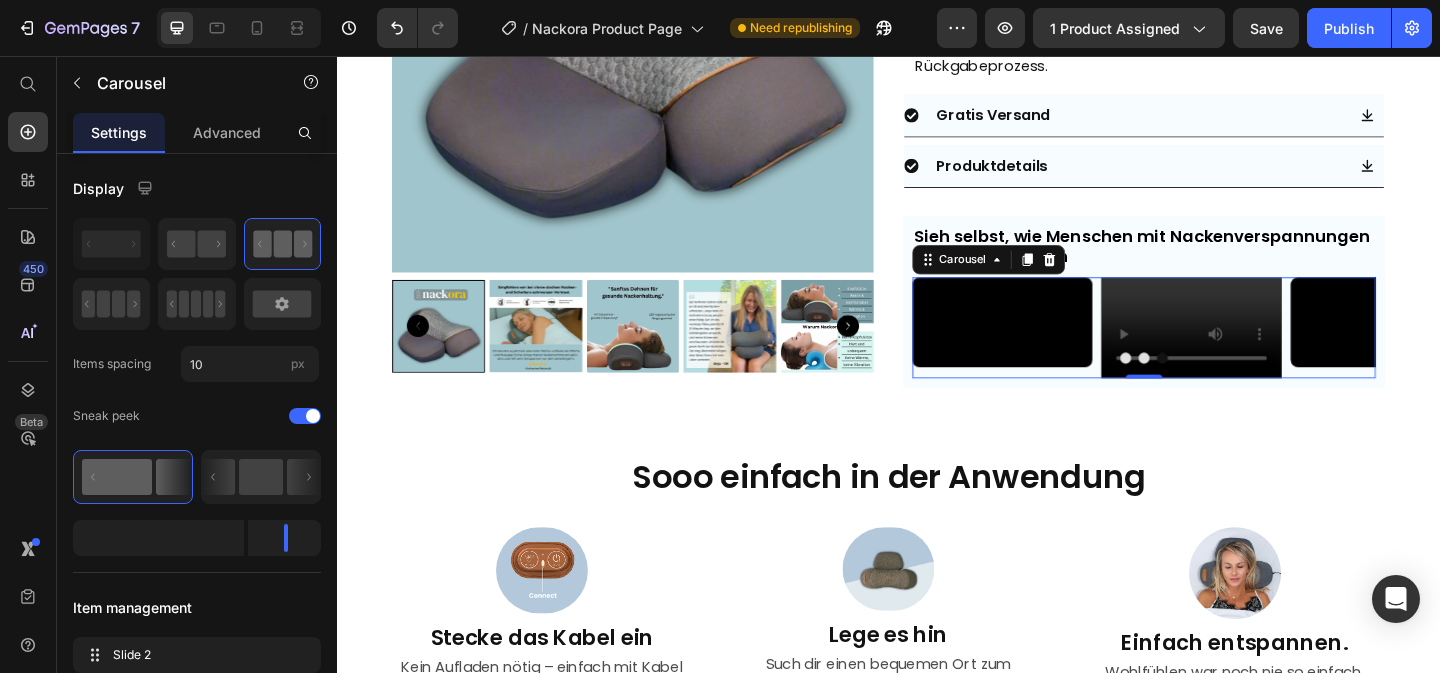 click 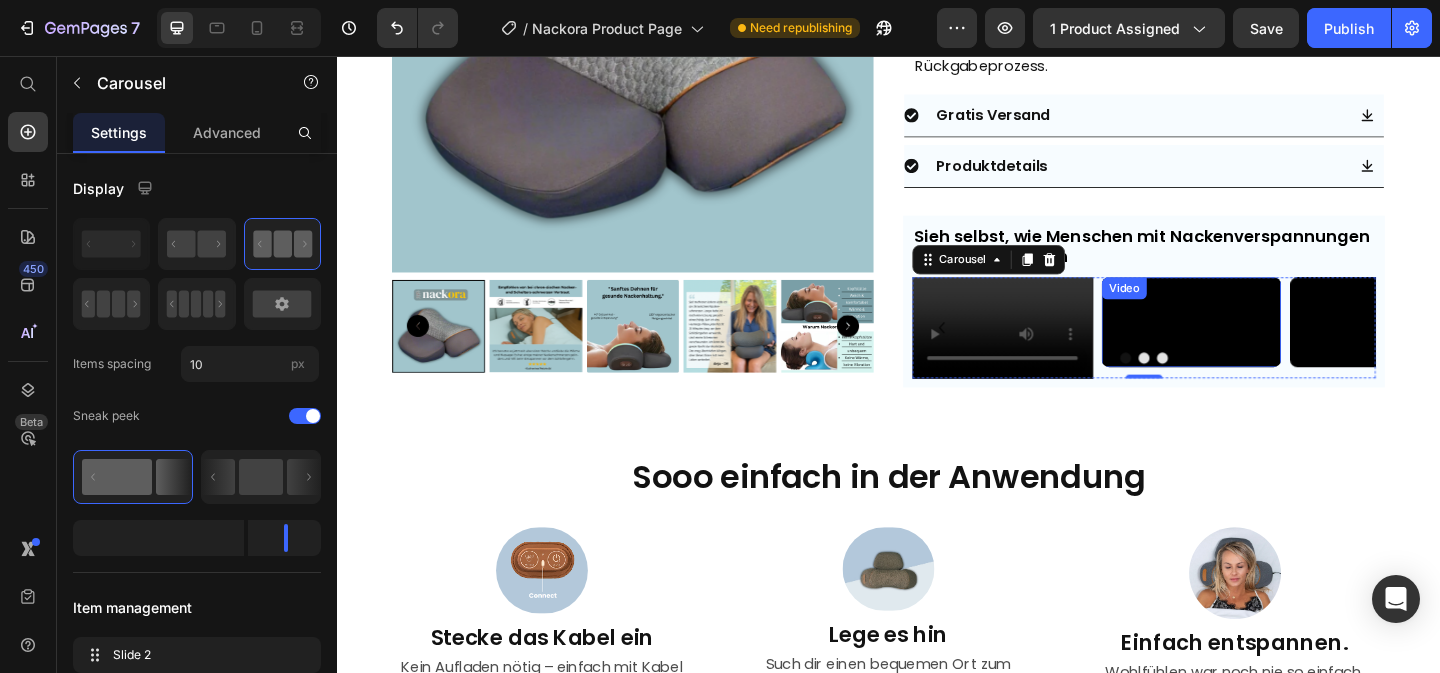 click at bounding box center (1267, 345) 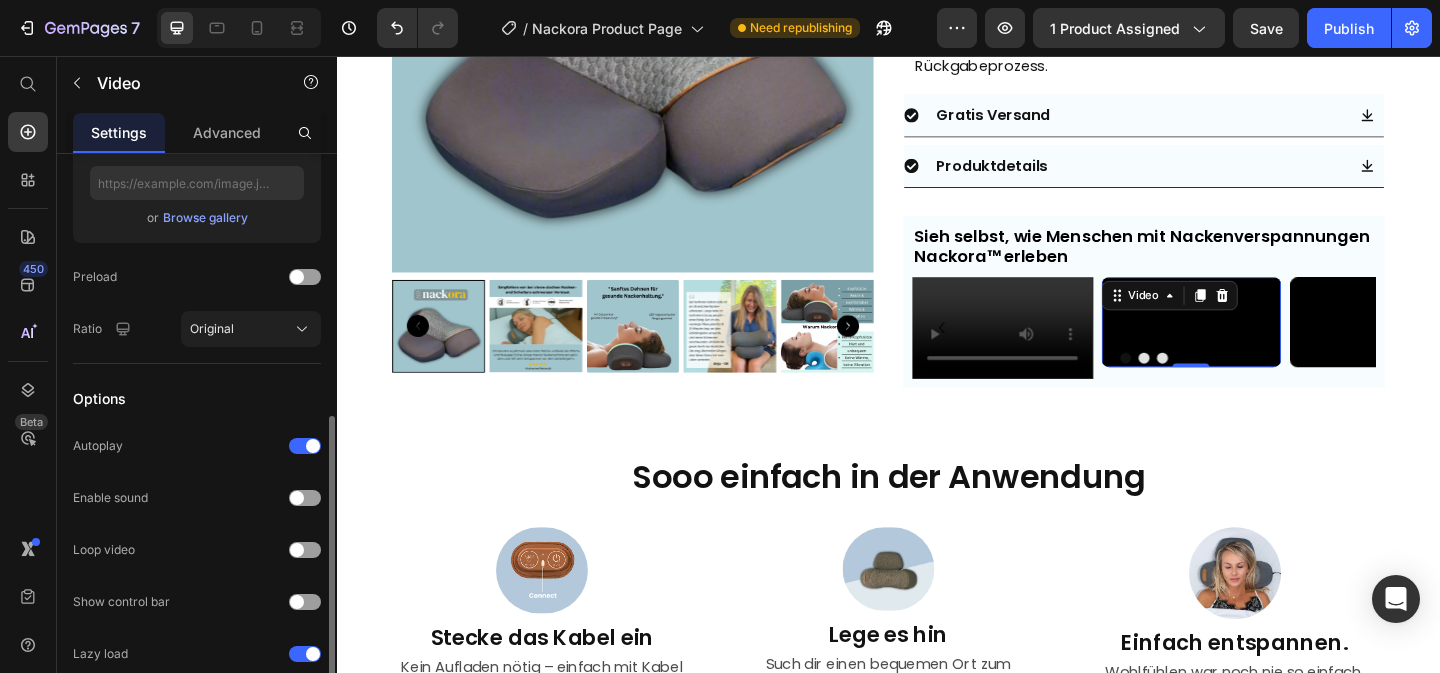 scroll, scrollTop: 554, scrollLeft: 0, axis: vertical 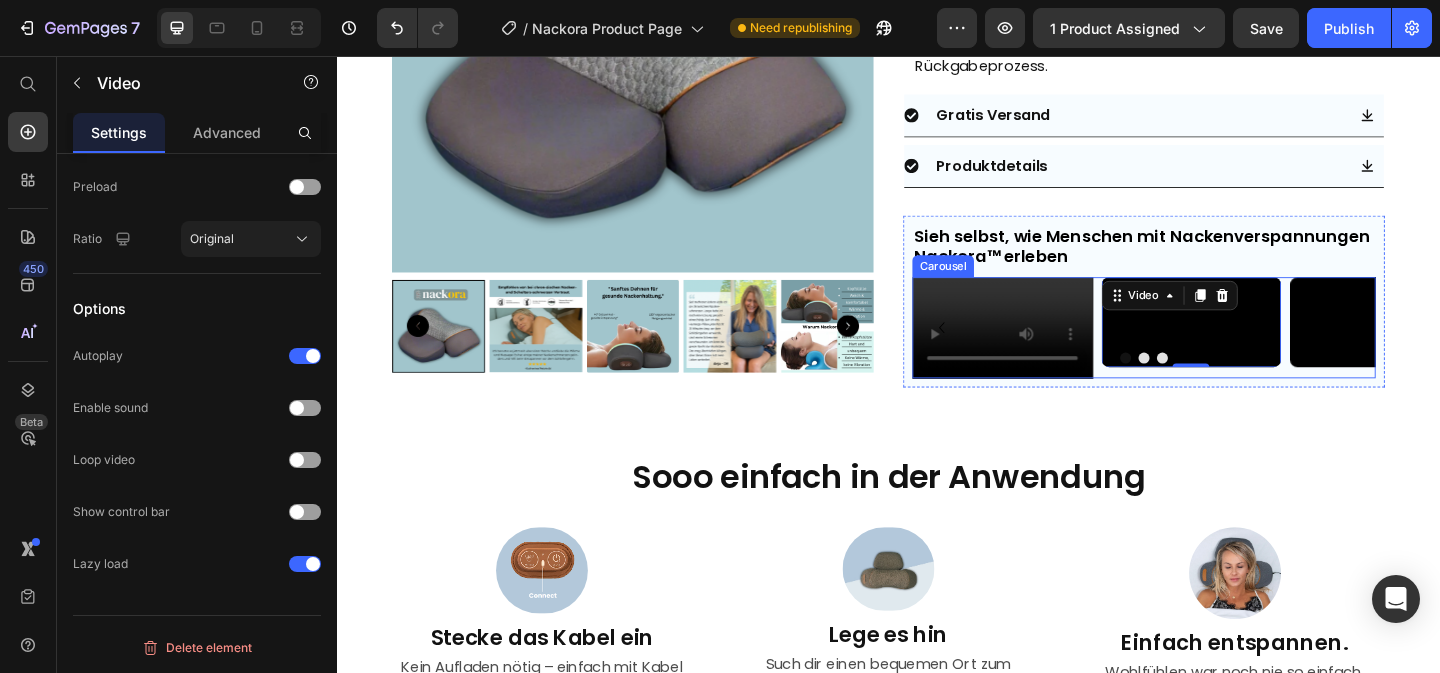 click on "Video" at bounding box center [1061, 351] 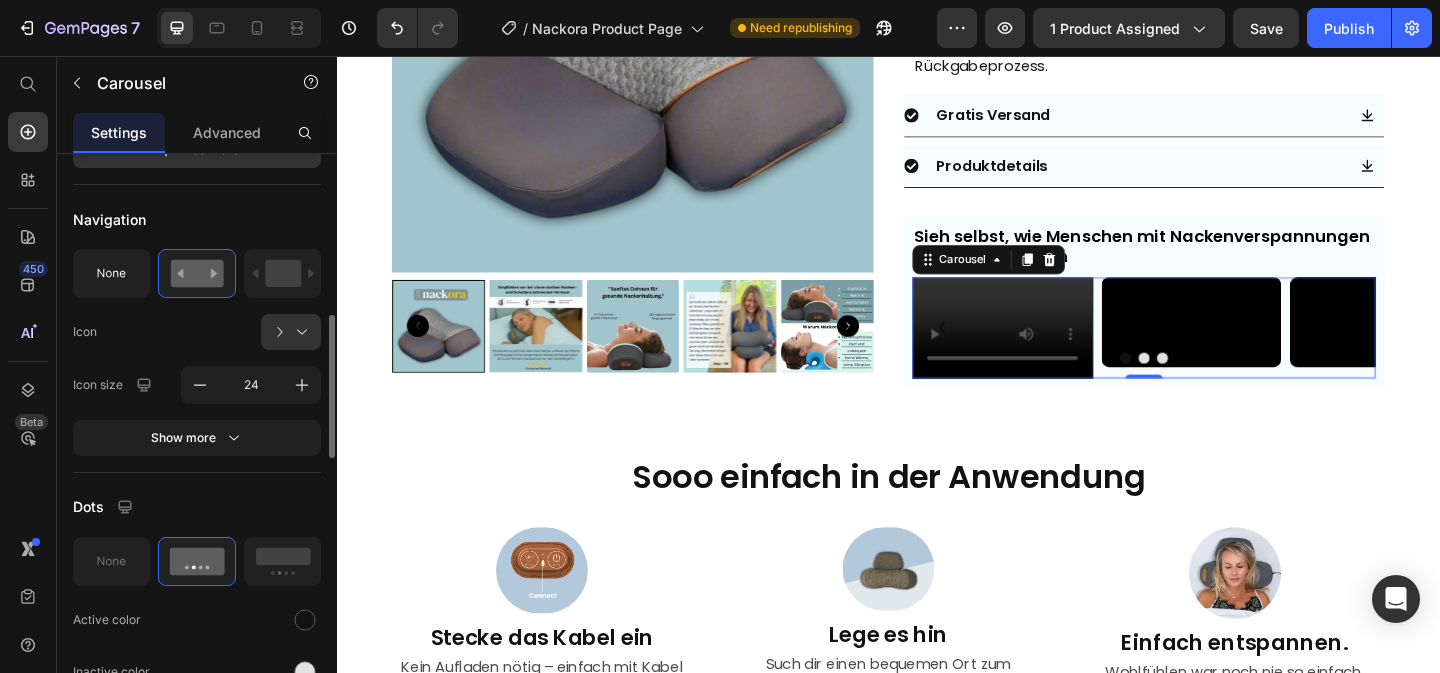 scroll, scrollTop: 646, scrollLeft: 0, axis: vertical 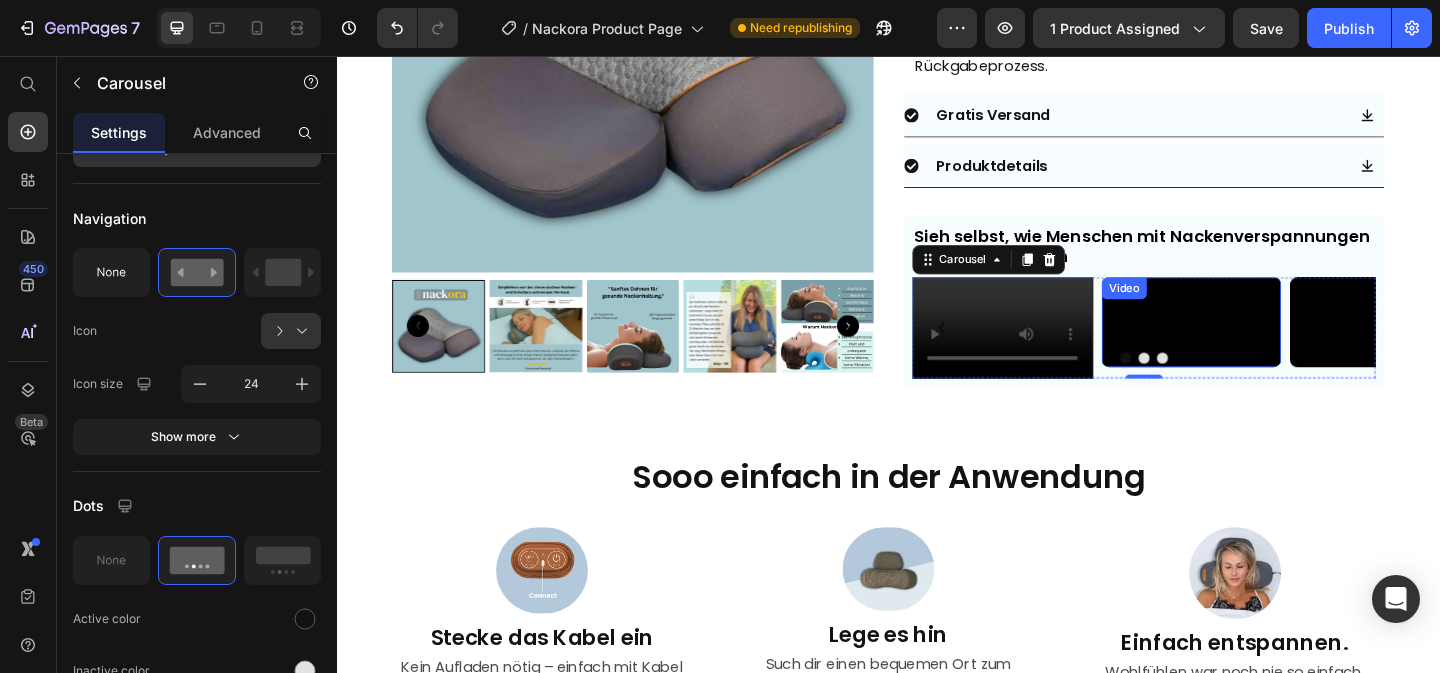 click at bounding box center [1267, 345] 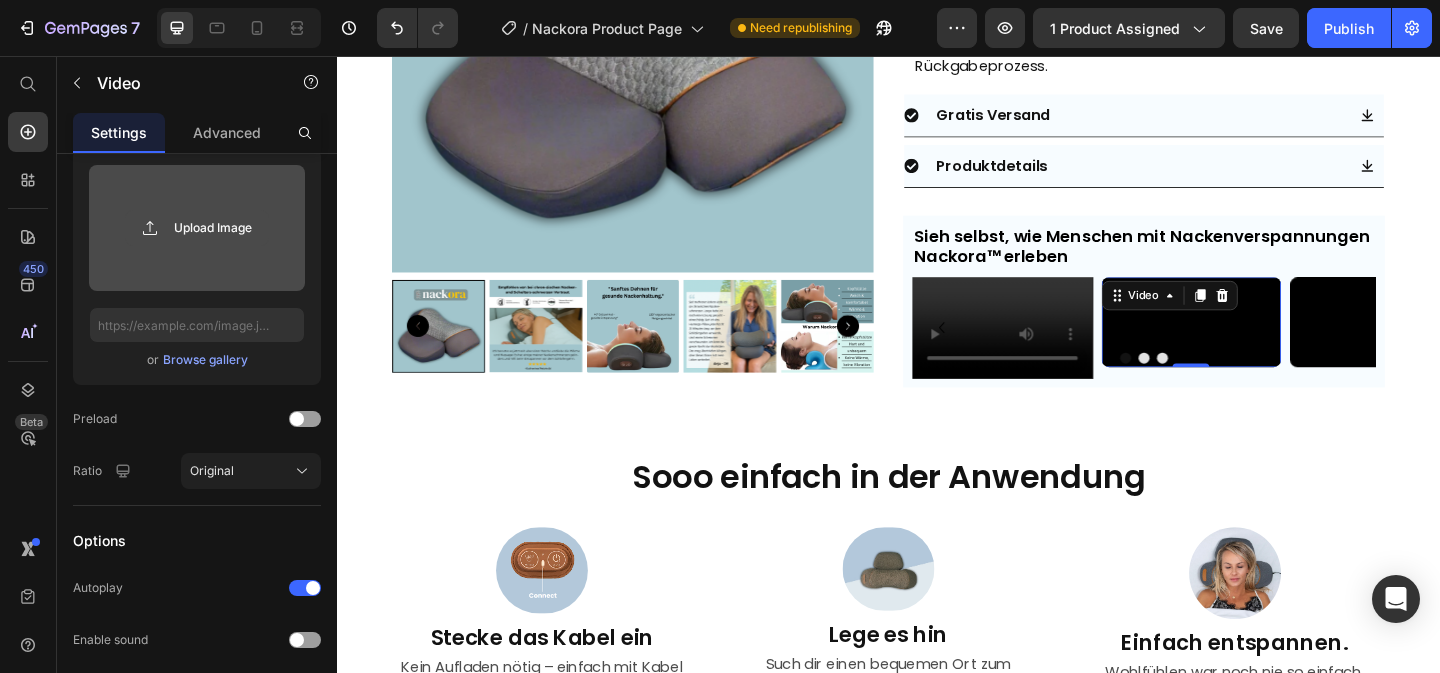 scroll, scrollTop: 0, scrollLeft: 0, axis: both 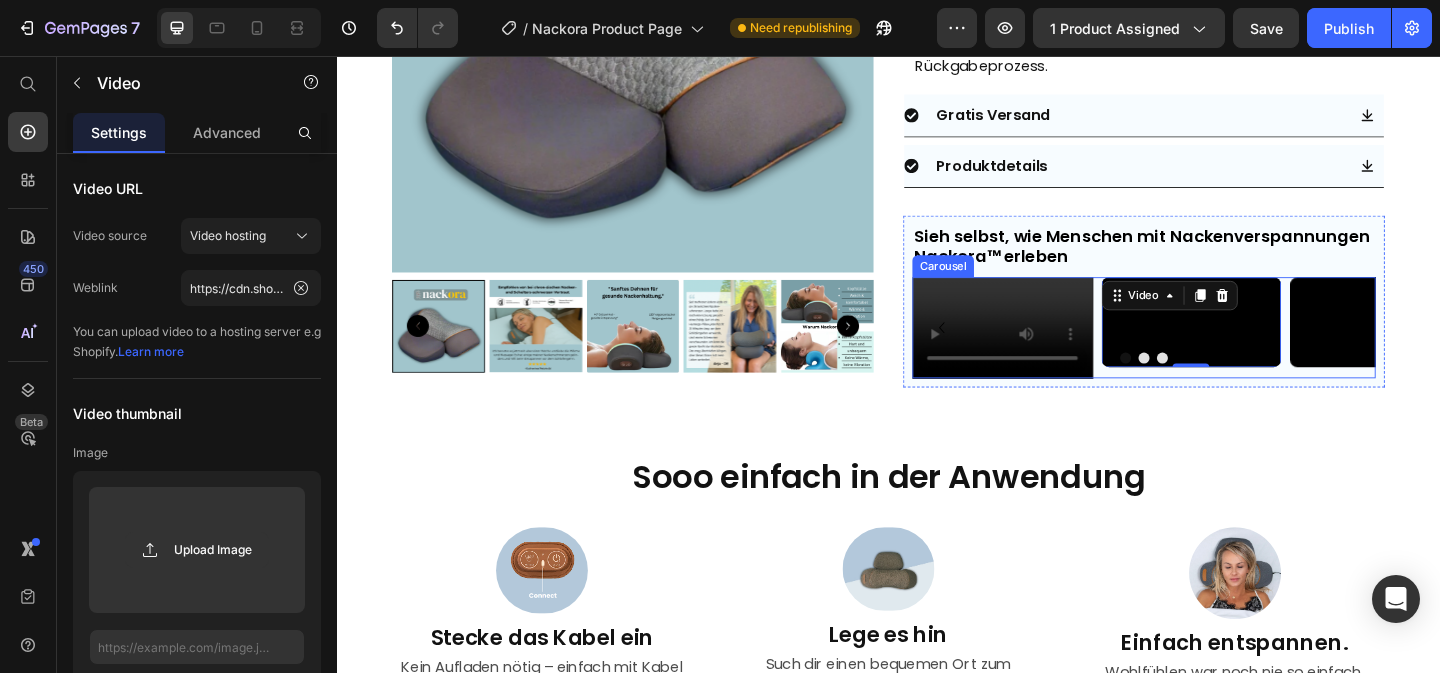 click on "Video" at bounding box center (1061, 351) 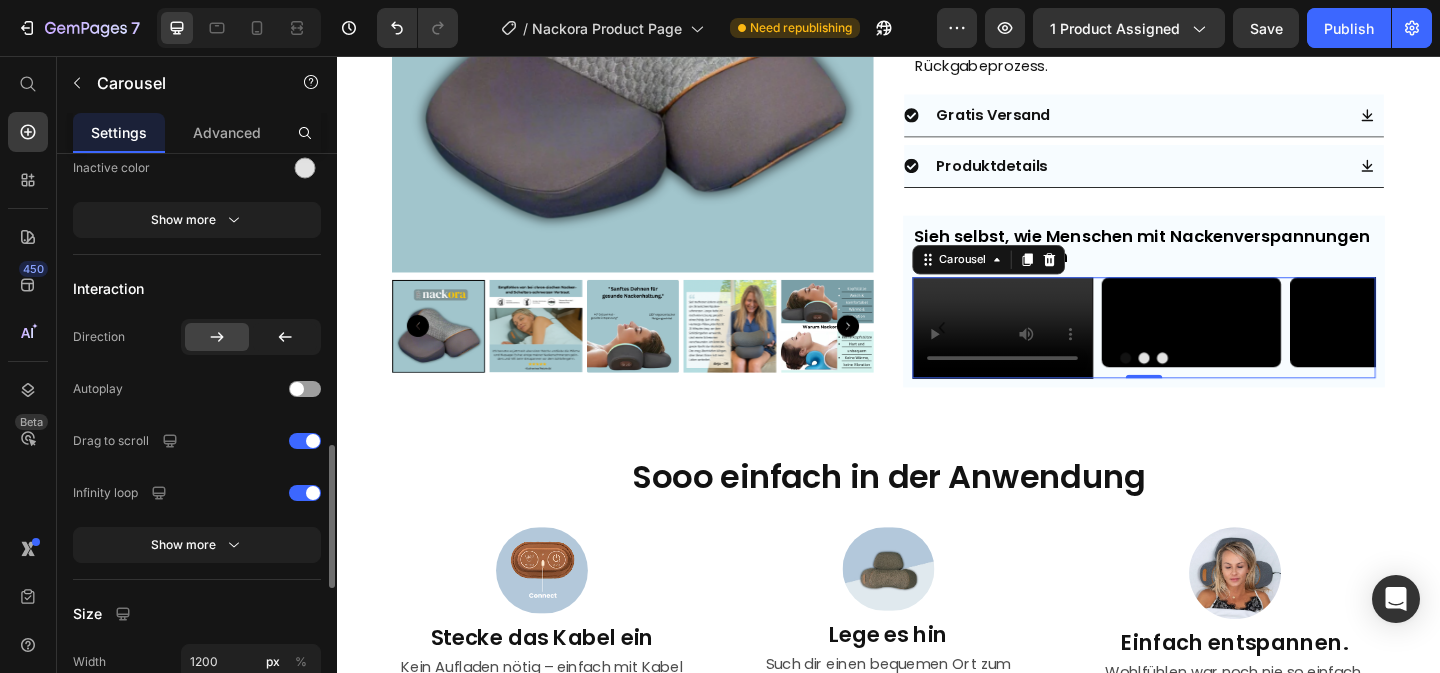 scroll, scrollTop: 1153, scrollLeft: 0, axis: vertical 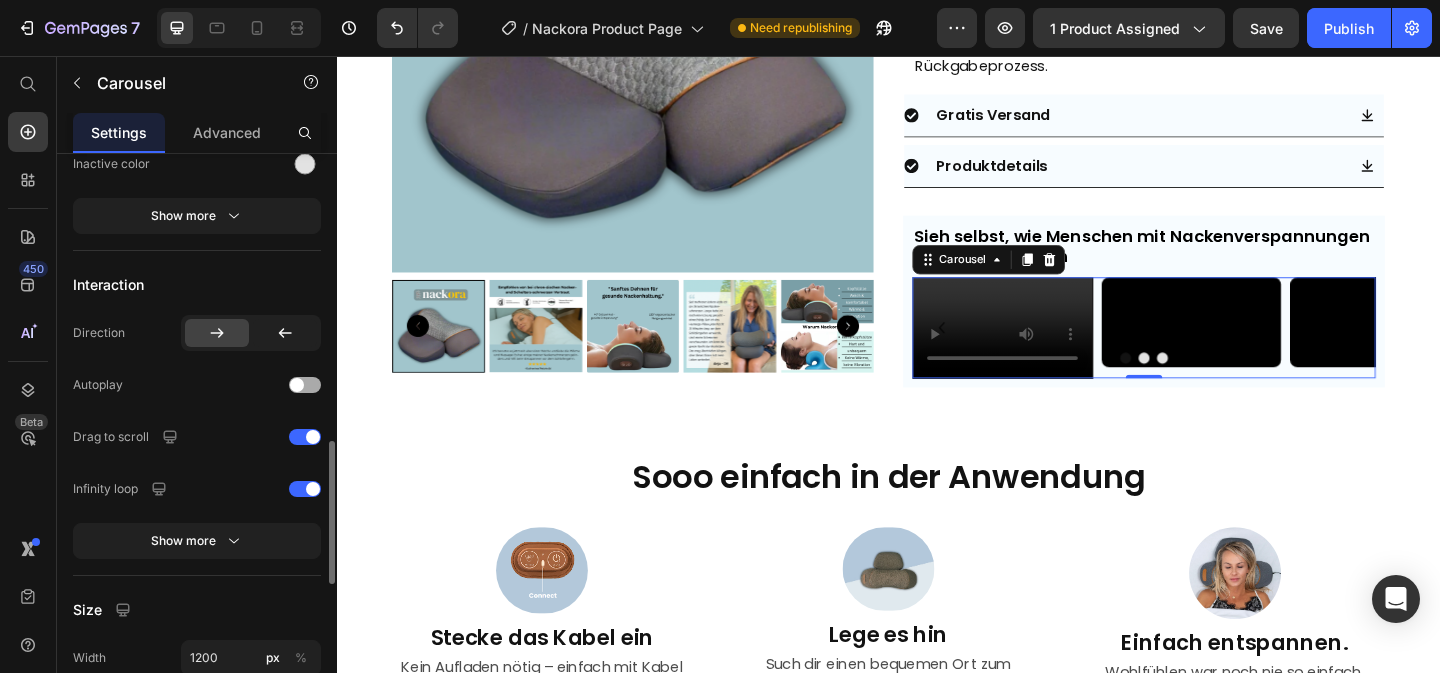 click at bounding box center (305, 385) 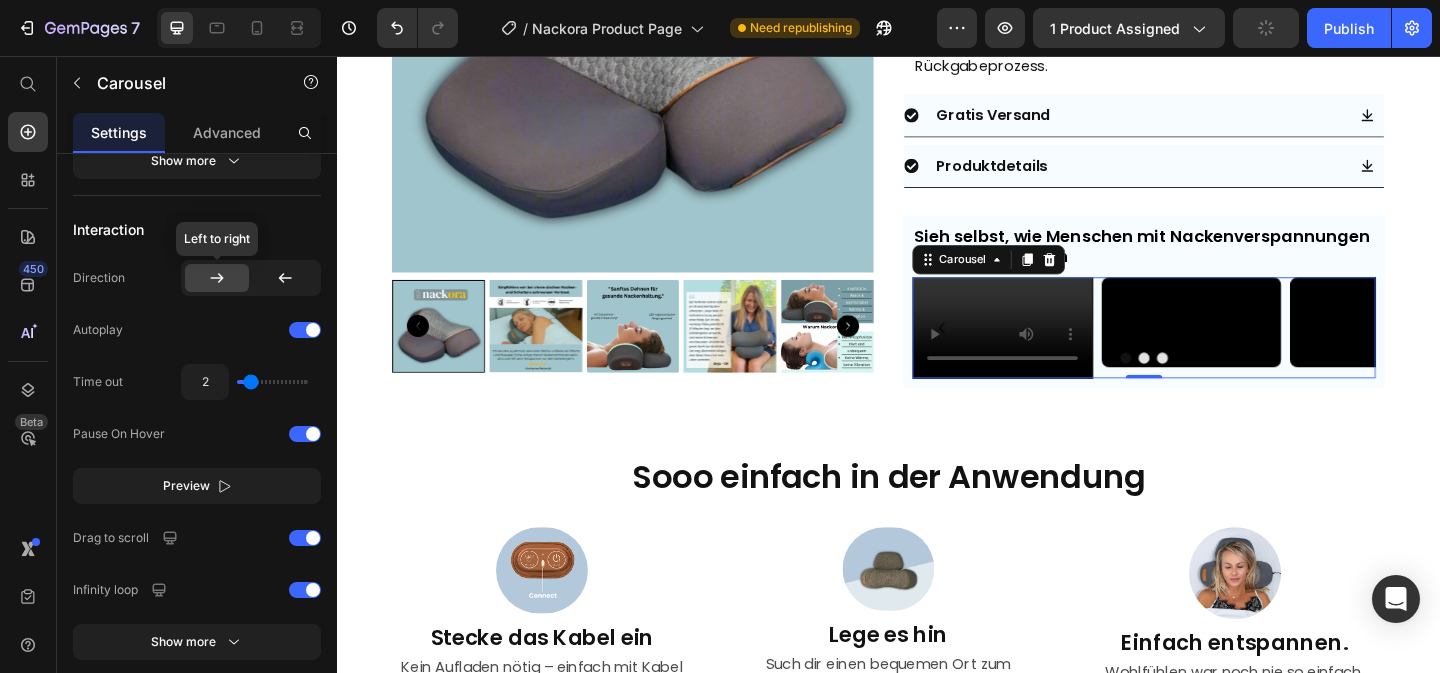 scroll, scrollTop: 0, scrollLeft: 0, axis: both 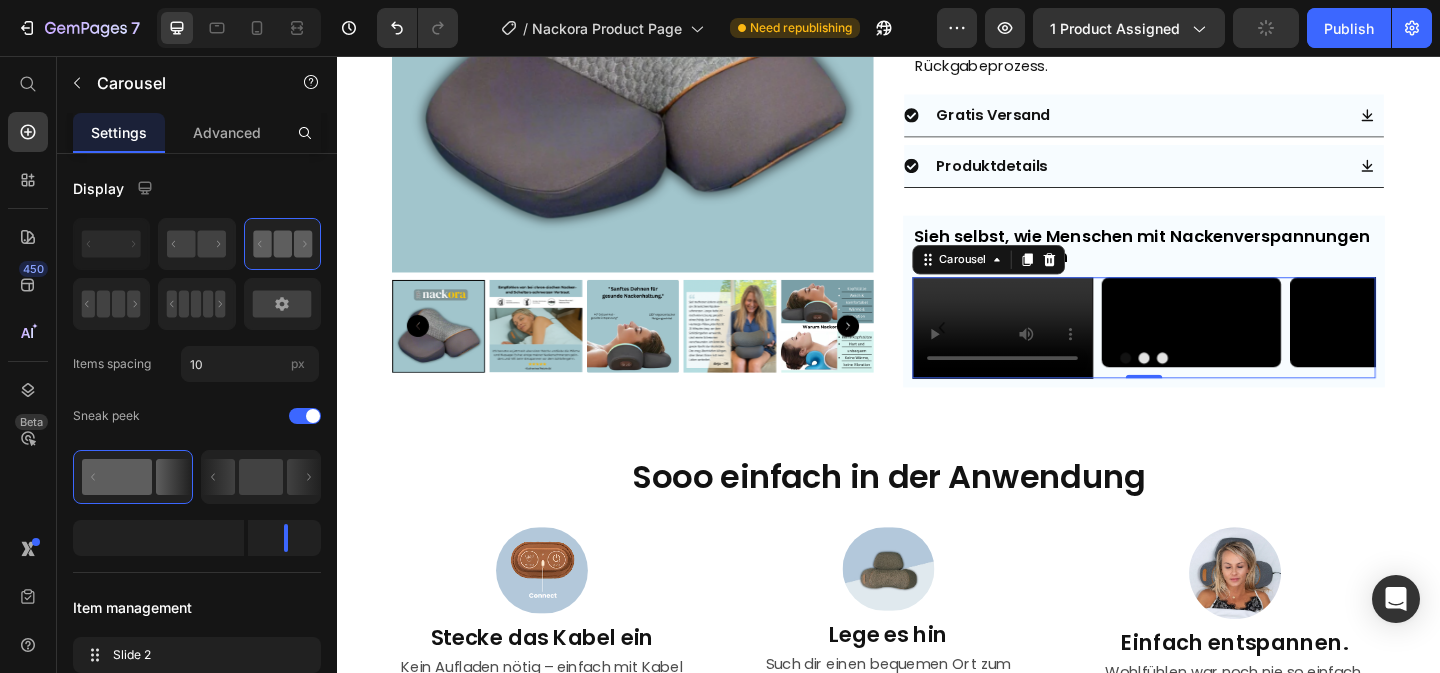 click on "Video" at bounding box center [1061, 351] 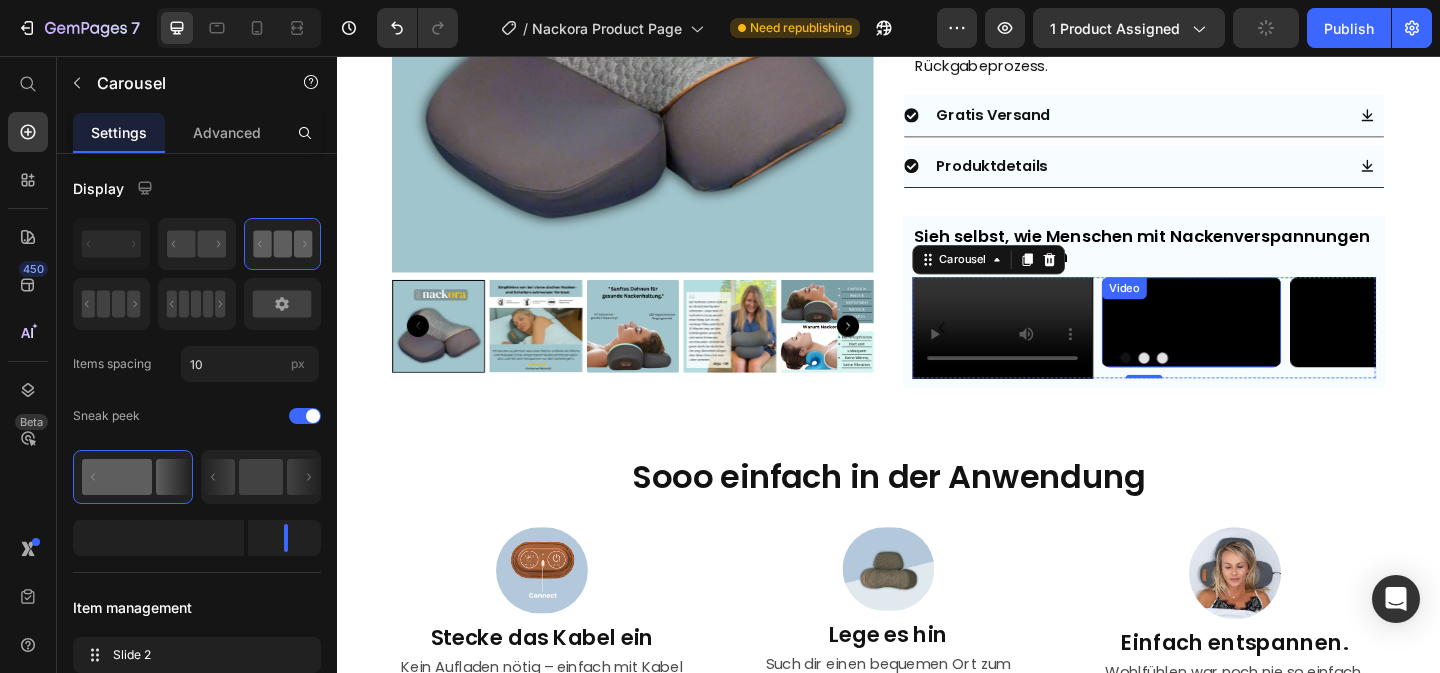 click at bounding box center (1267, 345) 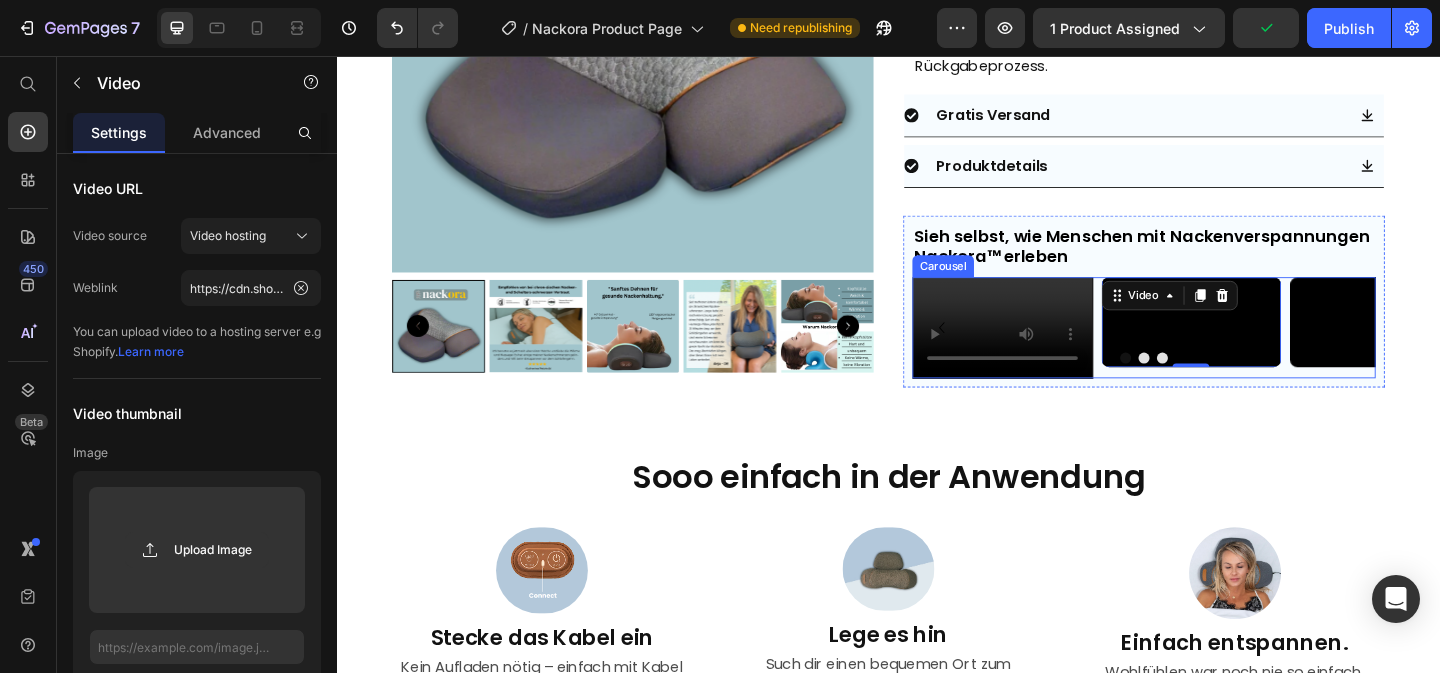 click on "Video" at bounding box center [1061, 351] 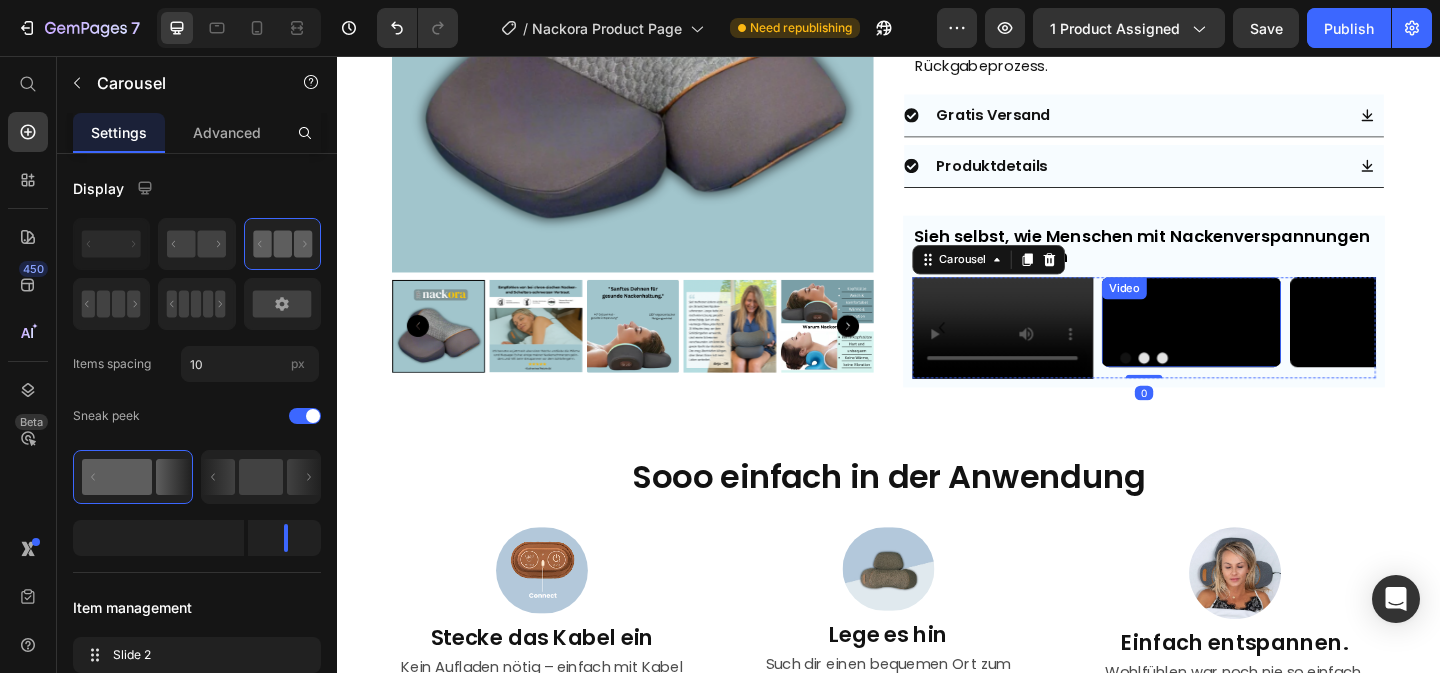 click at bounding box center (1267, 345) 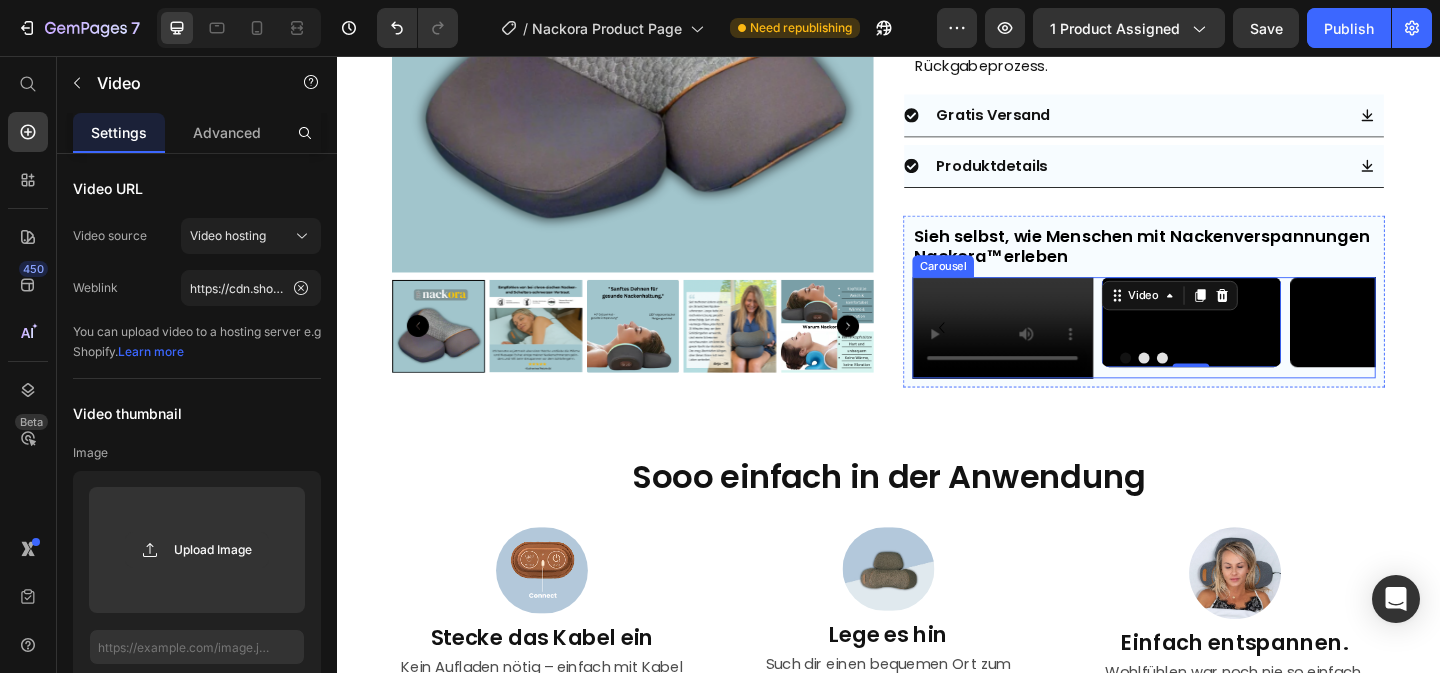 click on "Video" at bounding box center (1061, 351) 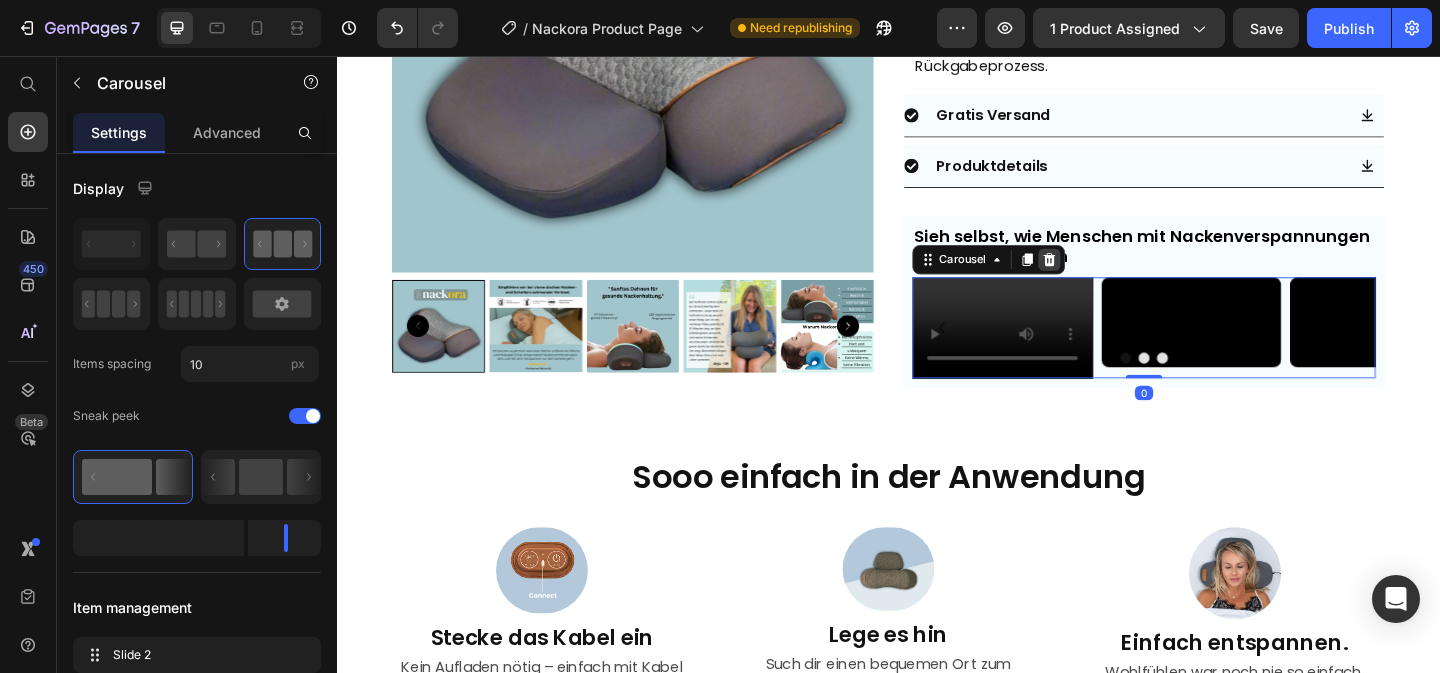 click 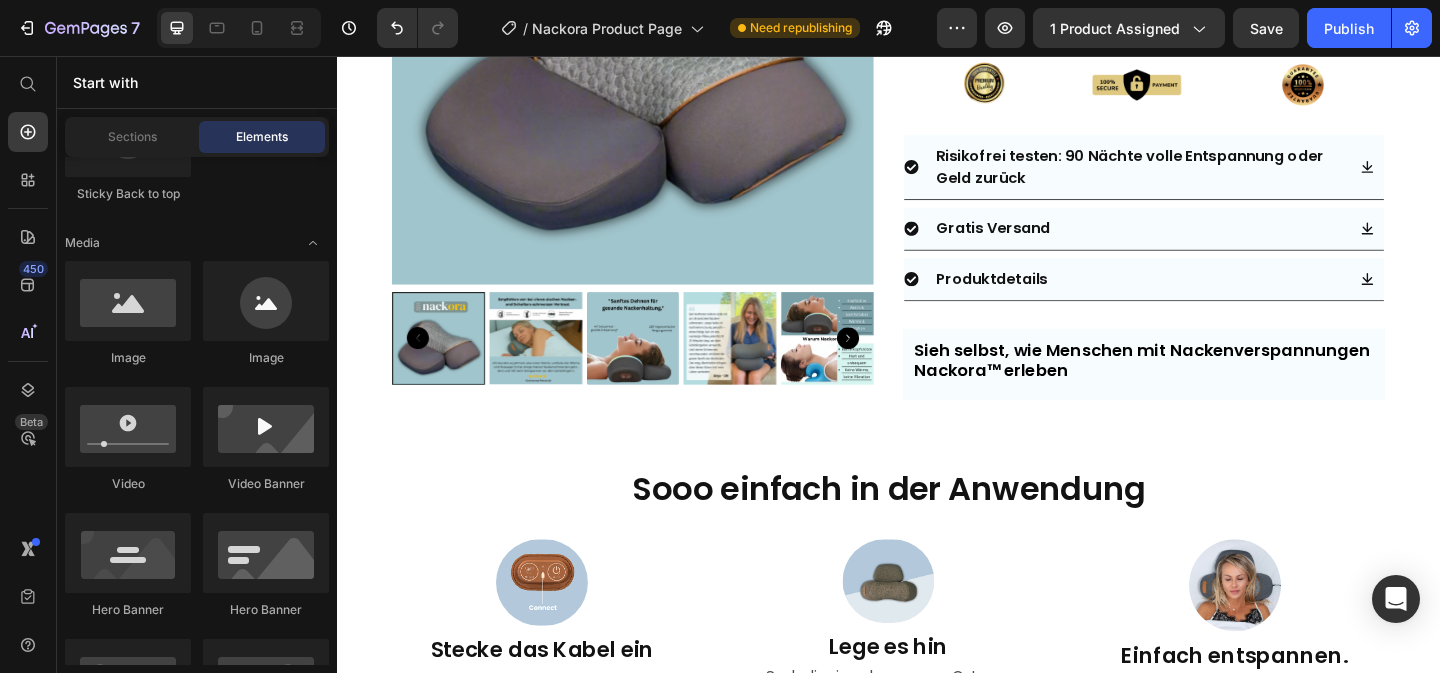 scroll, scrollTop: 1690, scrollLeft: 0, axis: vertical 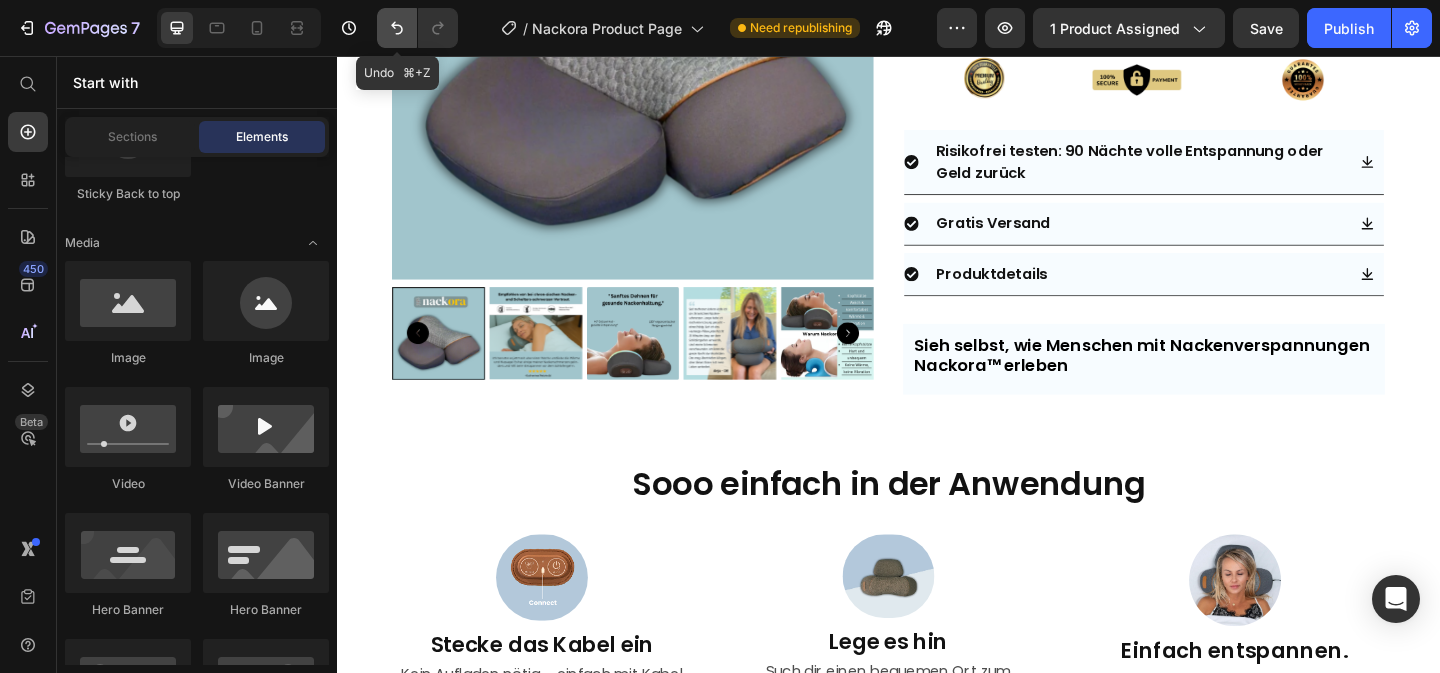 click 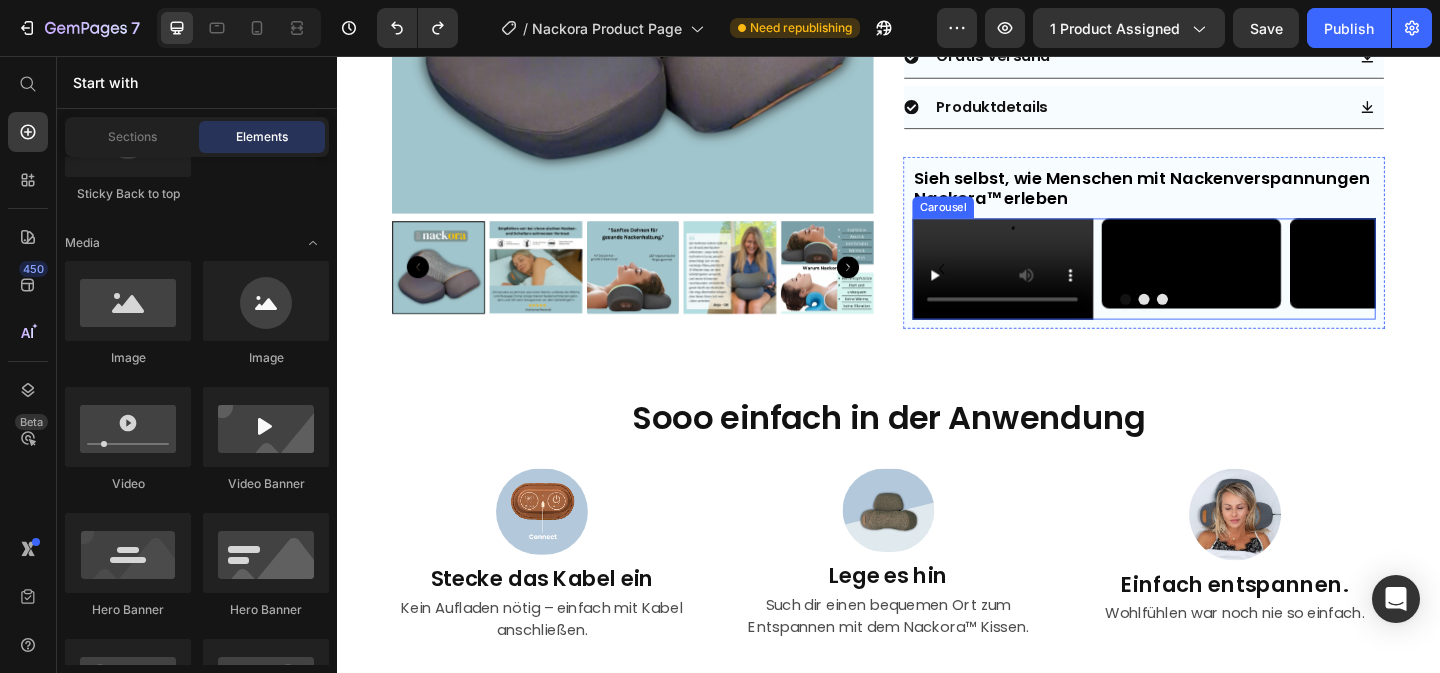 scroll, scrollTop: 1872, scrollLeft: 0, axis: vertical 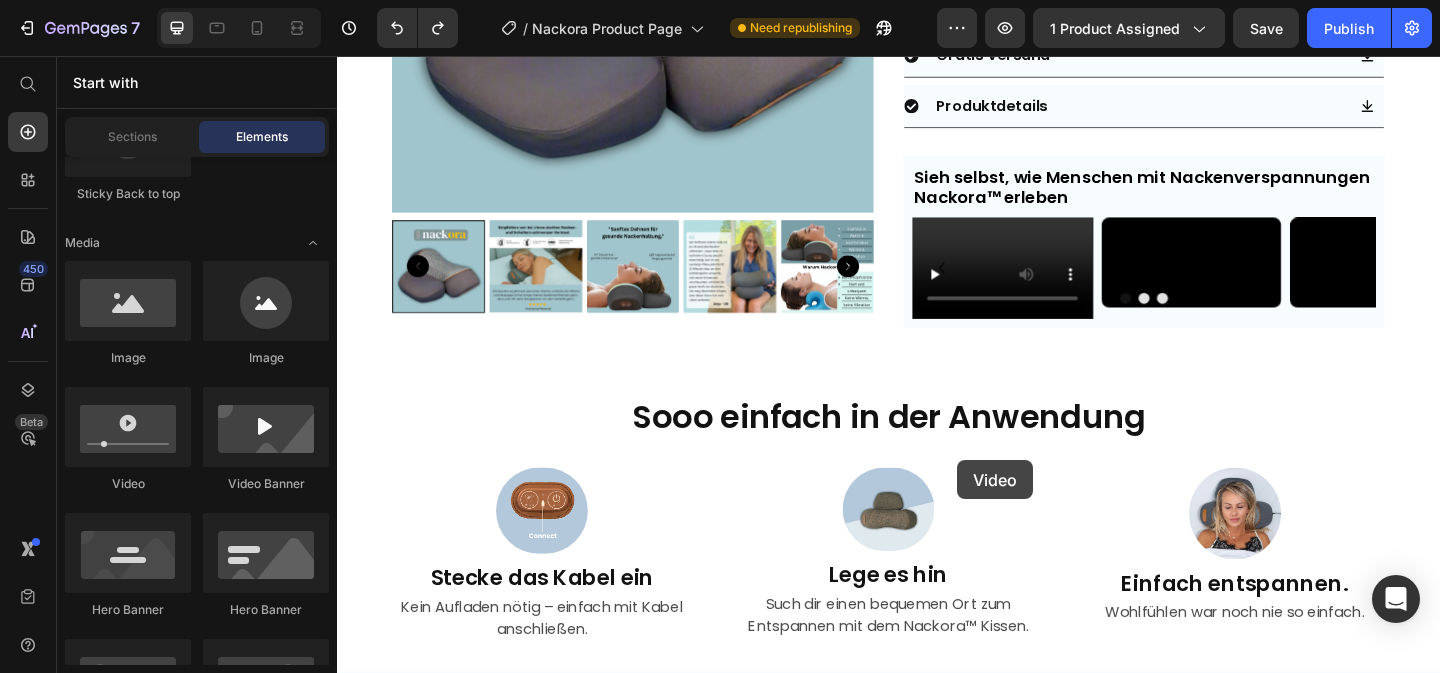 drag, startPoint x: 473, startPoint y: 502, endPoint x: 1012, endPoint y: 496, distance: 539.0334 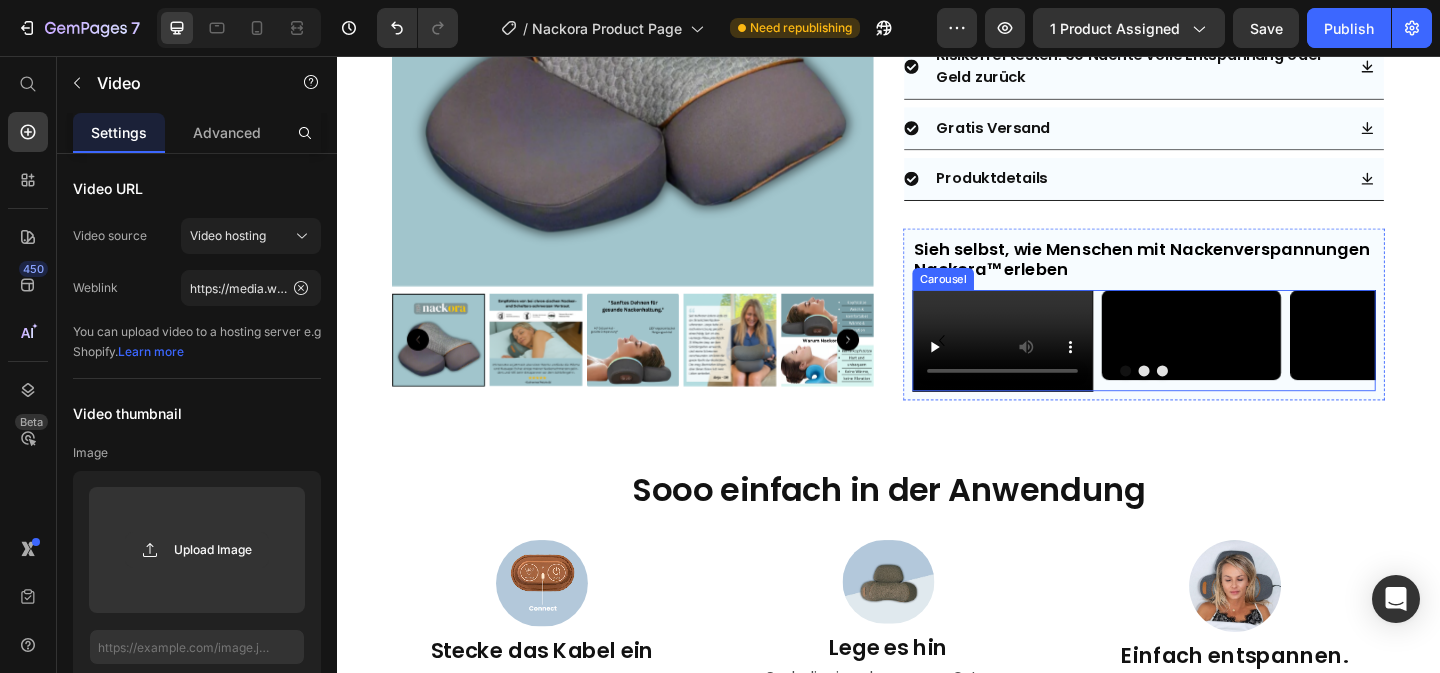 click on "Video" at bounding box center (1061, 366) 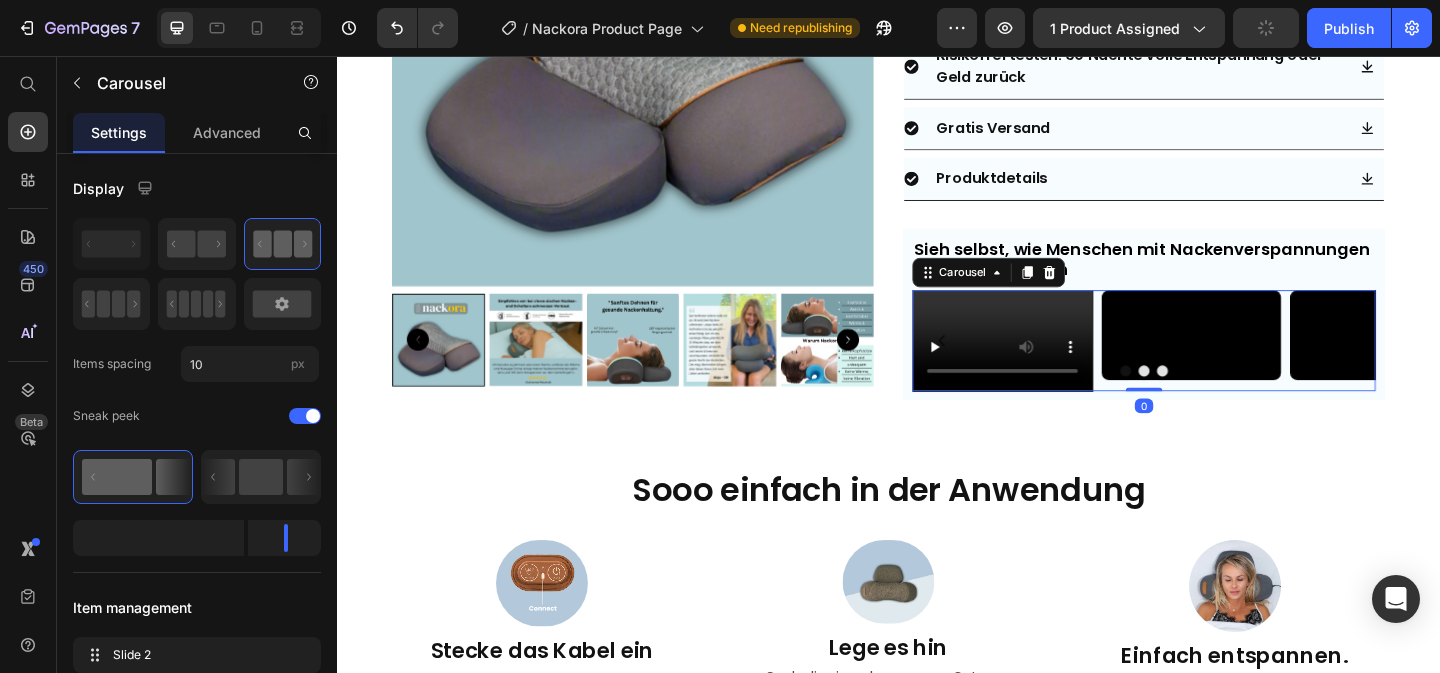 click on "Video" at bounding box center (1061, 366) 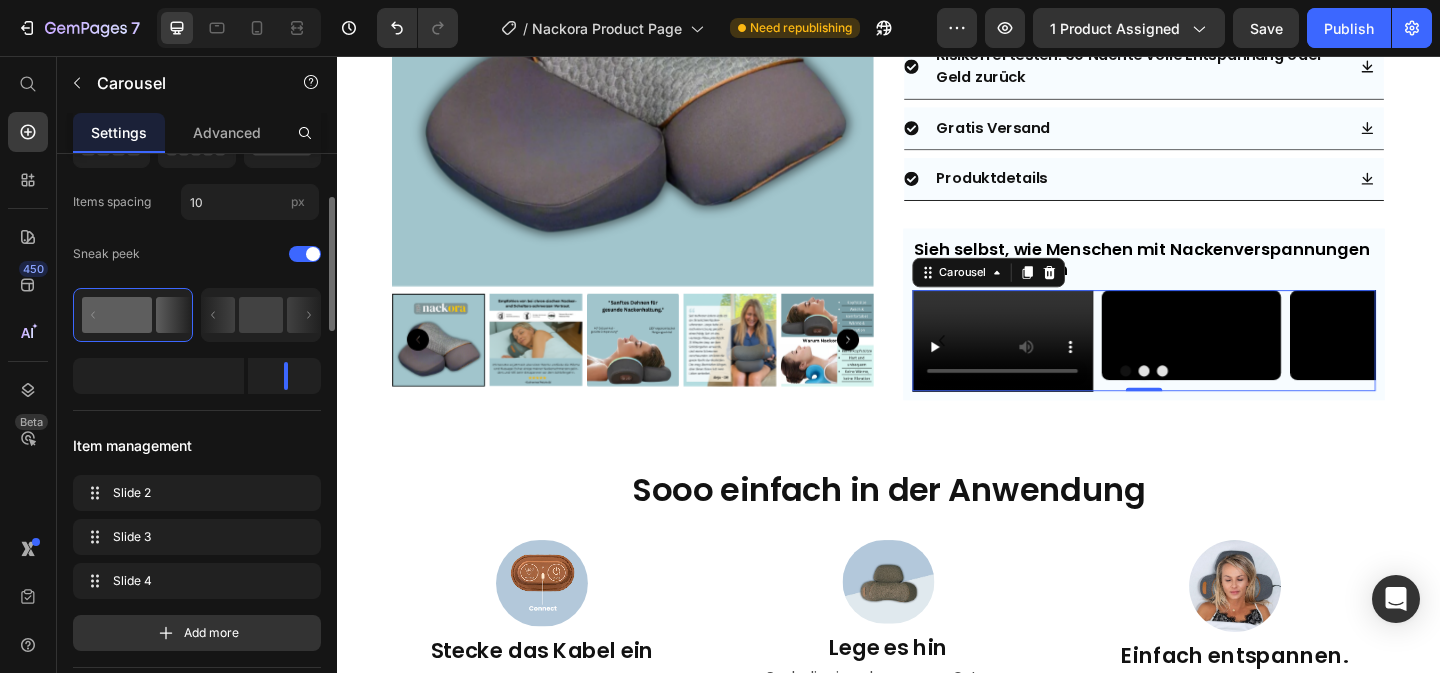 scroll, scrollTop: 167, scrollLeft: 0, axis: vertical 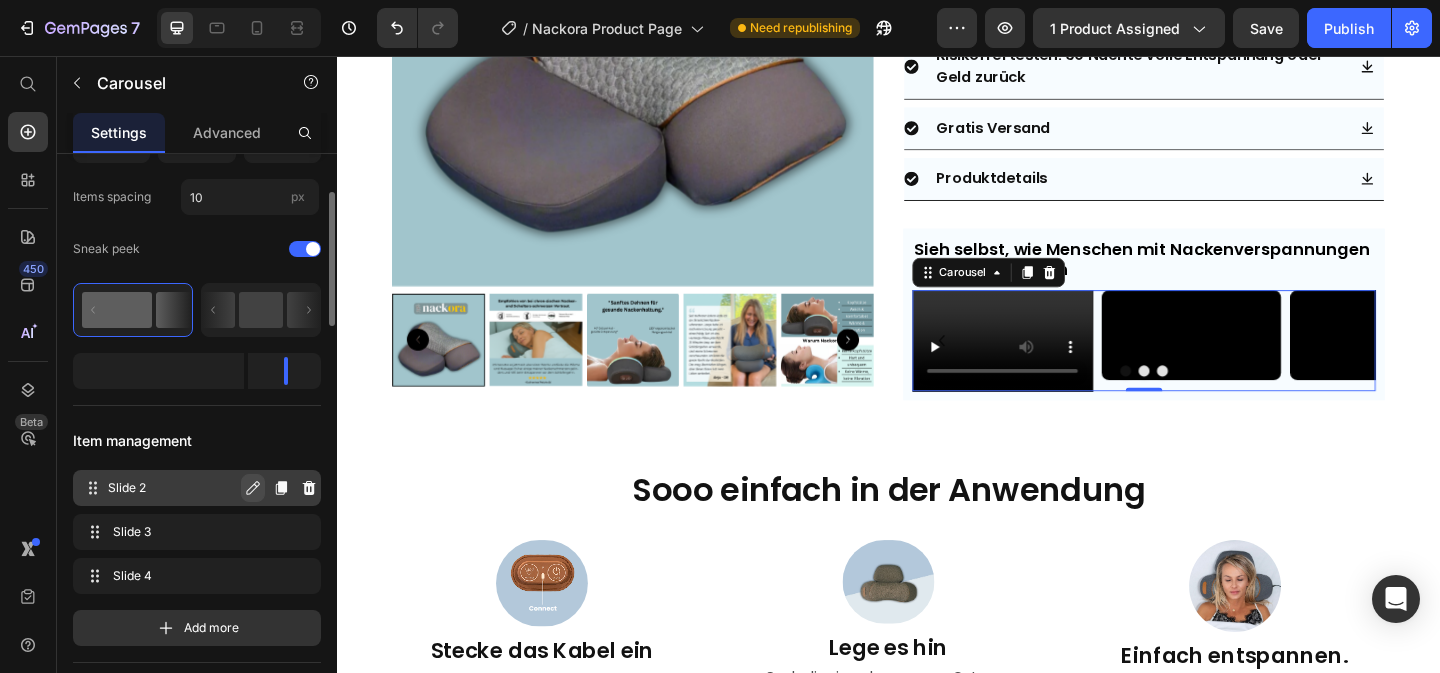 click 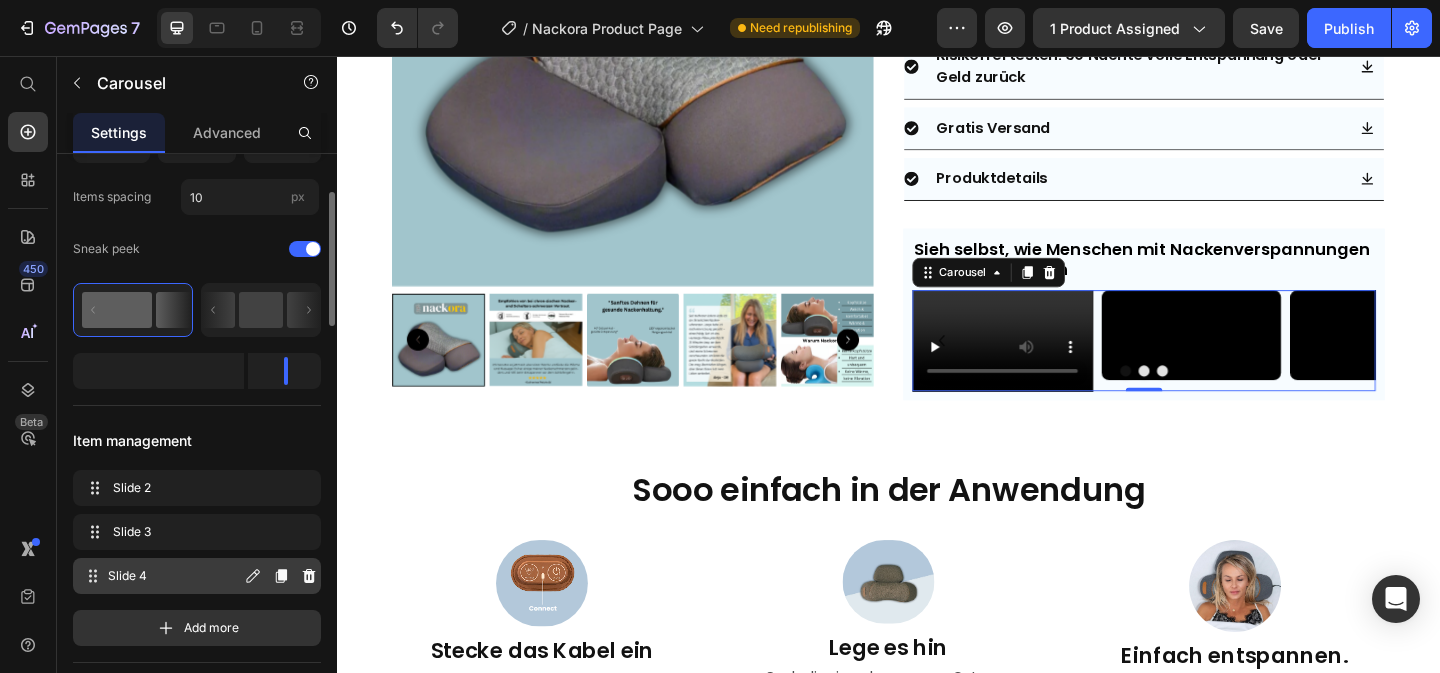 click on "Slide 4" at bounding box center (174, 576) 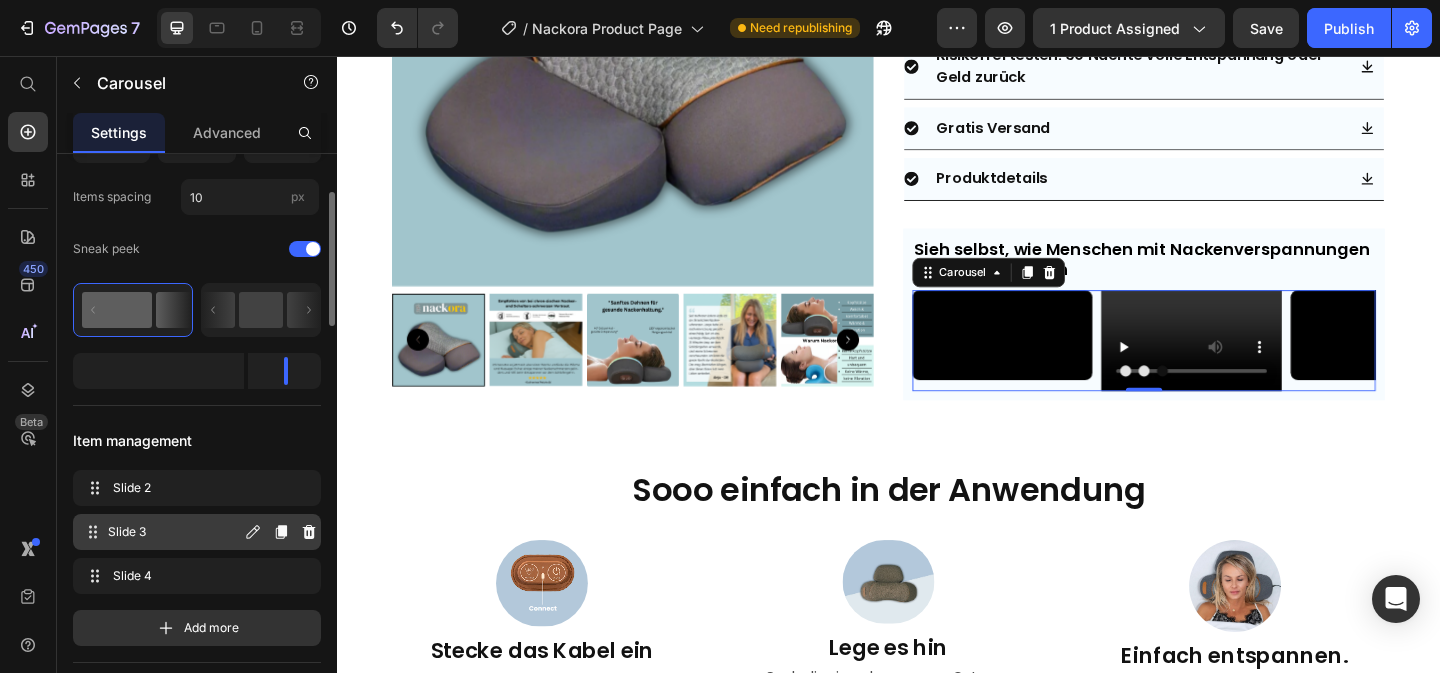 click on "Slide 3" at bounding box center [174, 532] 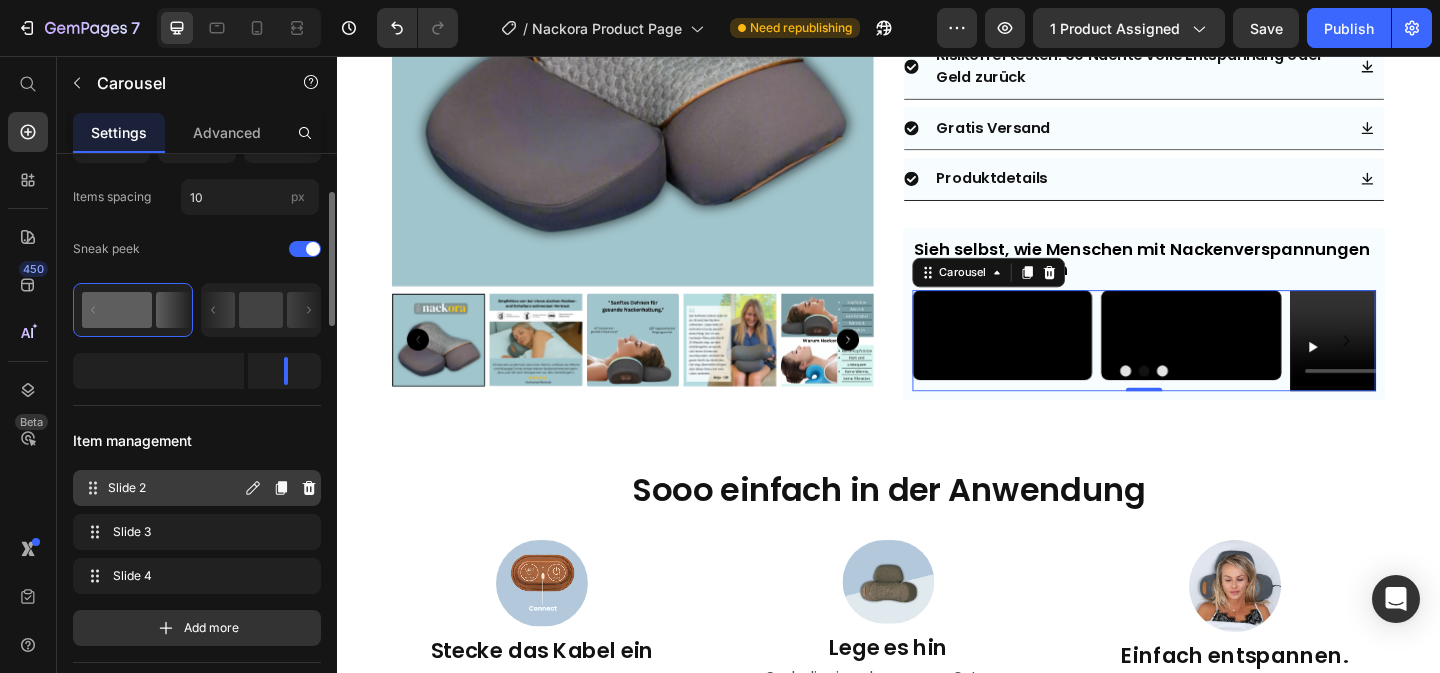 click on "Slide 2" at bounding box center (174, 488) 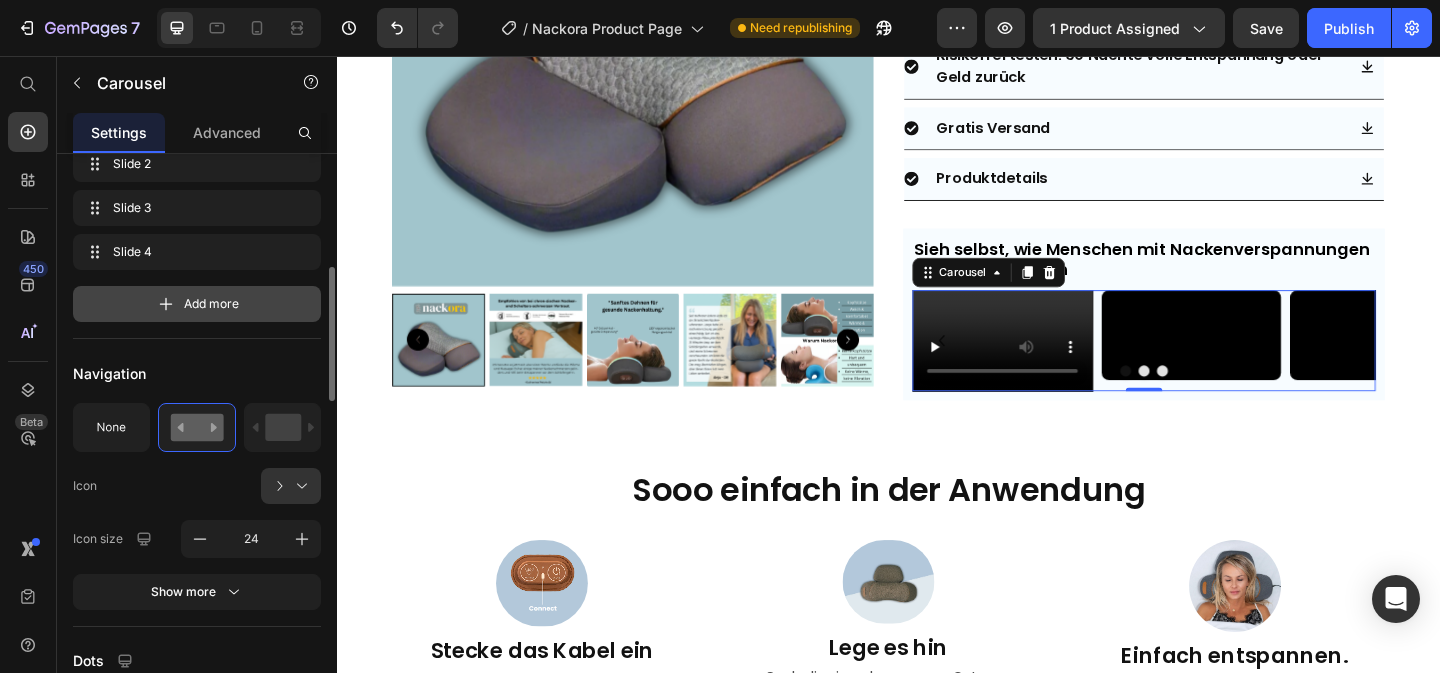scroll, scrollTop: 480, scrollLeft: 0, axis: vertical 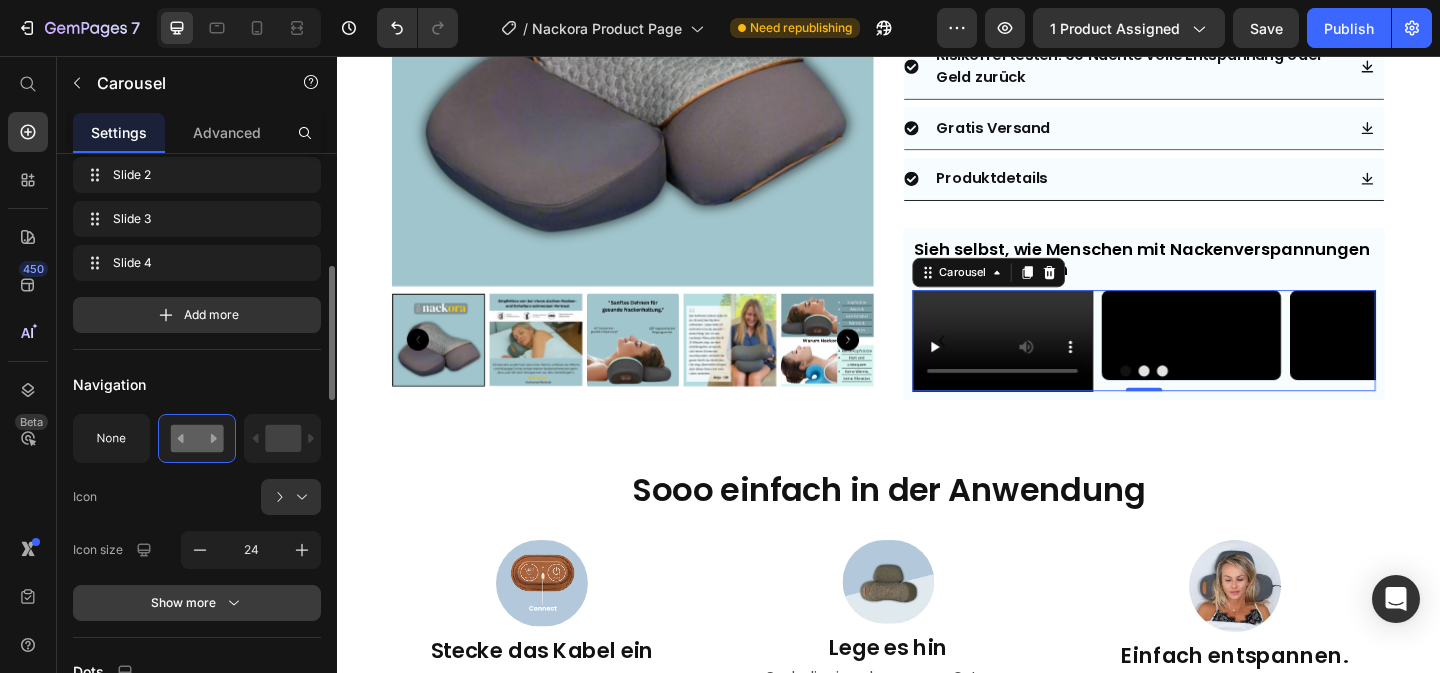 click 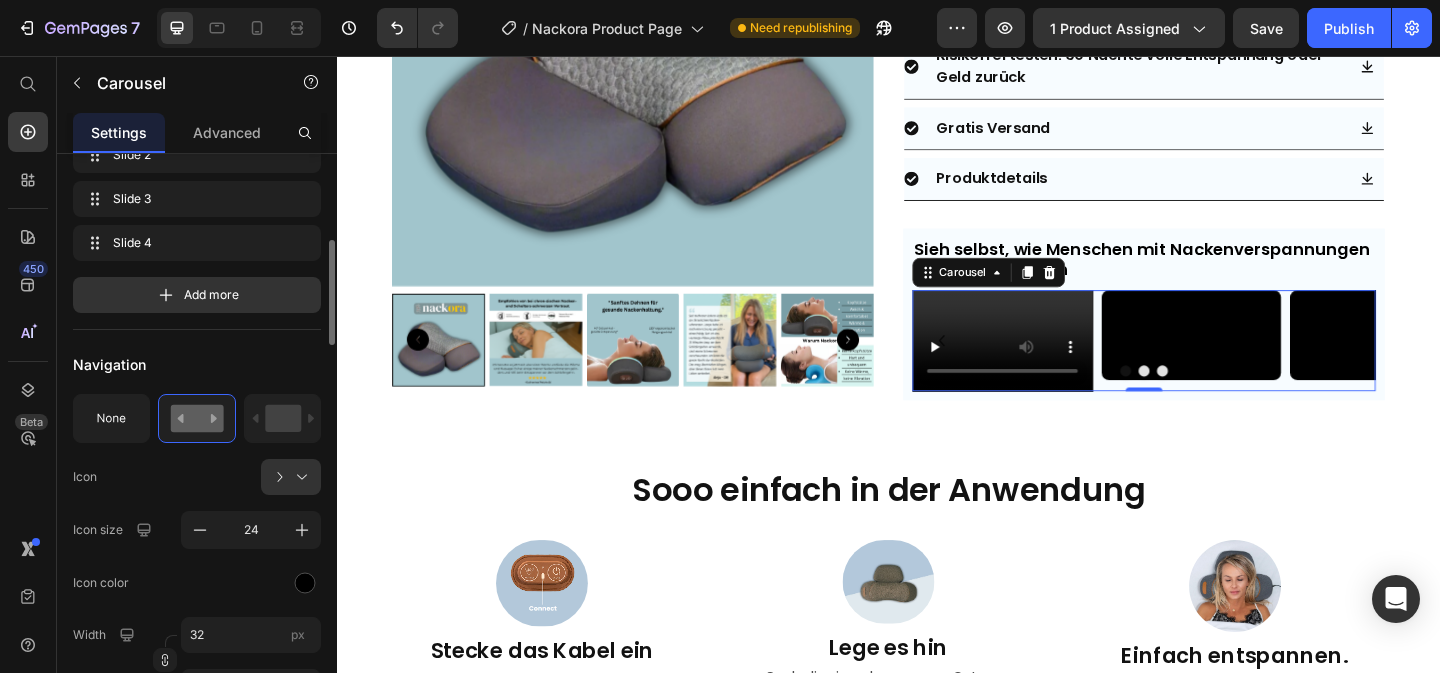 scroll, scrollTop: 496, scrollLeft: 0, axis: vertical 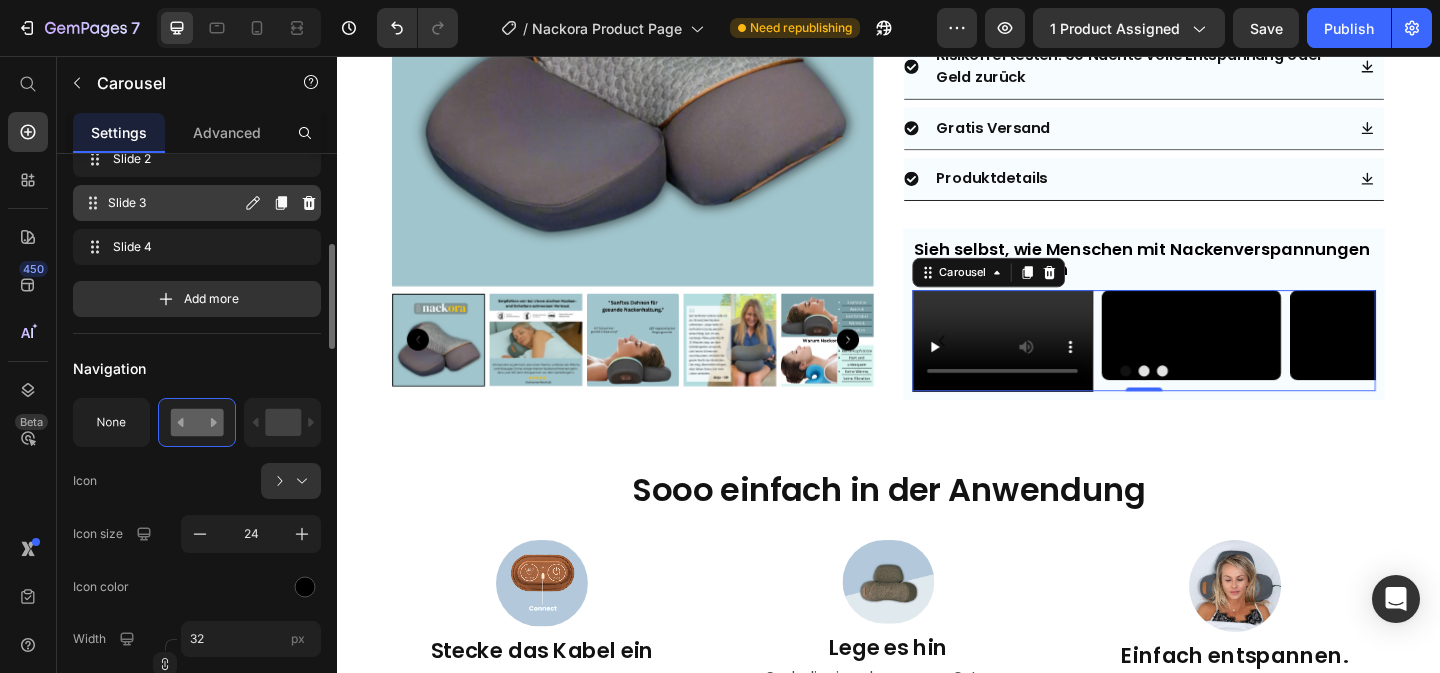 click on "Slide 3" at bounding box center [174, 203] 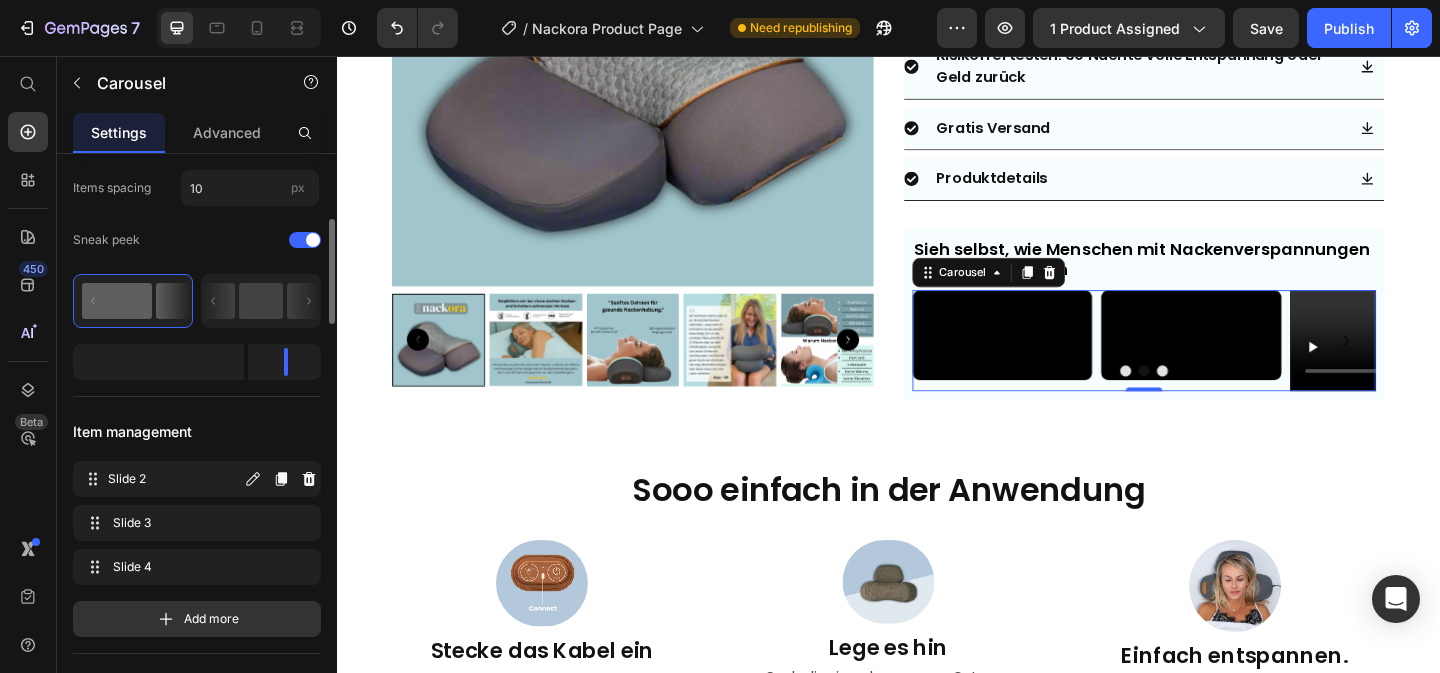 scroll, scrollTop: 172, scrollLeft: 0, axis: vertical 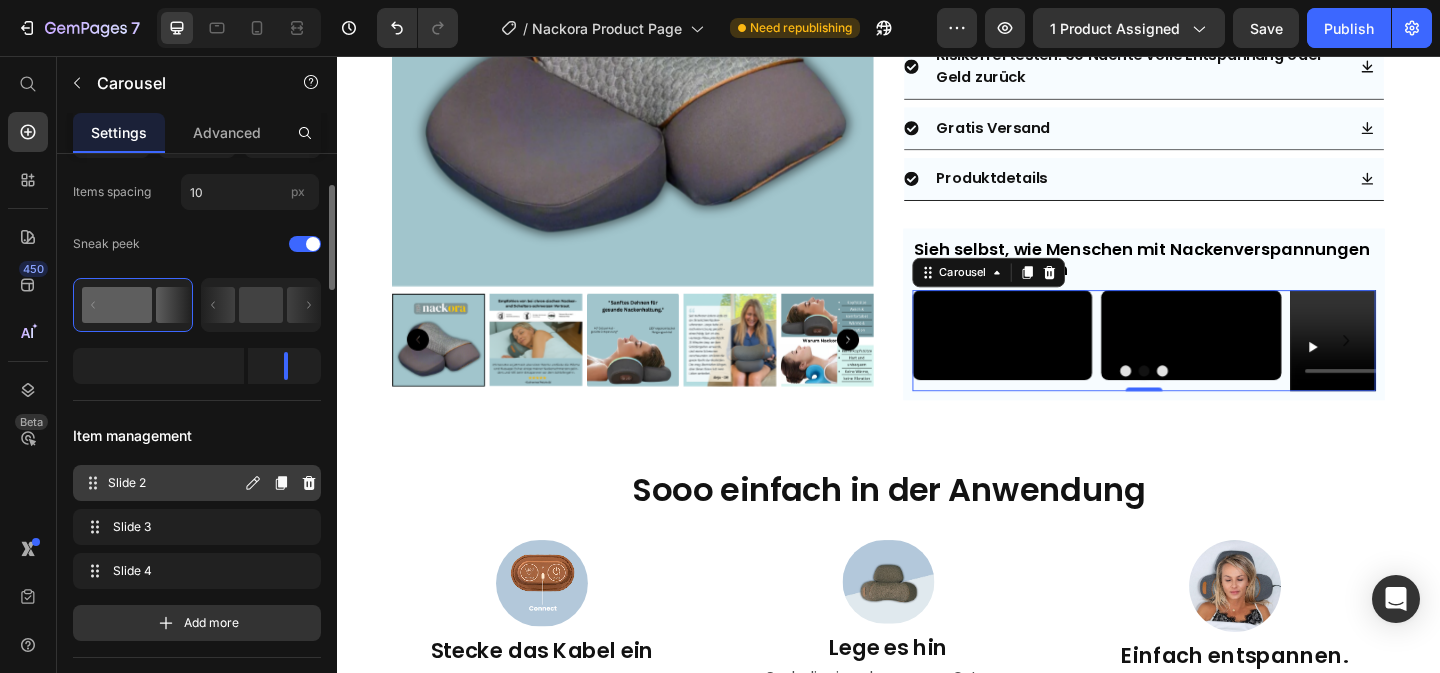 click on "Slide 2" at bounding box center (174, 483) 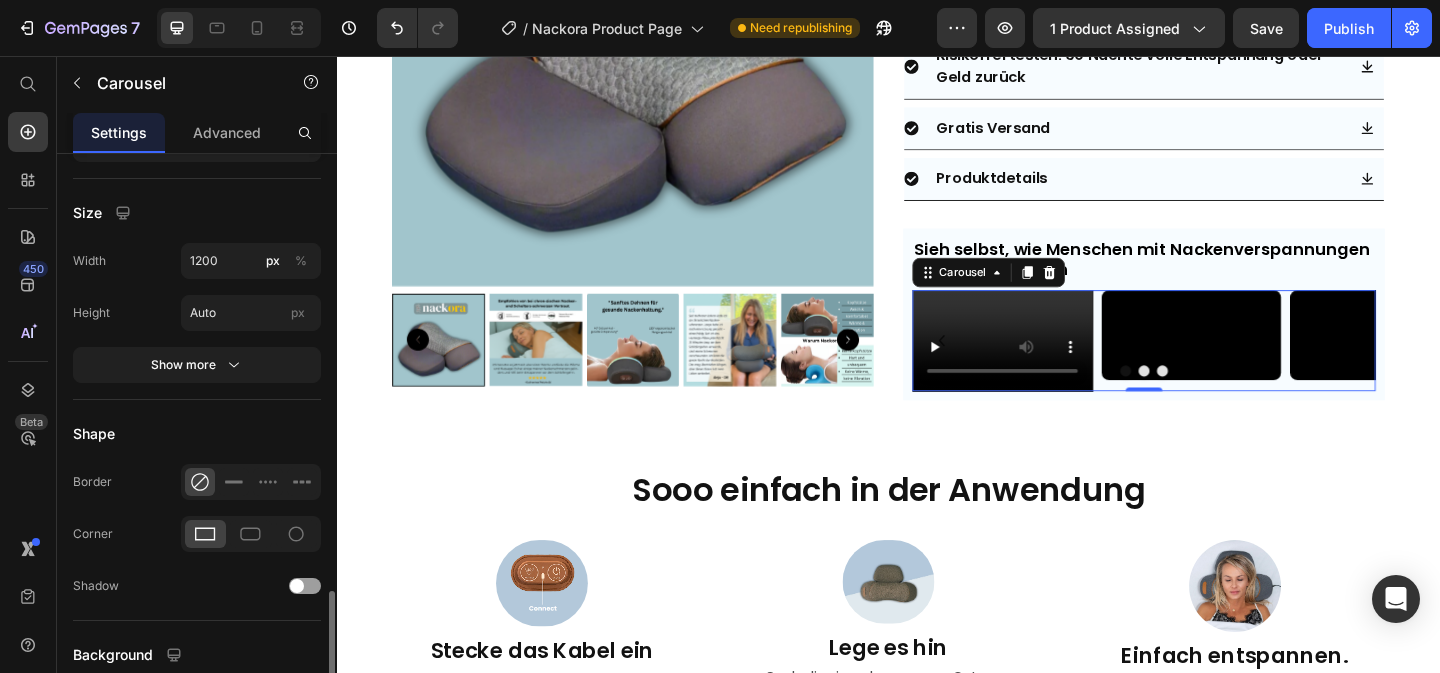 scroll, scrollTop: 2387, scrollLeft: 0, axis: vertical 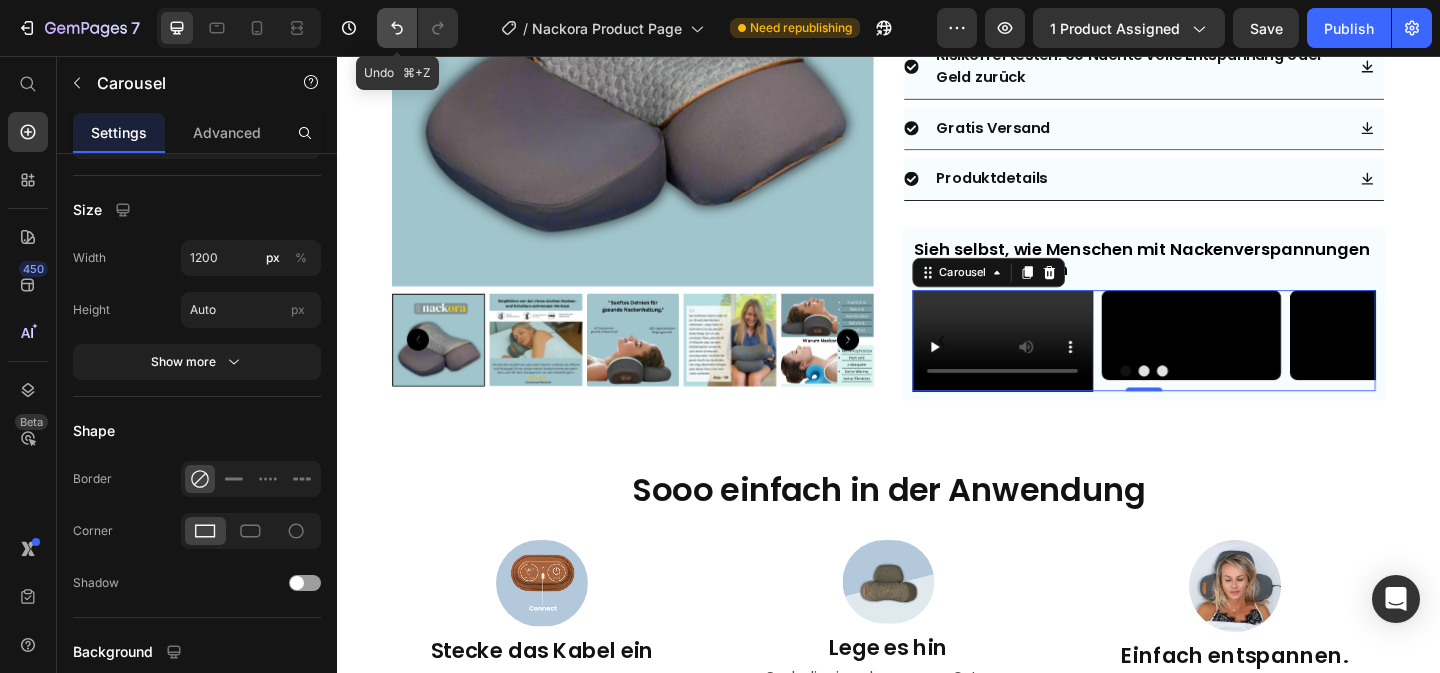 click 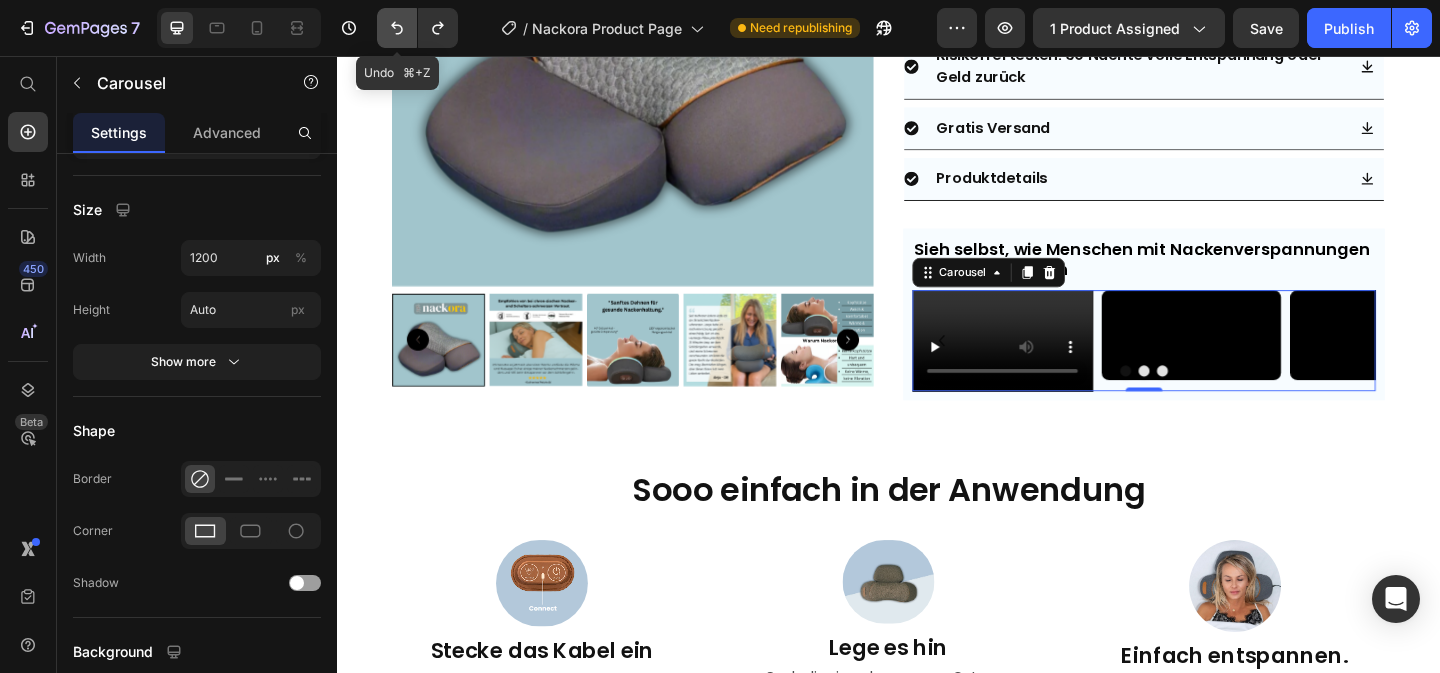 click 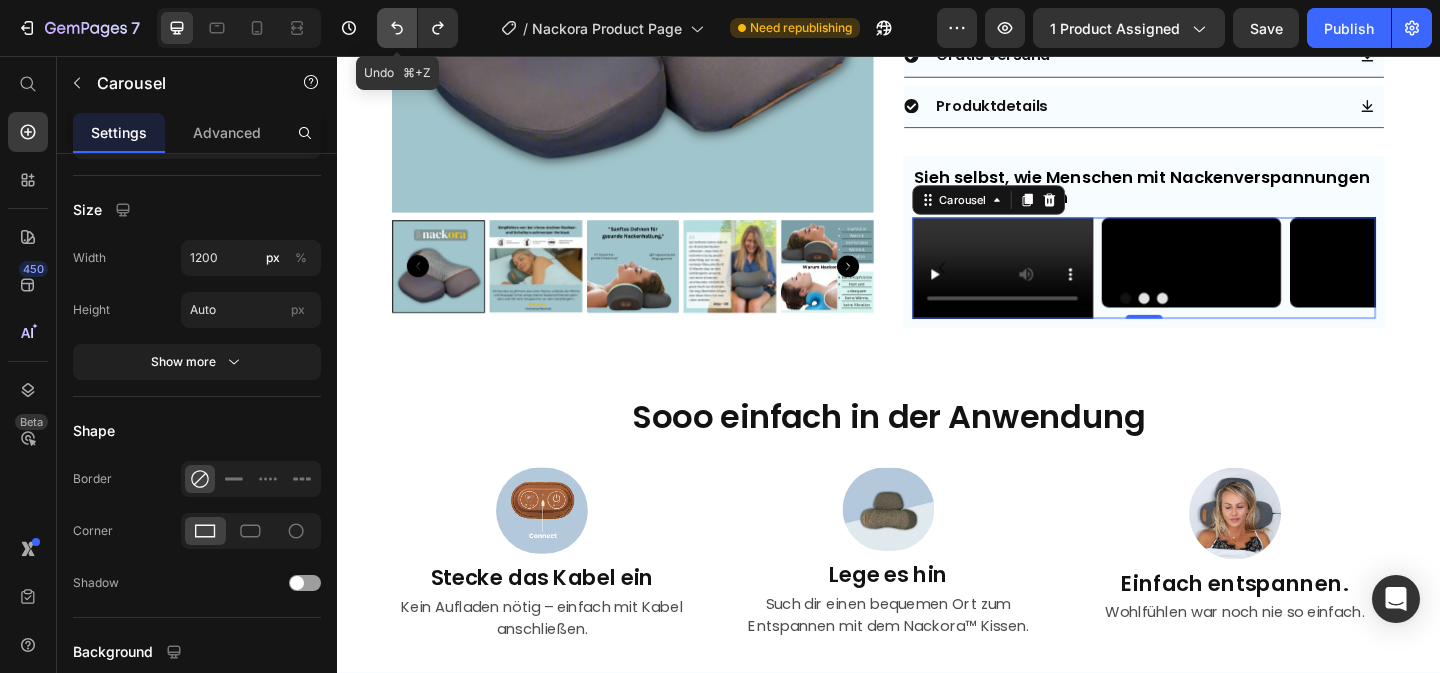 click 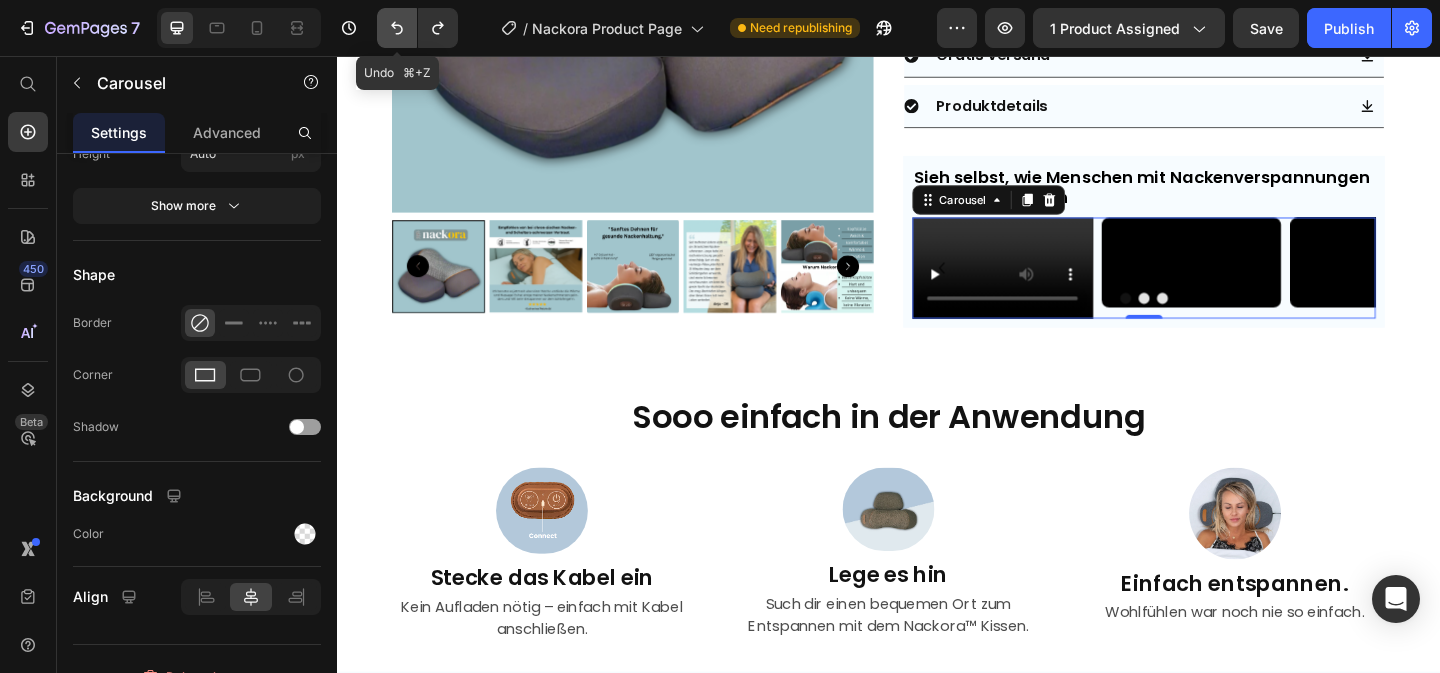 click 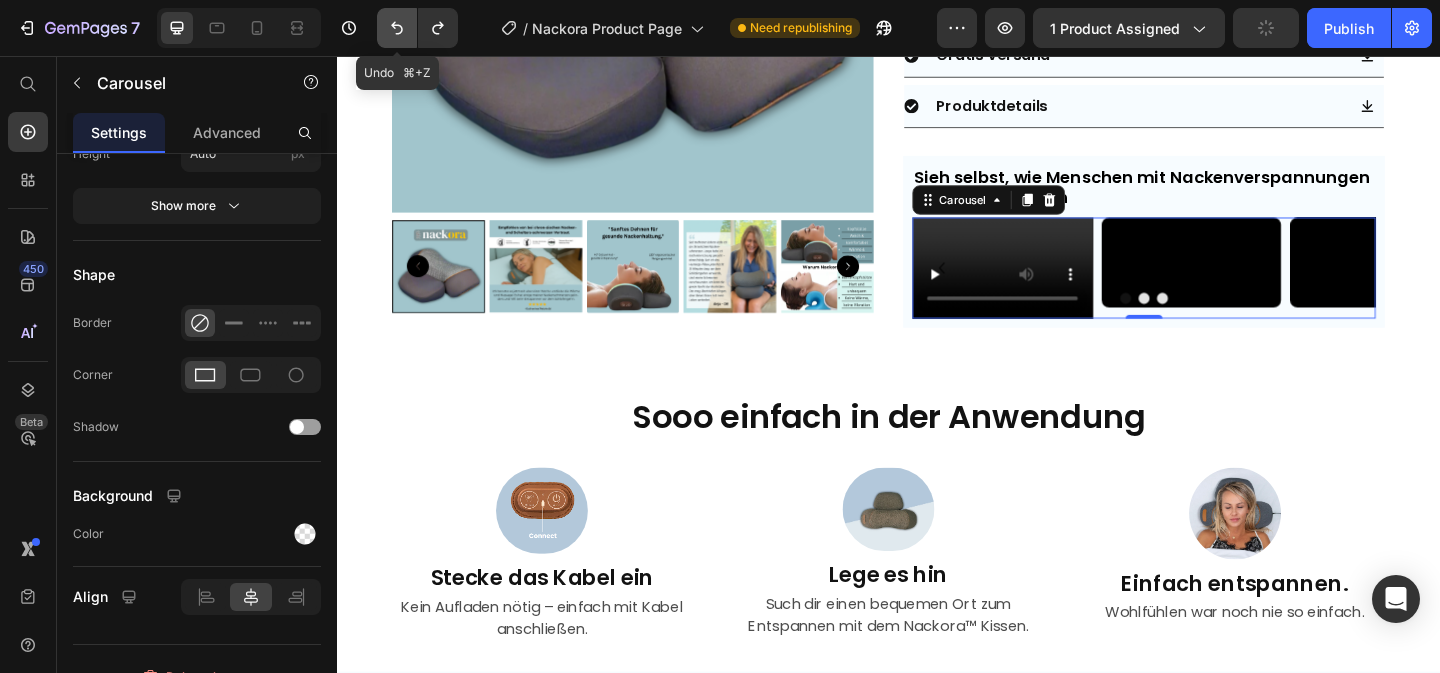 click 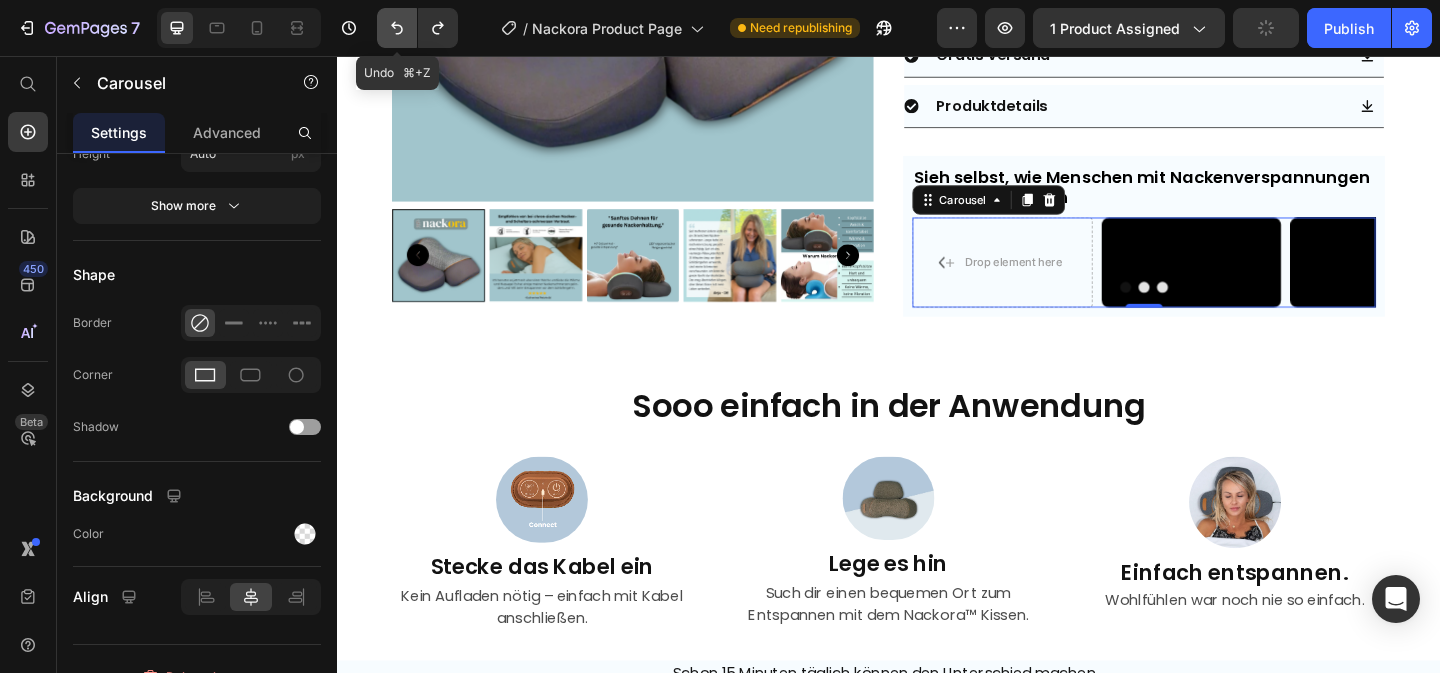 click 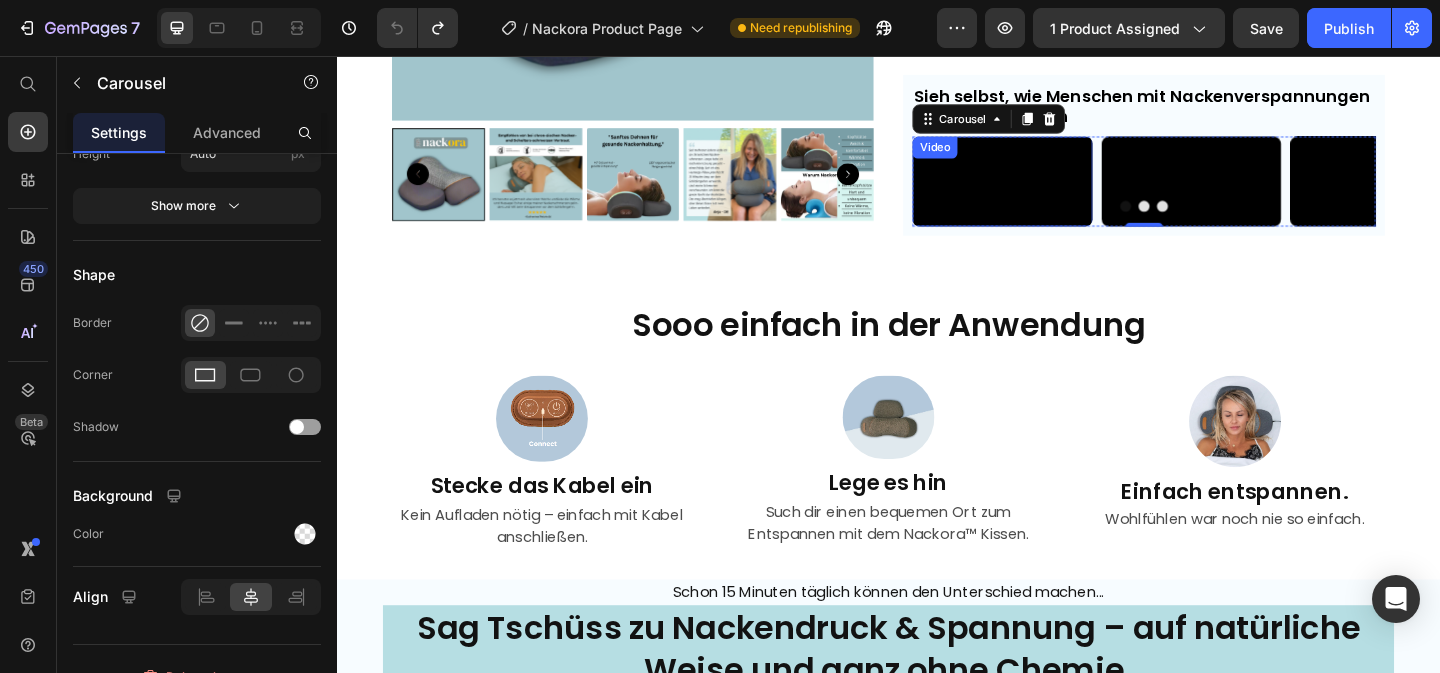 scroll, scrollTop: 1963, scrollLeft: 0, axis: vertical 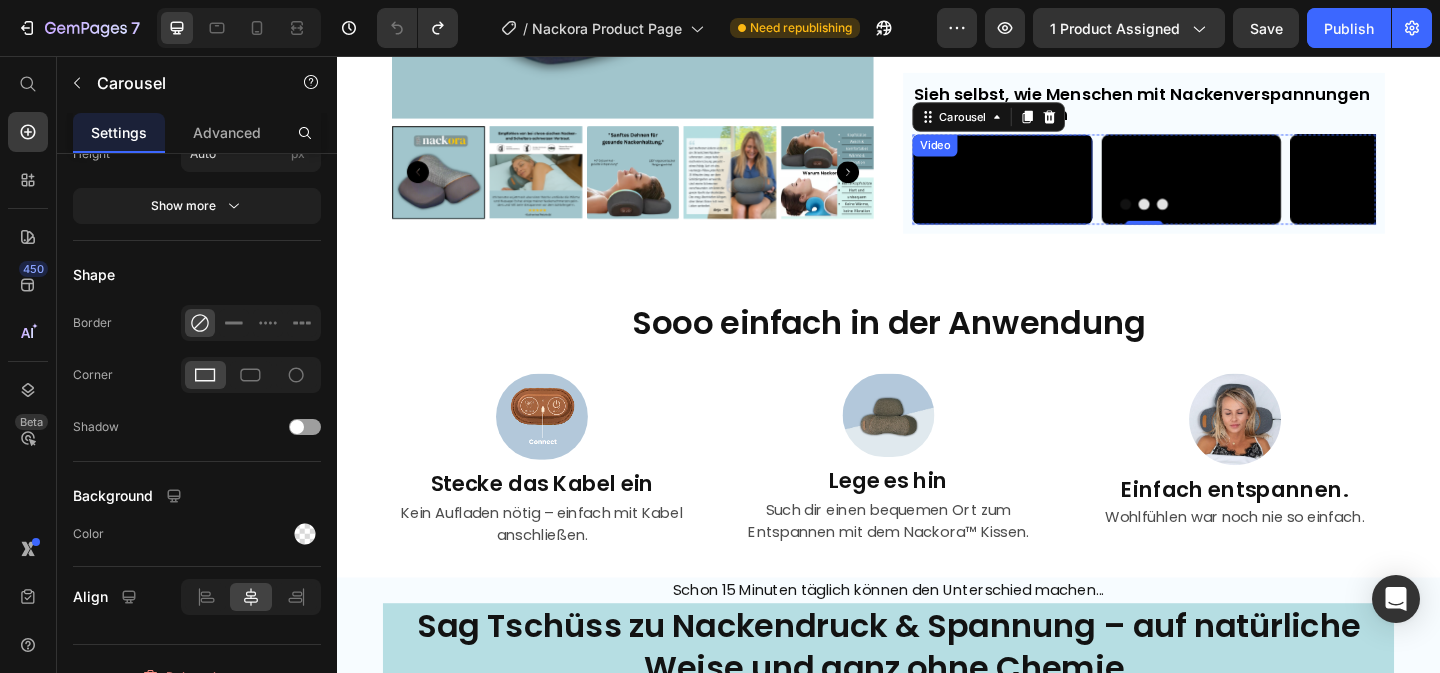 click at bounding box center [1061, 190] 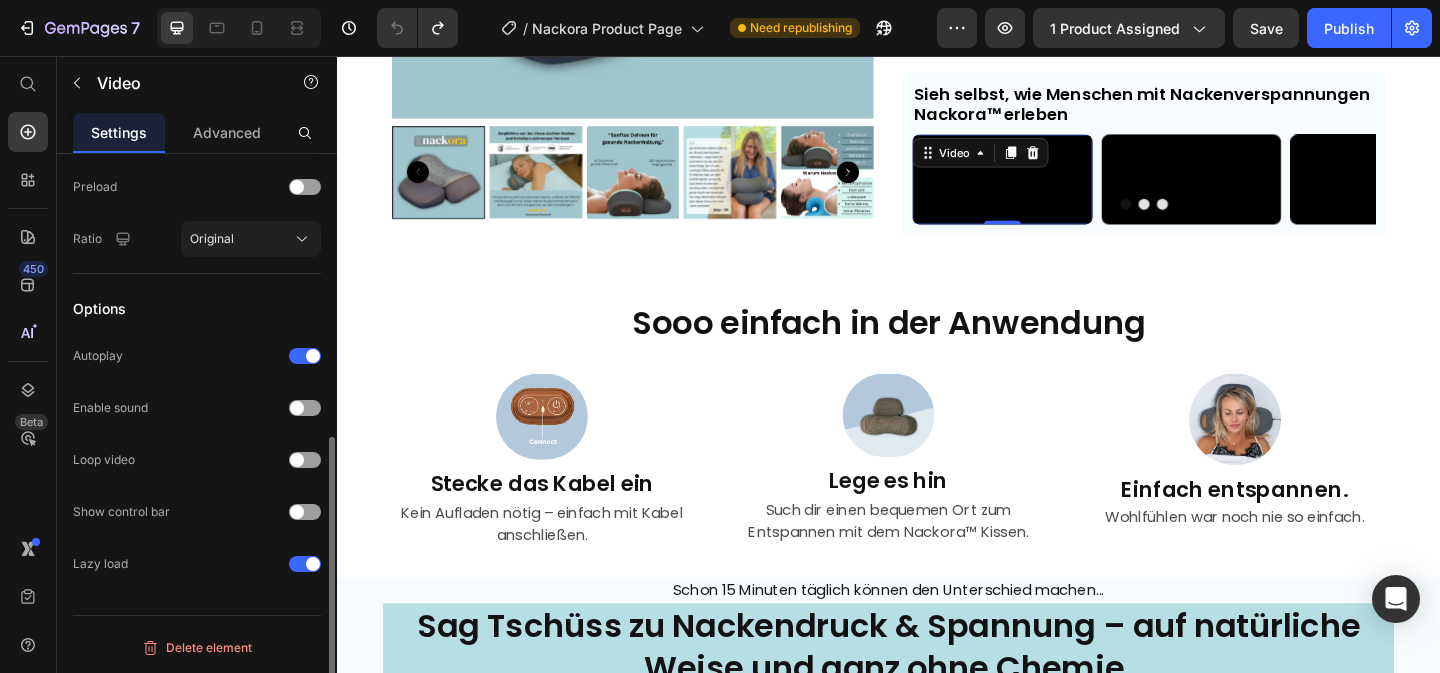 scroll, scrollTop: 0, scrollLeft: 0, axis: both 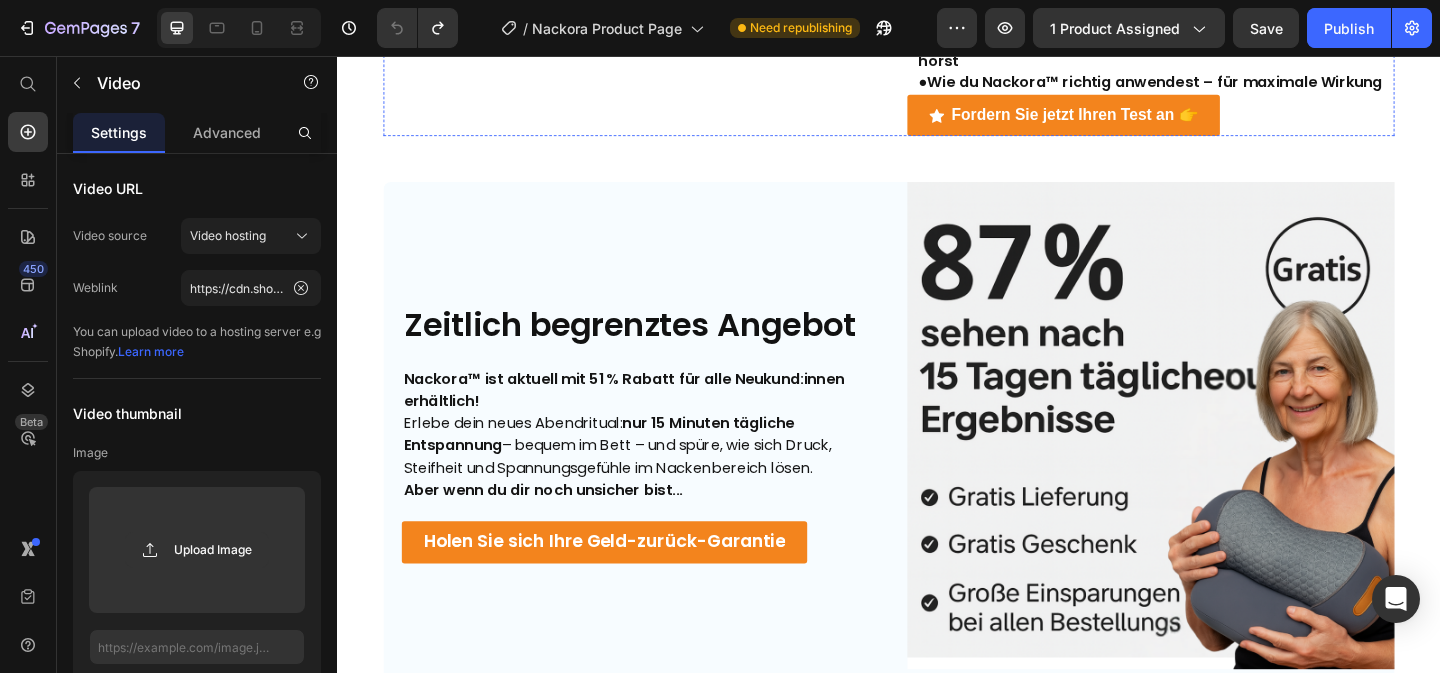click at bounding box center [652, -84] 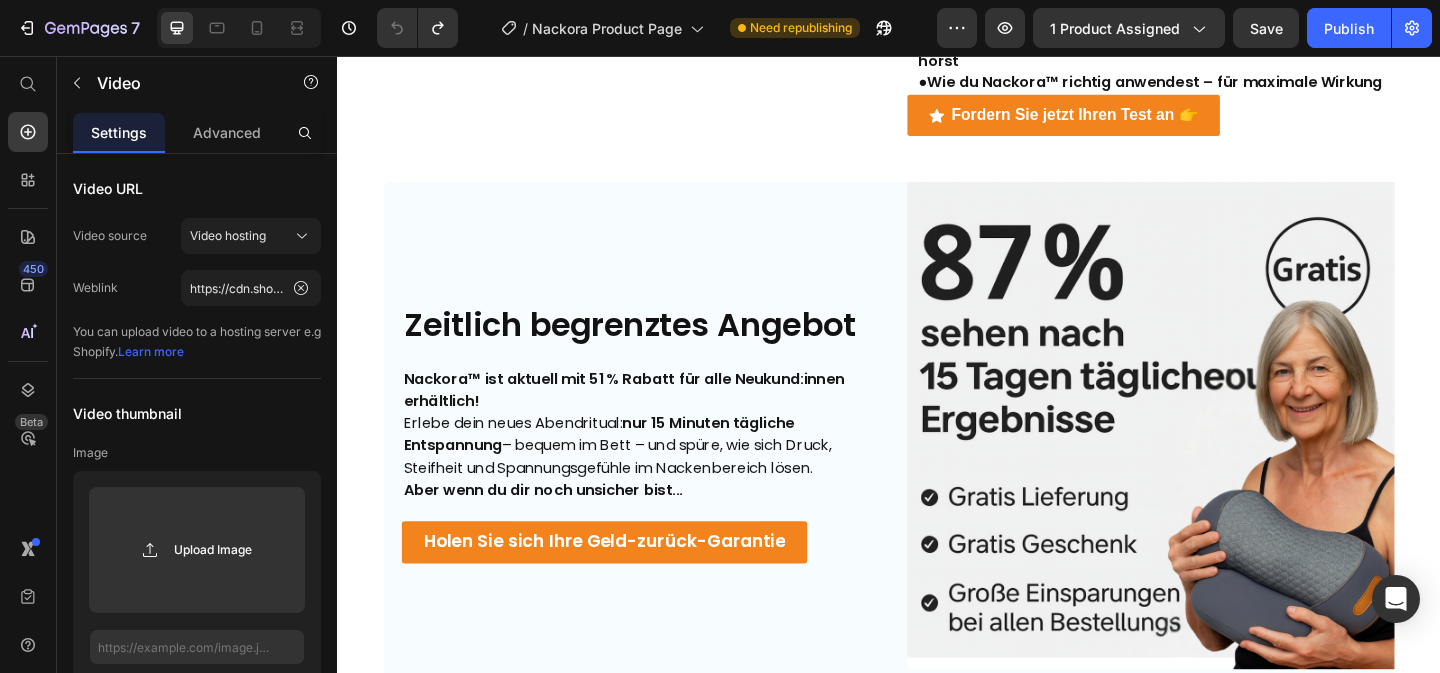 click 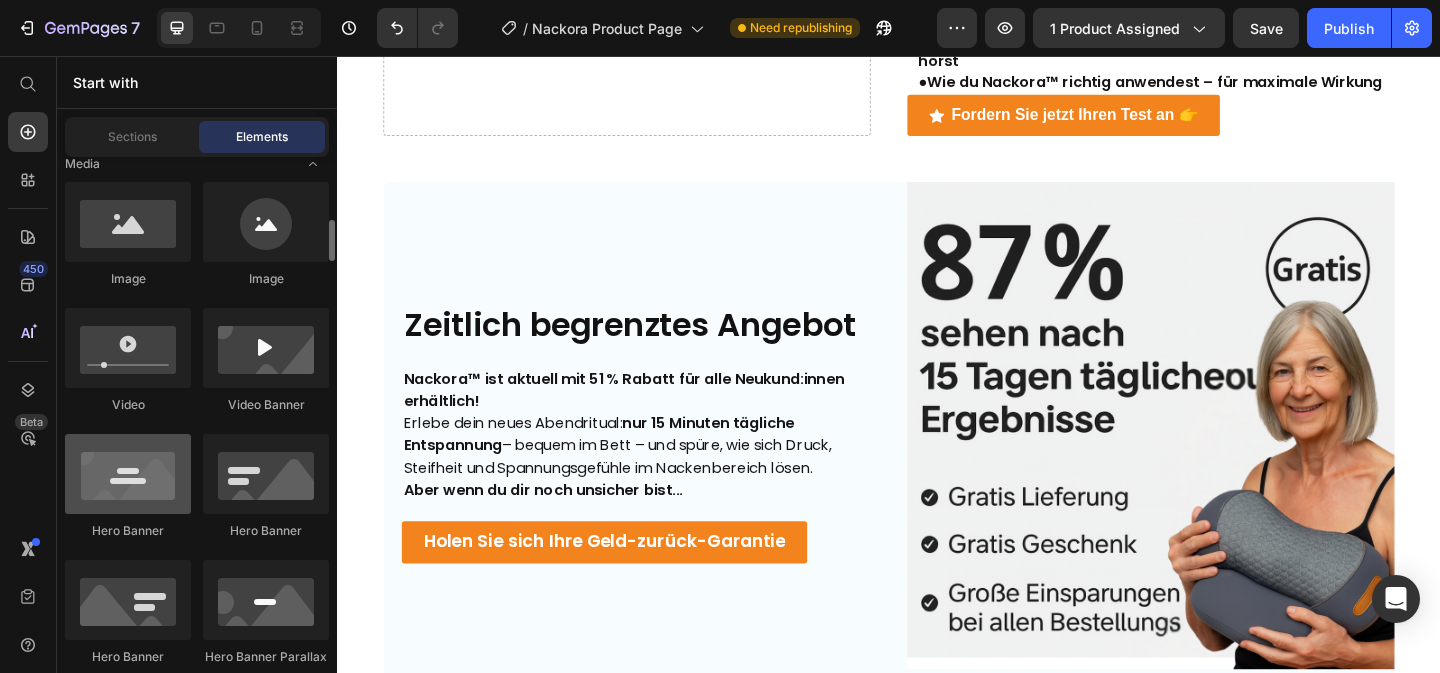 scroll, scrollTop: 749, scrollLeft: 0, axis: vertical 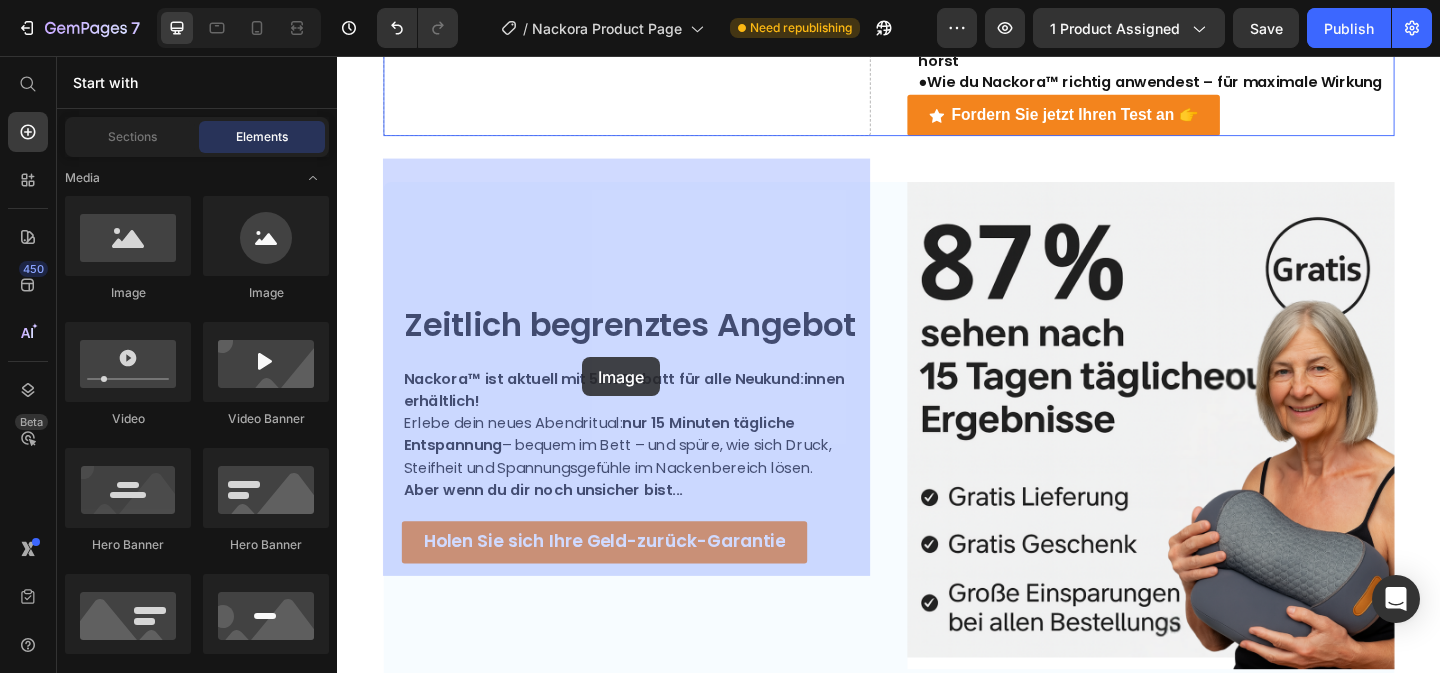drag, startPoint x: 445, startPoint y: 302, endPoint x: 604, endPoint y: 383, distance: 178.44327 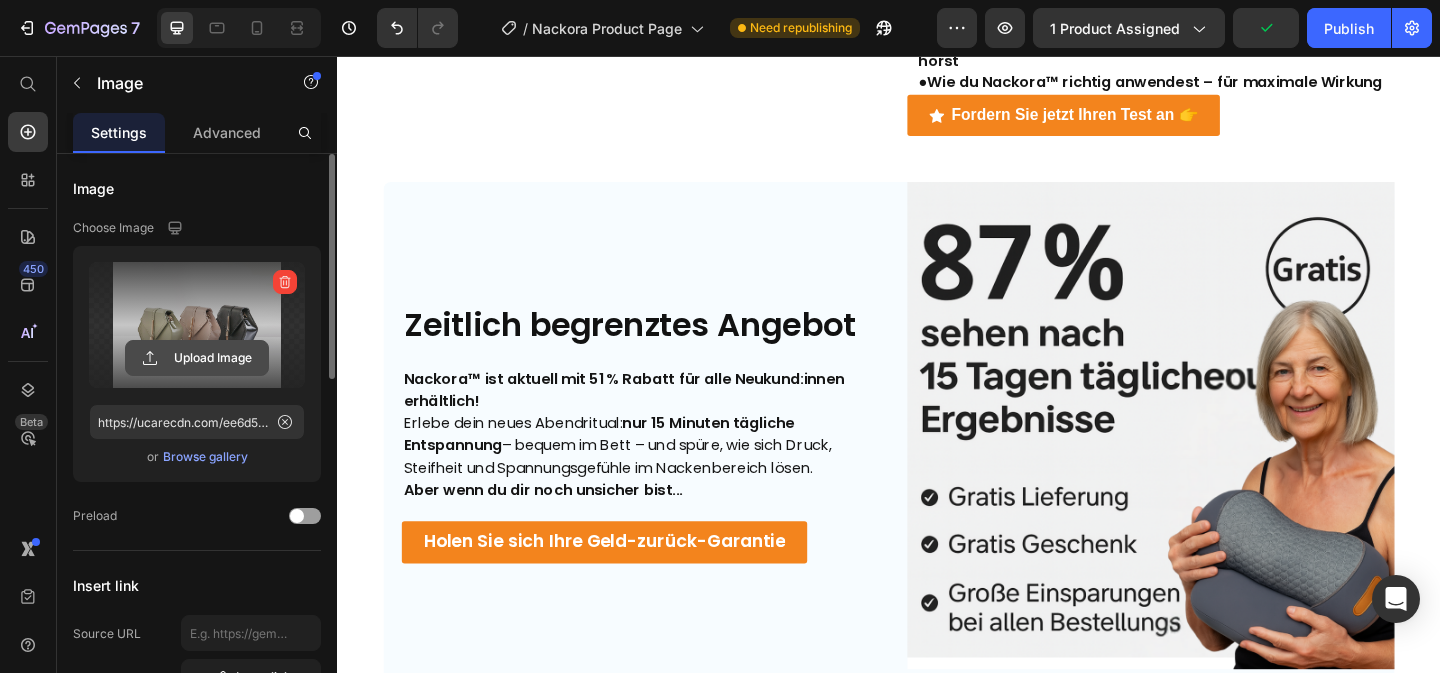 click 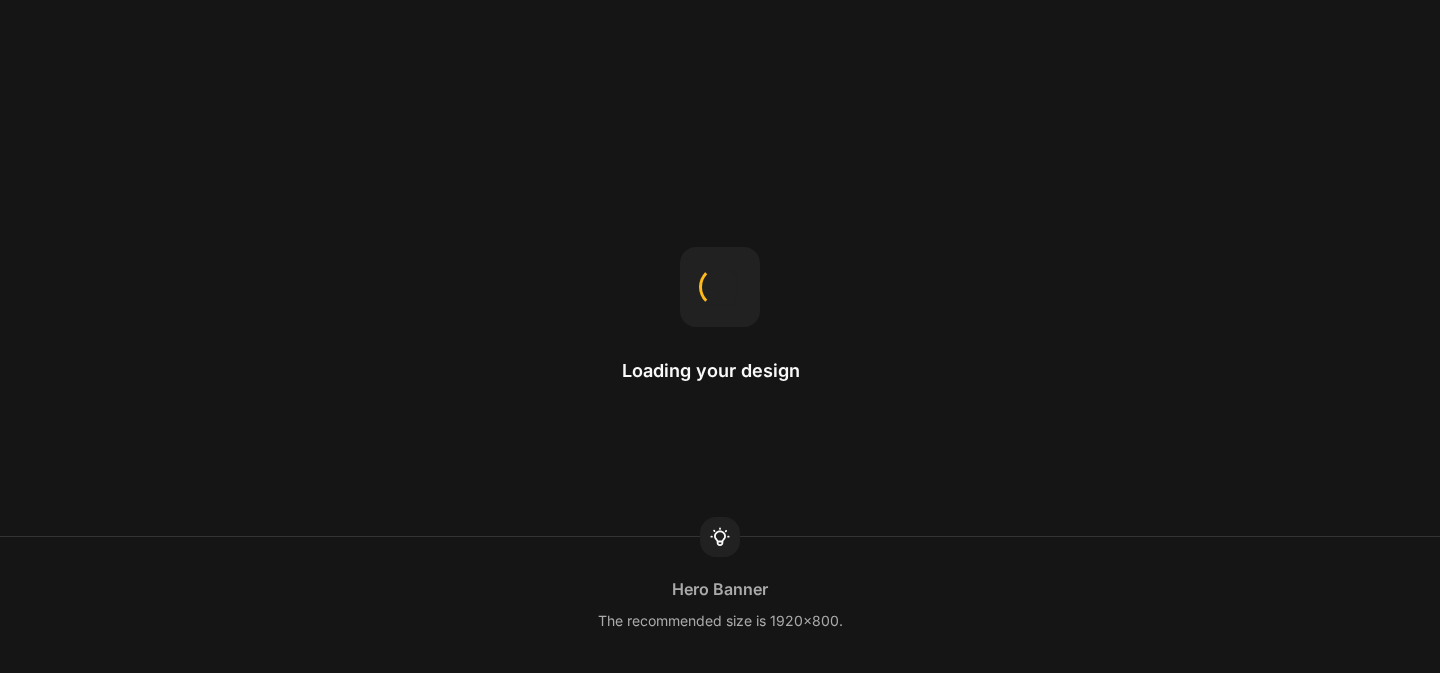 scroll, scrollTop: 0, scrollLeft: 0, axis: both 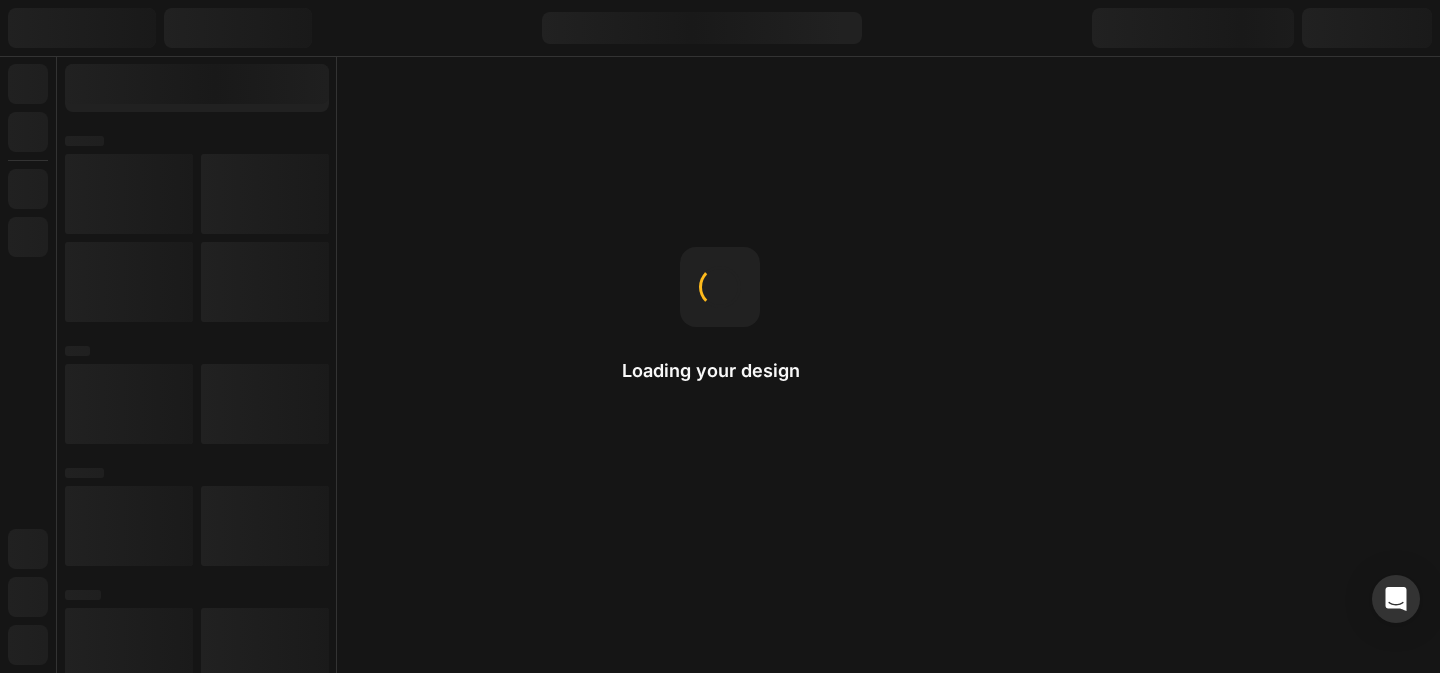 click on "Loading your design Hero Banner The recommended size is 1920x800." at bounding box center [720, 336] 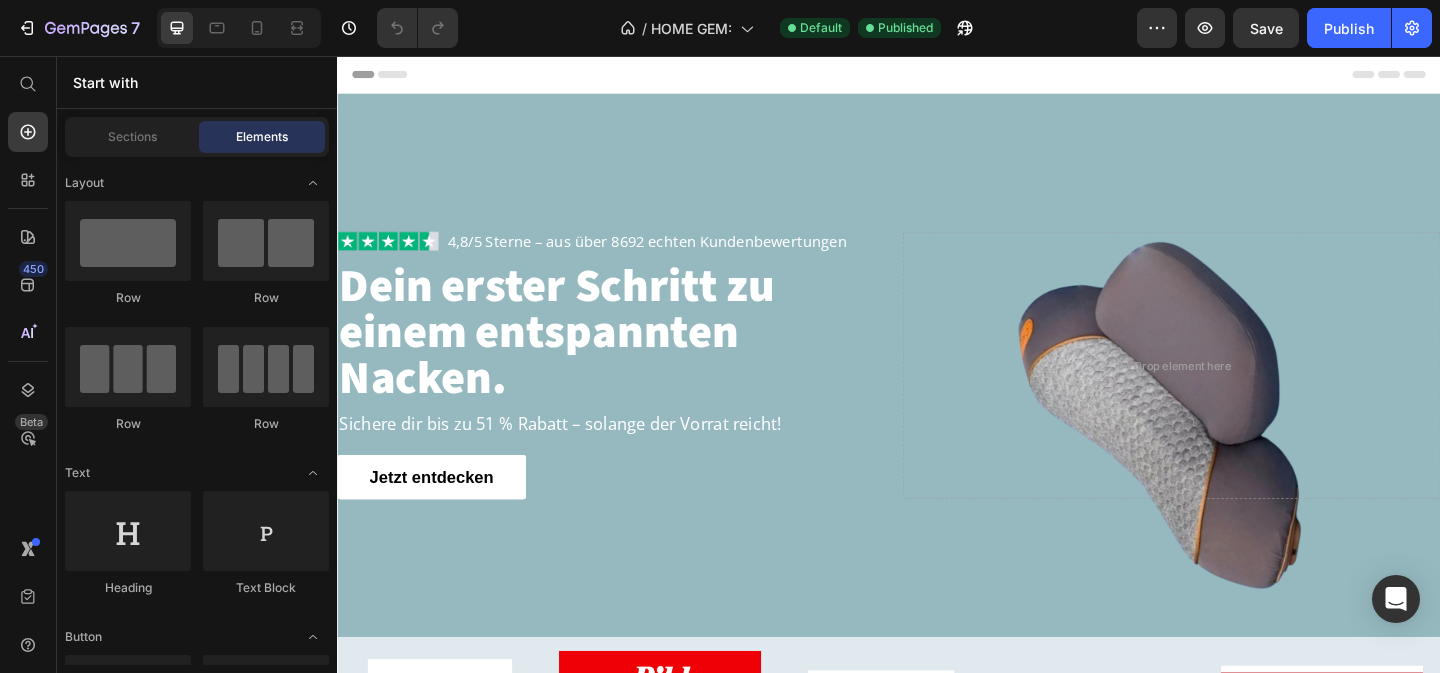 scroll, scrollTop: 0, scrollLeft: 0, axis: both 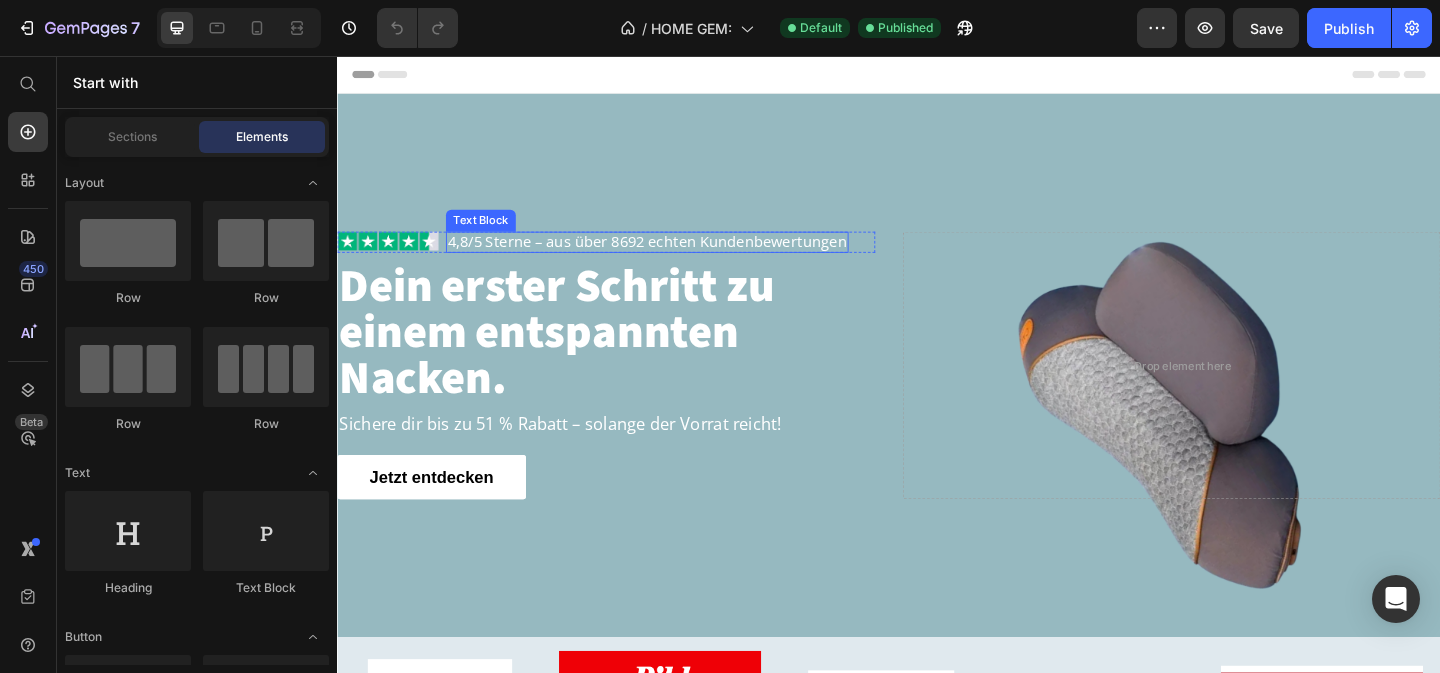 click on "4,8/5 Sterne – aus über 8692 echten Kundenbewertungen" at bounding box center (674, 258) 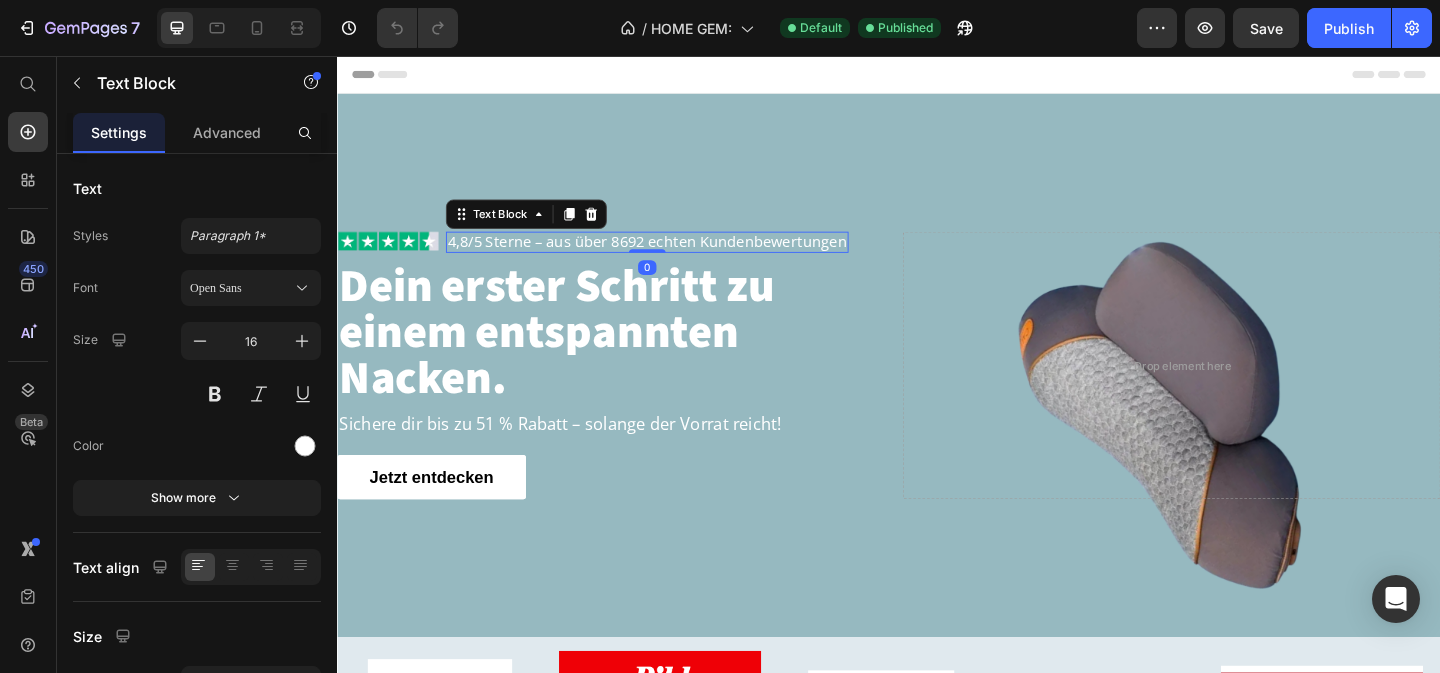 click on "4,8/5 Sterne – aus über 8692 echten Kundenbewertungen" at bounding box center [674, 258] 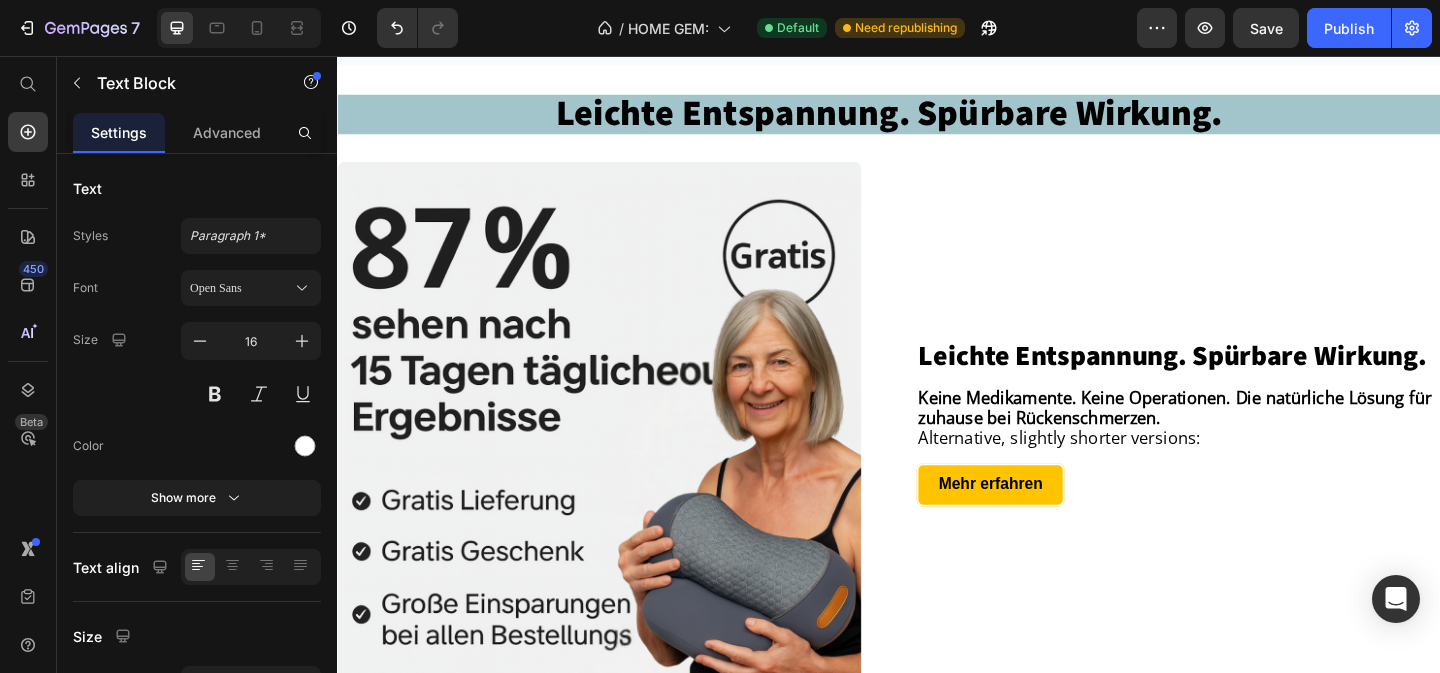 scroll, scrollTop: 1281, scrollLeft: 0, axis: vertical 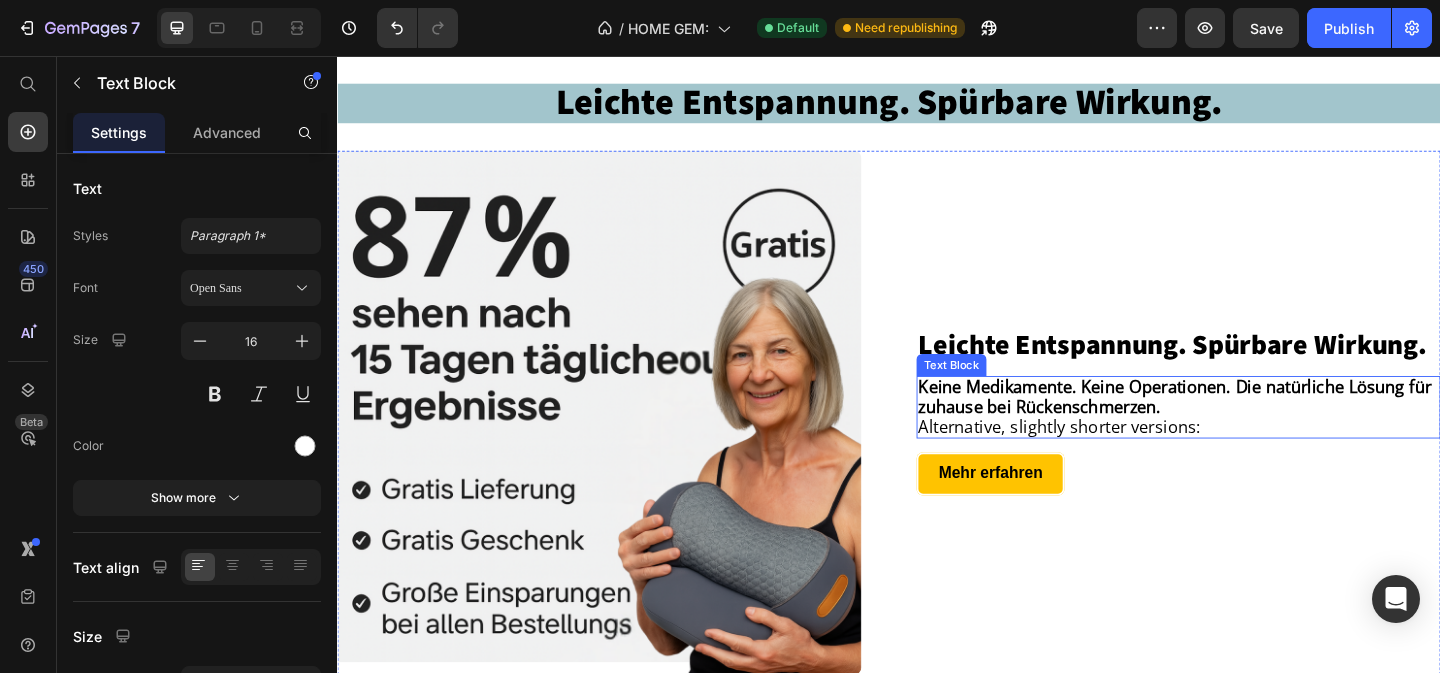 click on "Keine Medikamente. Keine Operationen. Die natürliche Lösung für zuhause bei Rückenschmerzen." at bounding box center [1248, 427] 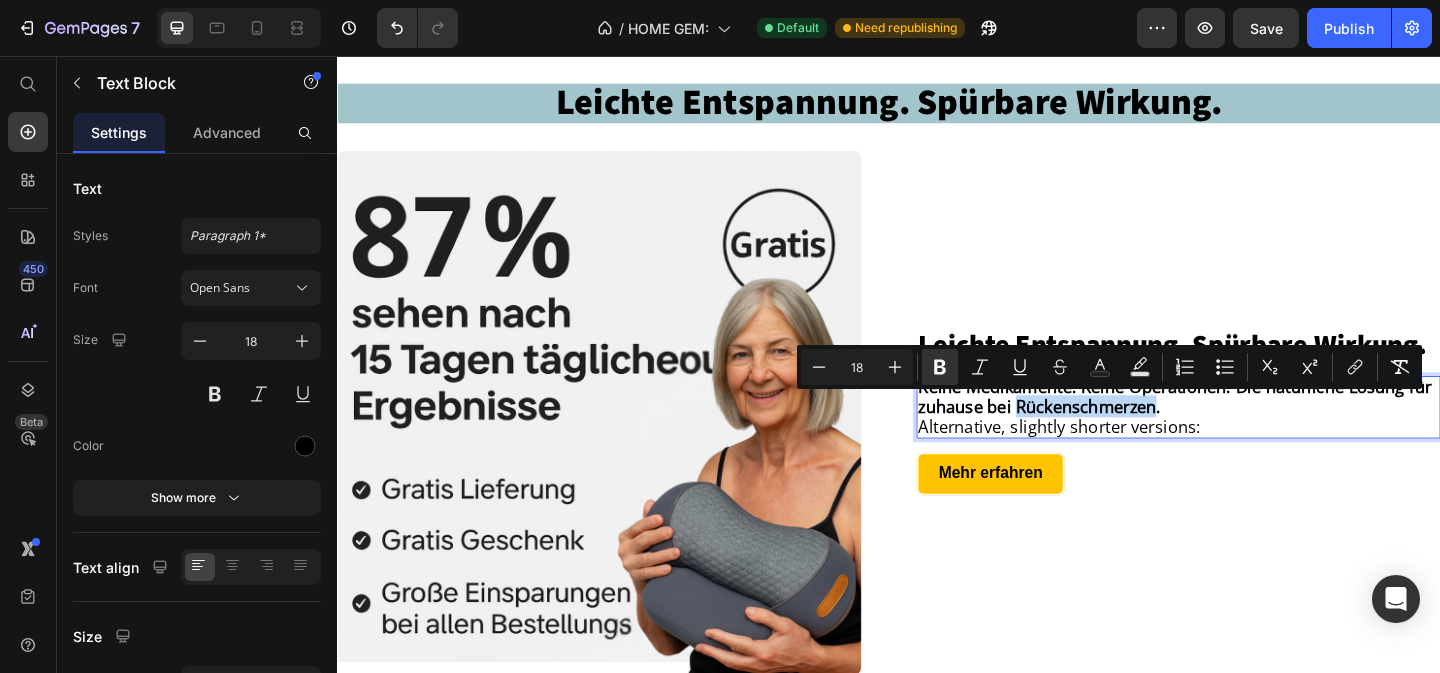 click on "Keine Medikamente. Keine Operationen. Die natürliche Lösung für zuhause bei Rückenschmerzen." at bounding box center (1248, 427) 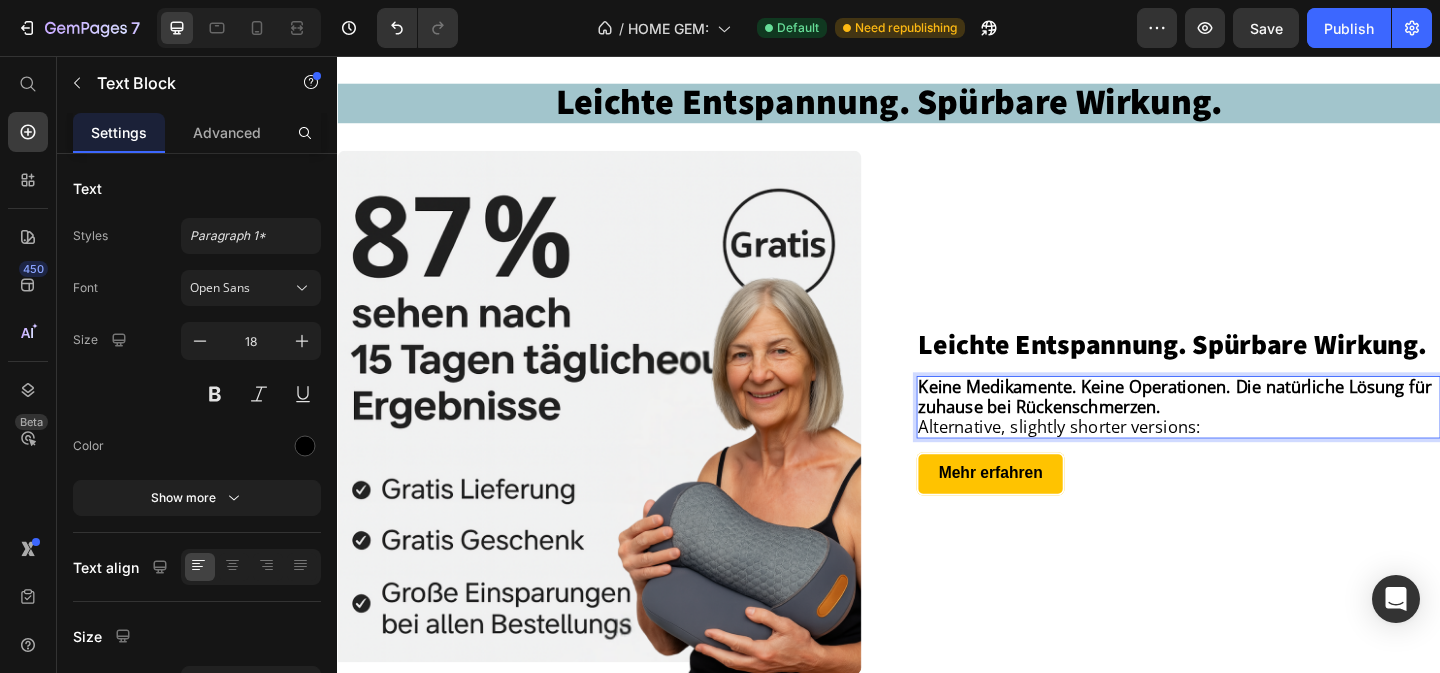 click on "Keine Medikamente. Keine Operationen. Die natürliche Lösung für zuhause bei Rückenschmerzen." at bounding box center (1248, 427) 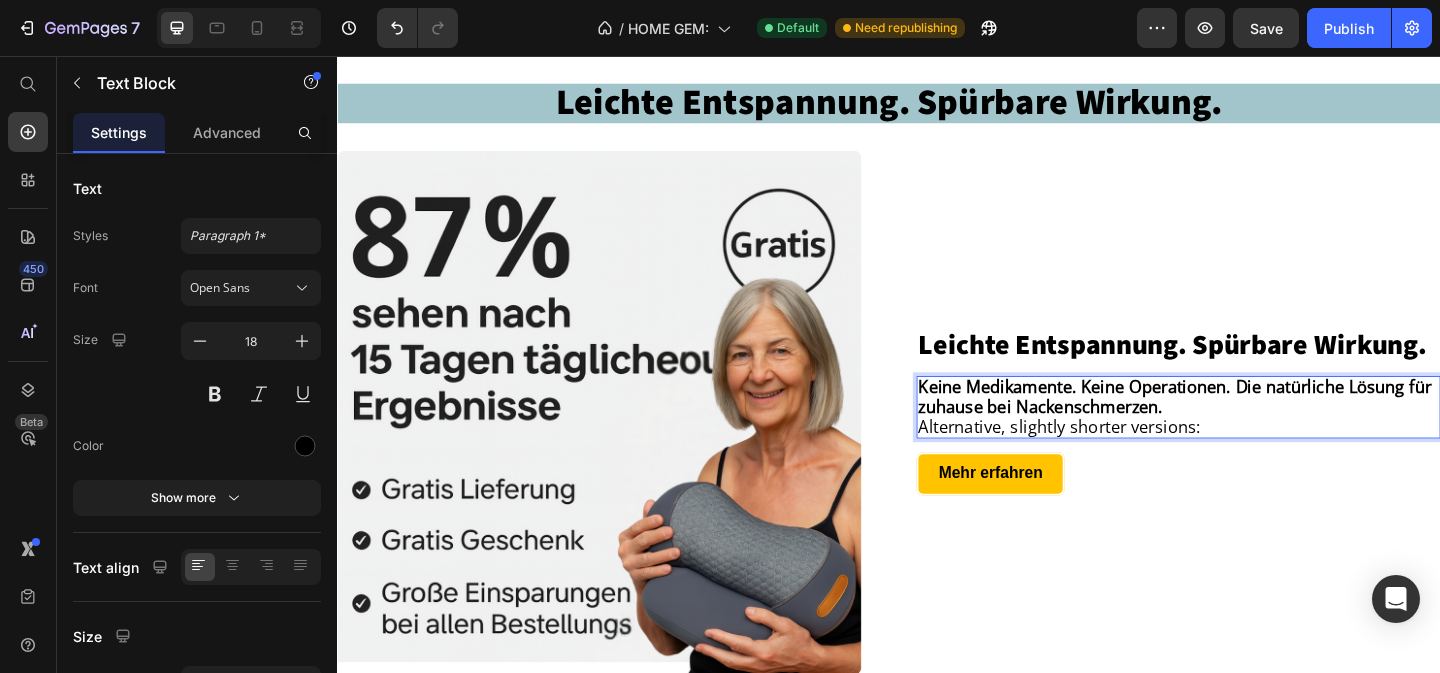 click on "Alternative, slightly shorter versions:" at bounding box center (1252, 460) 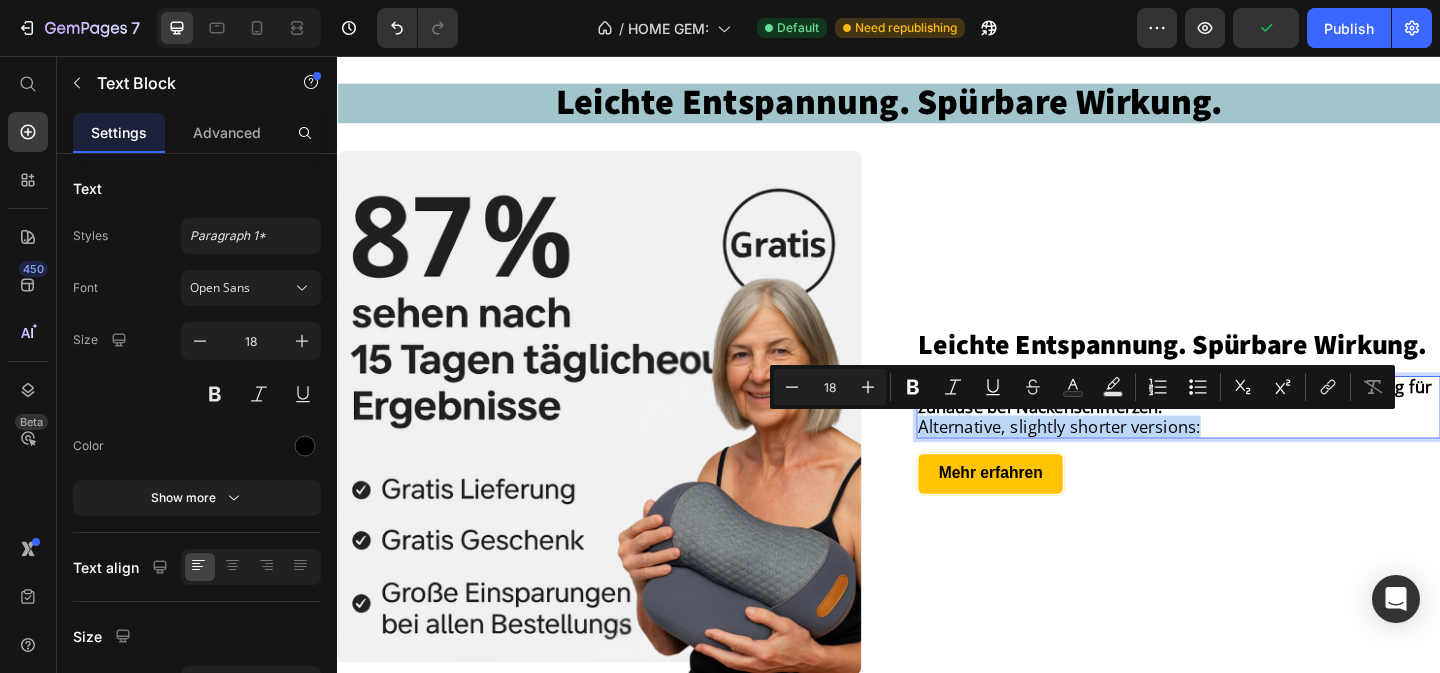 drag, startPoint x: 1276, startPoint y: 460, endPoint x: 971, endPoint y: 456, distance: 305.0262 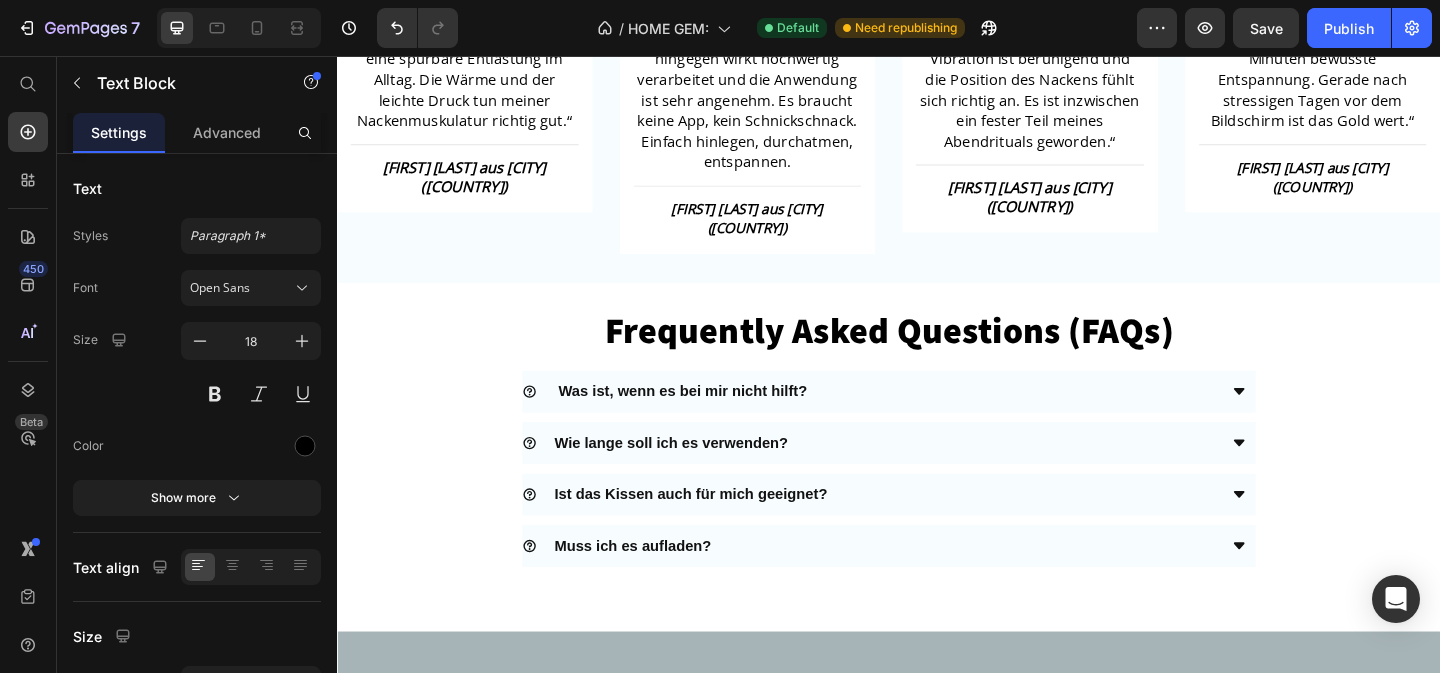 scroll, scrollTop: 3196, scrollLeft: 0, axis: vertical 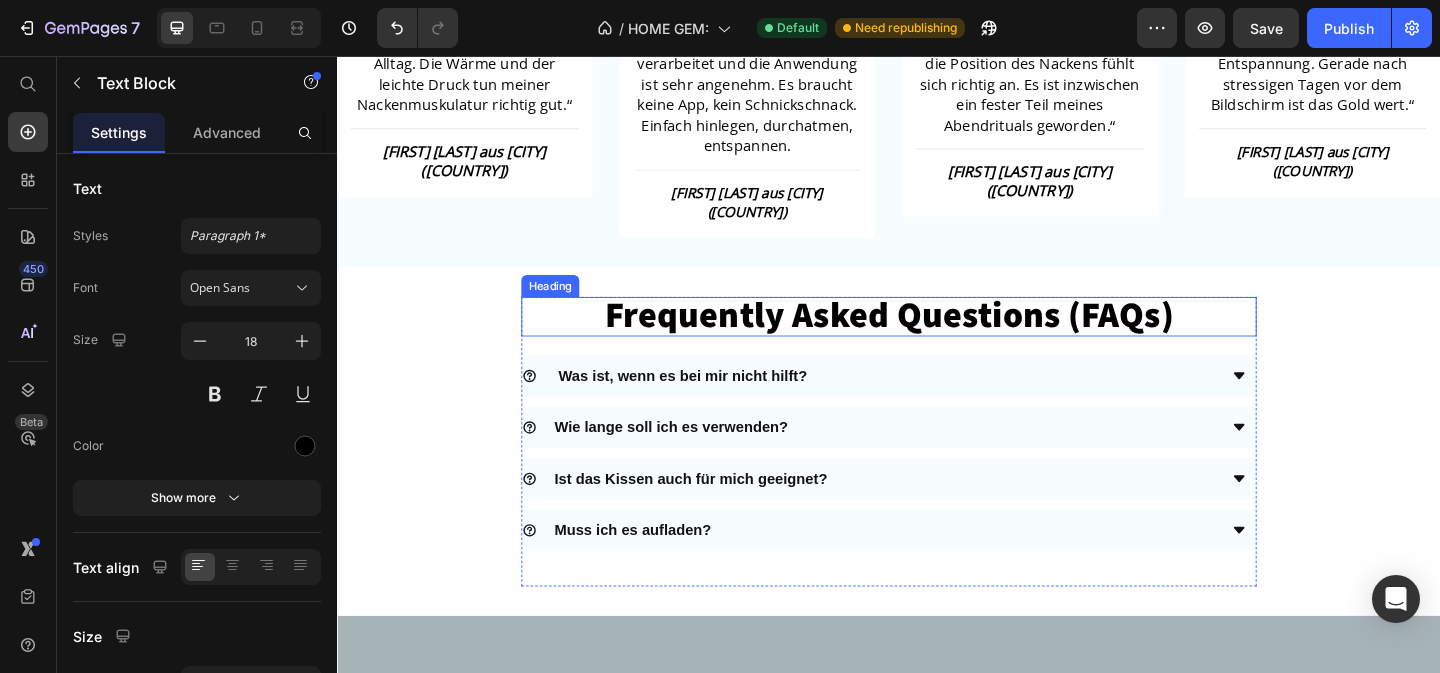 click on "Frequently Asked Questions (FAQs)" at bounding box center [937, 339] 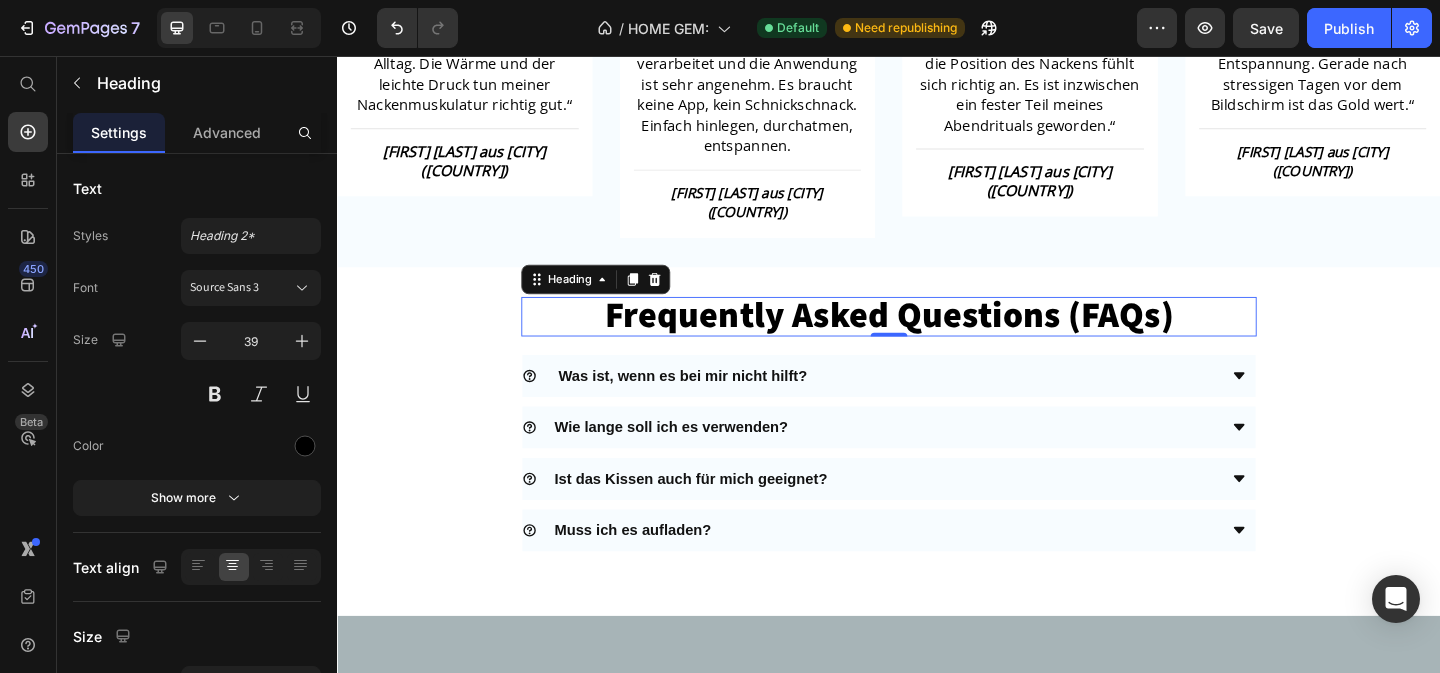 click on "Frequently Asked Questions (FAQs)" at bounding box center [937, 339] 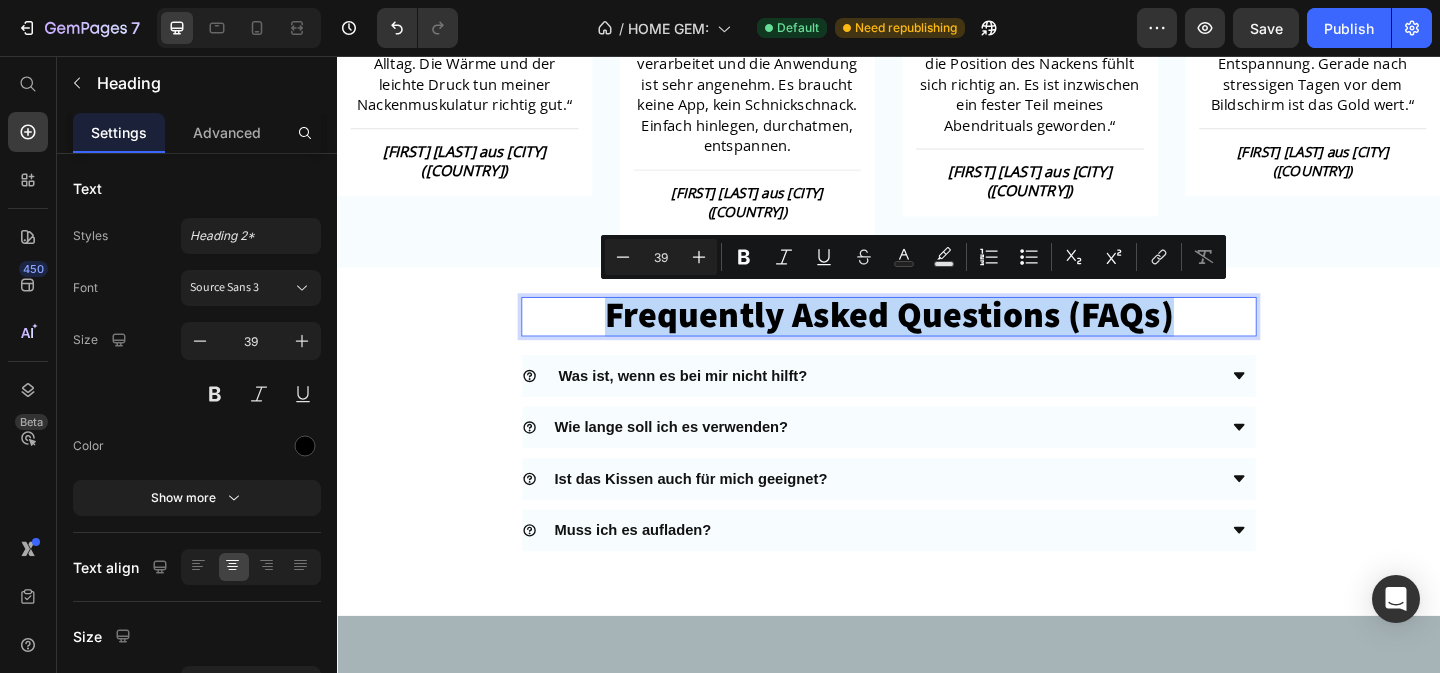 copy on "Frequently Asked Questions (FAQs)" 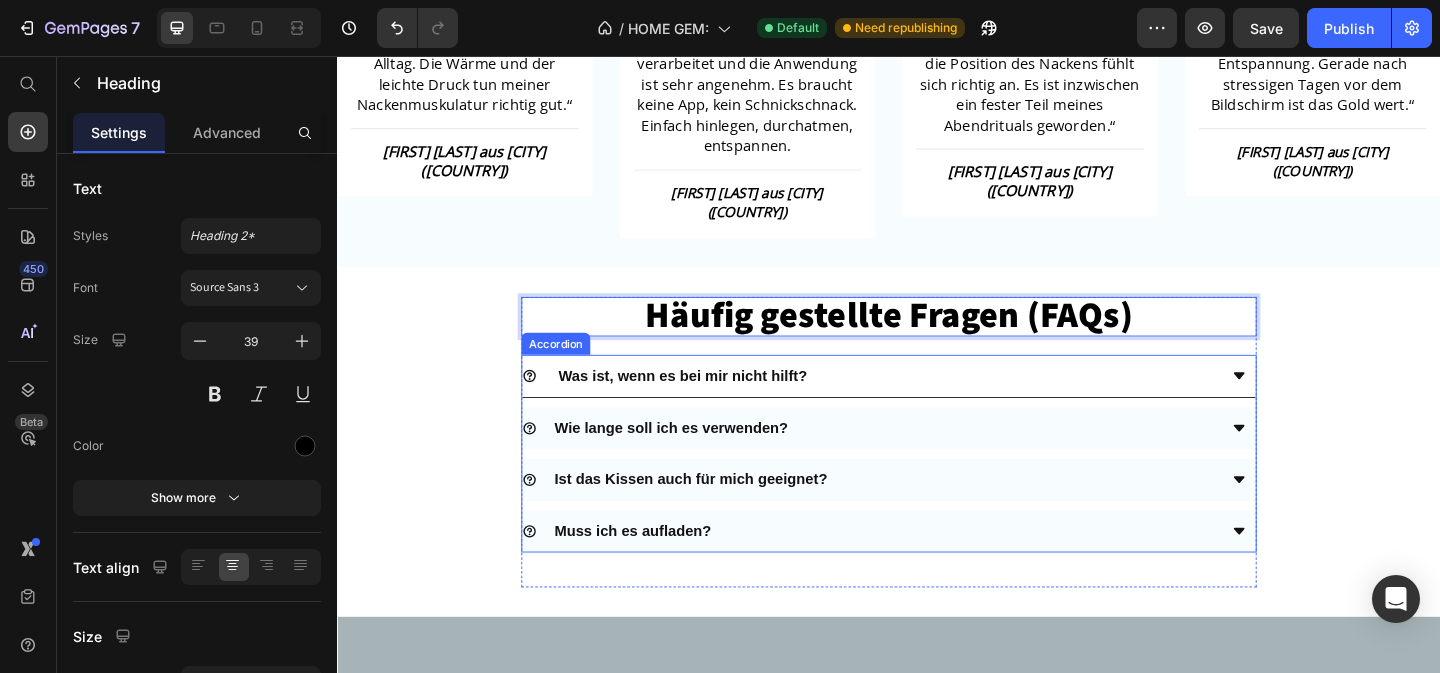 click 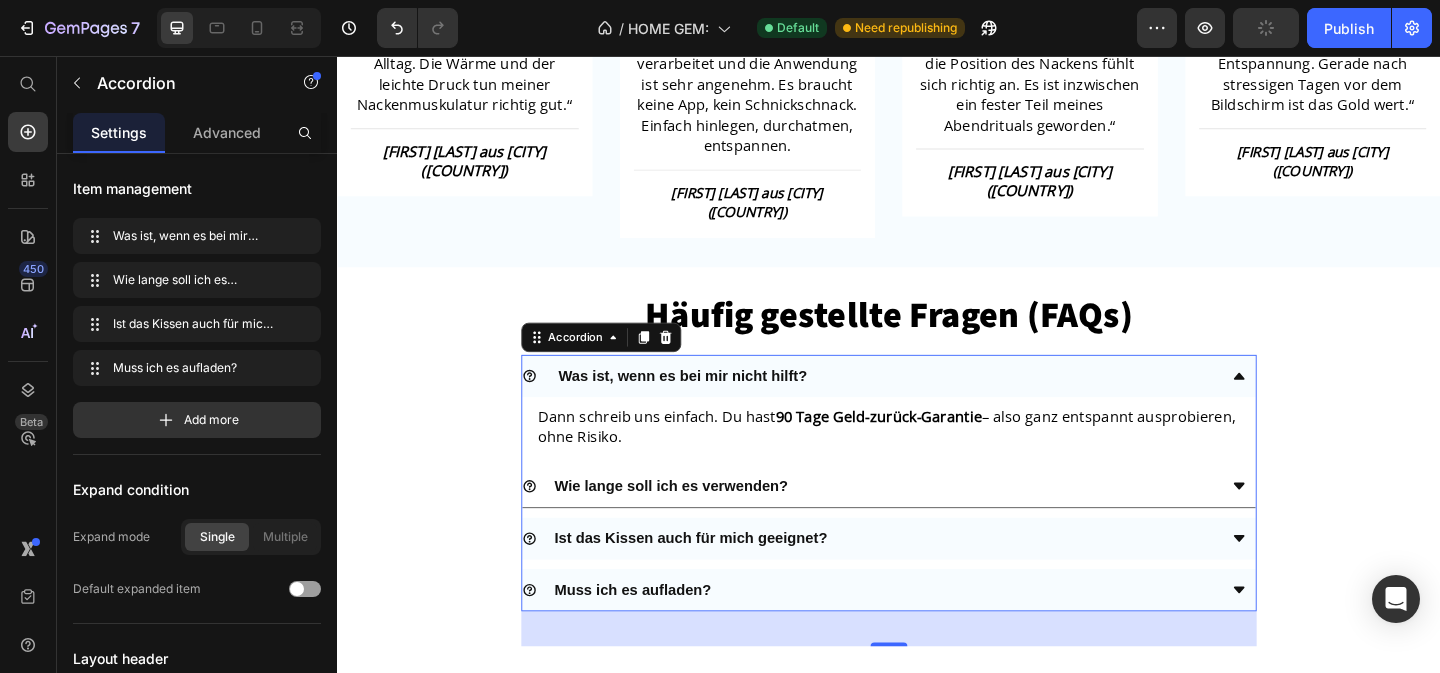click 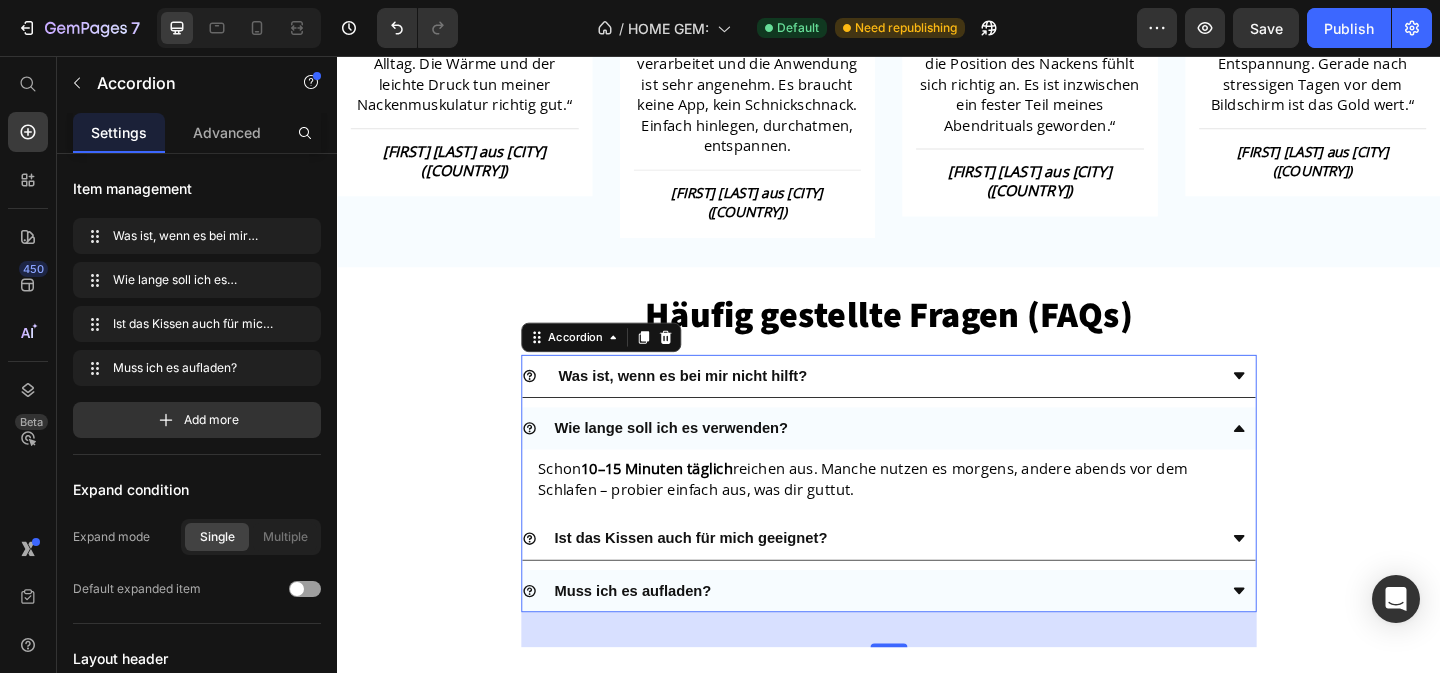 click 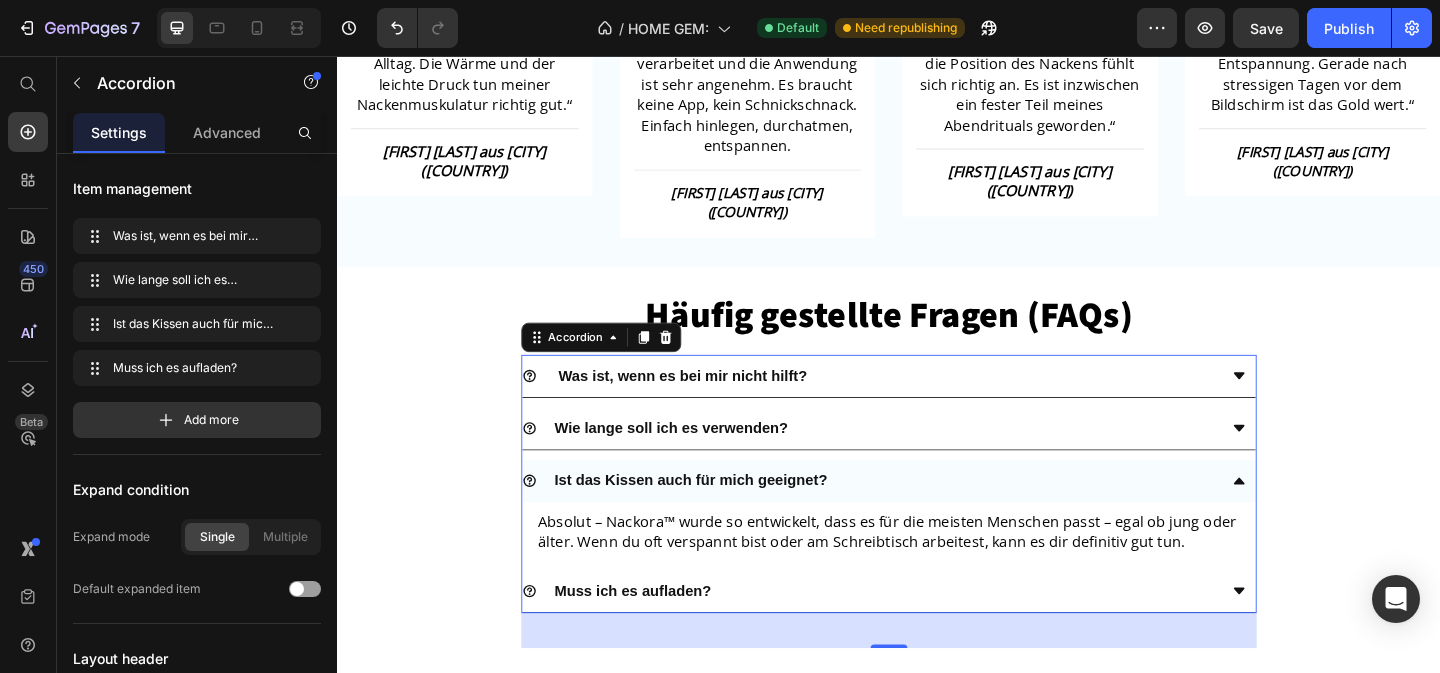 click 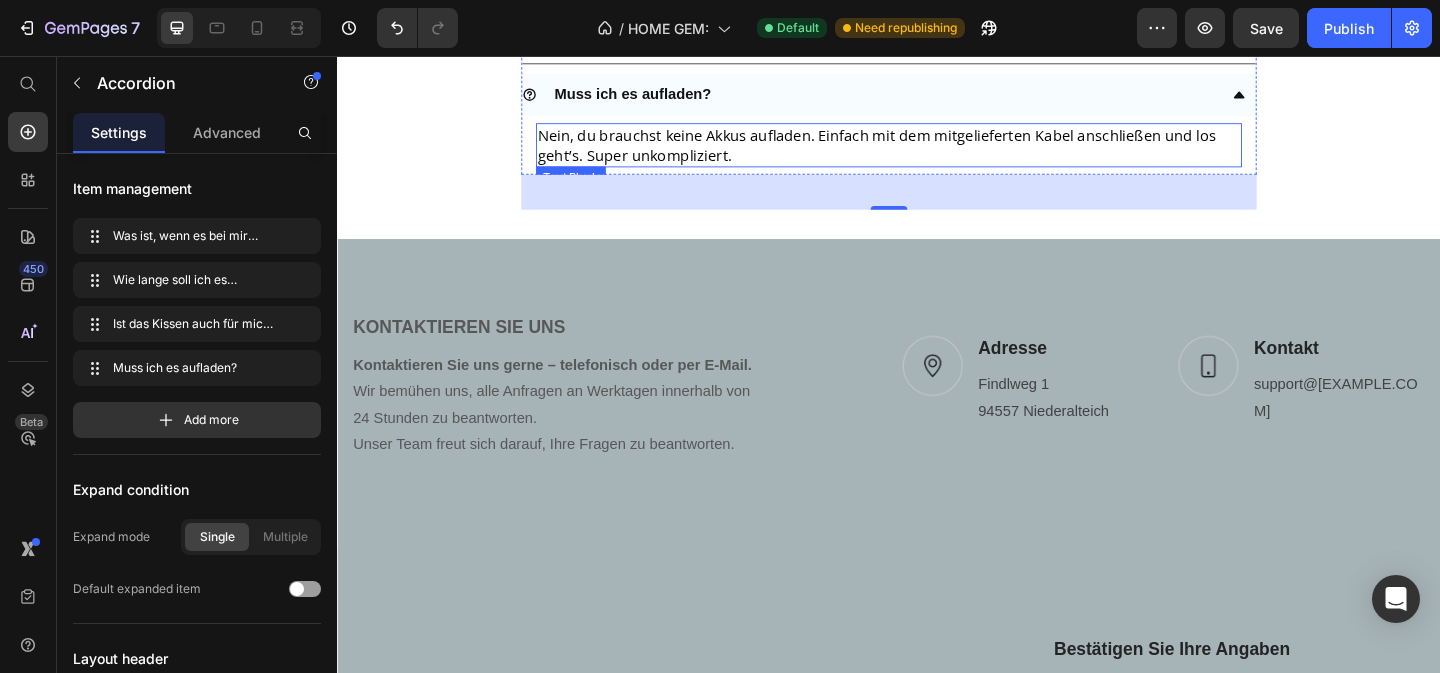 scroll, scrollTop: 3674, scrollLeft: 0, axis: vertical 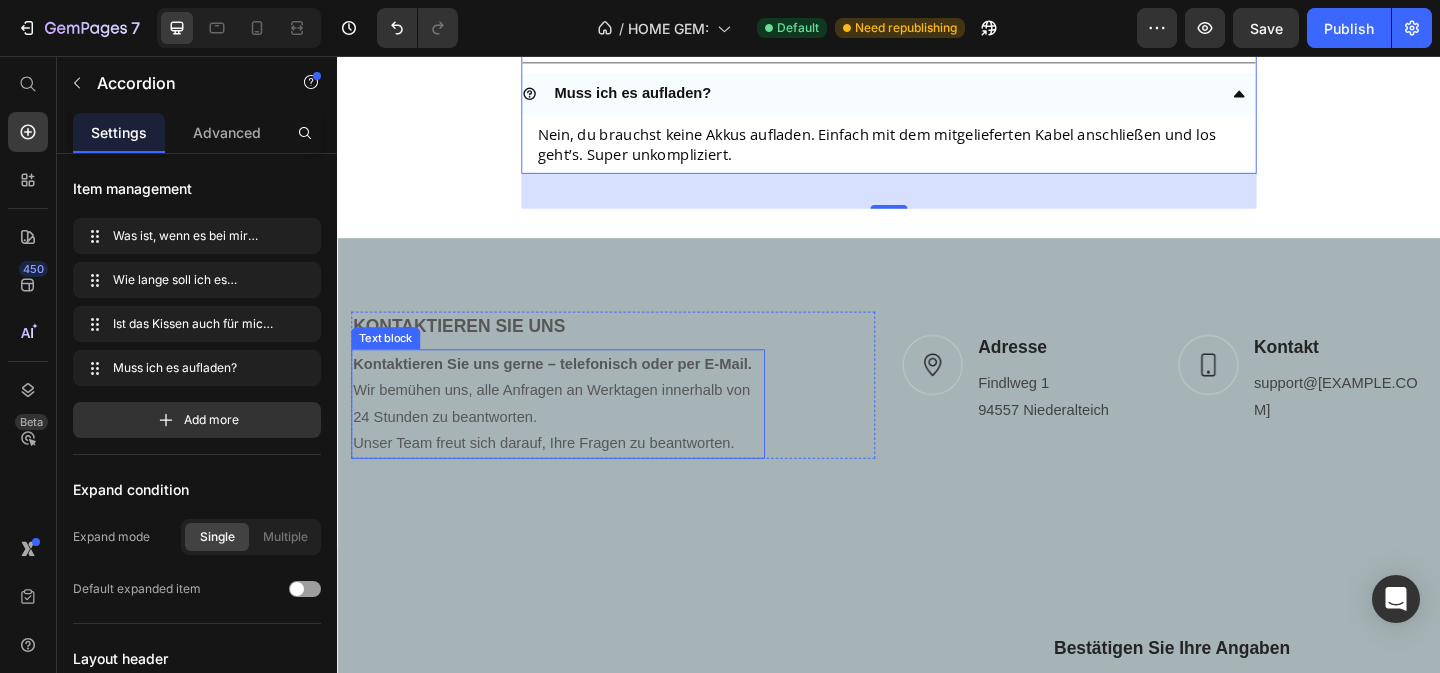 click on "Kontaktieren Sie uns gerne – telefonisch oder per E-Mail. Wir bemühen uns, alle Anfragen an Werktagen innerhalb von 24 Stunden zu beantworten. Unser Team freut sich darauf, Ihre Fragen zu beantworten." at bounding box center [577, 434] 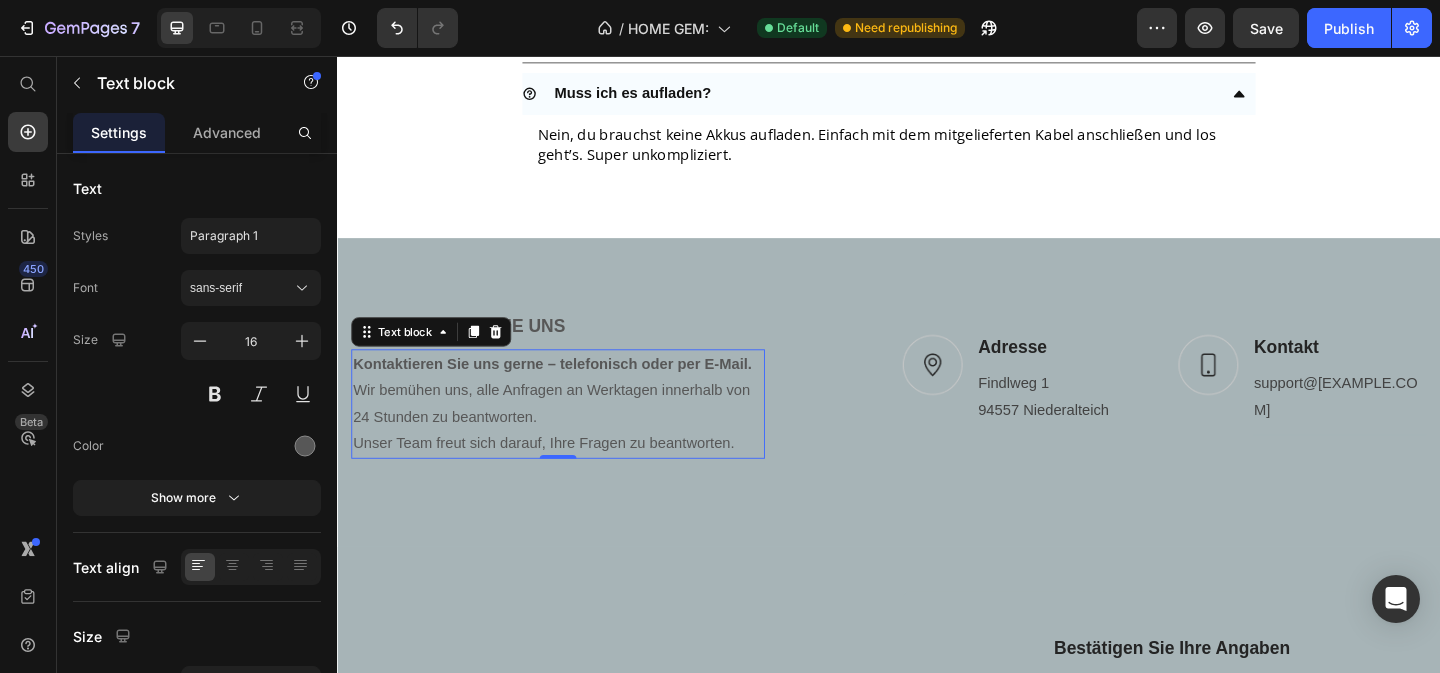 click on "Kontaktieren Sie uns gerne – telefonisch oder per E-Mail." at bounding box center [571, 390] 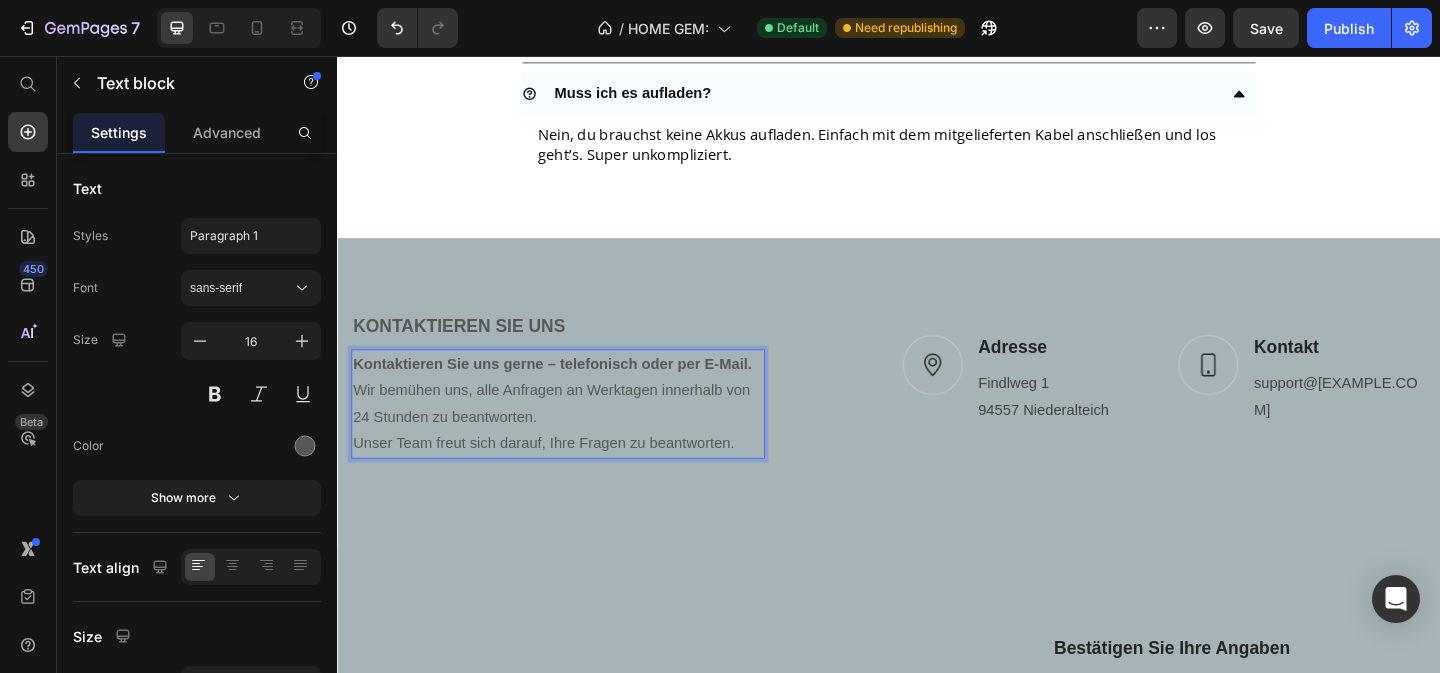 click on "Kontaktieren Sie uns gerne – telefonisch oder per E-Mail." at bounding box center (571, 390) 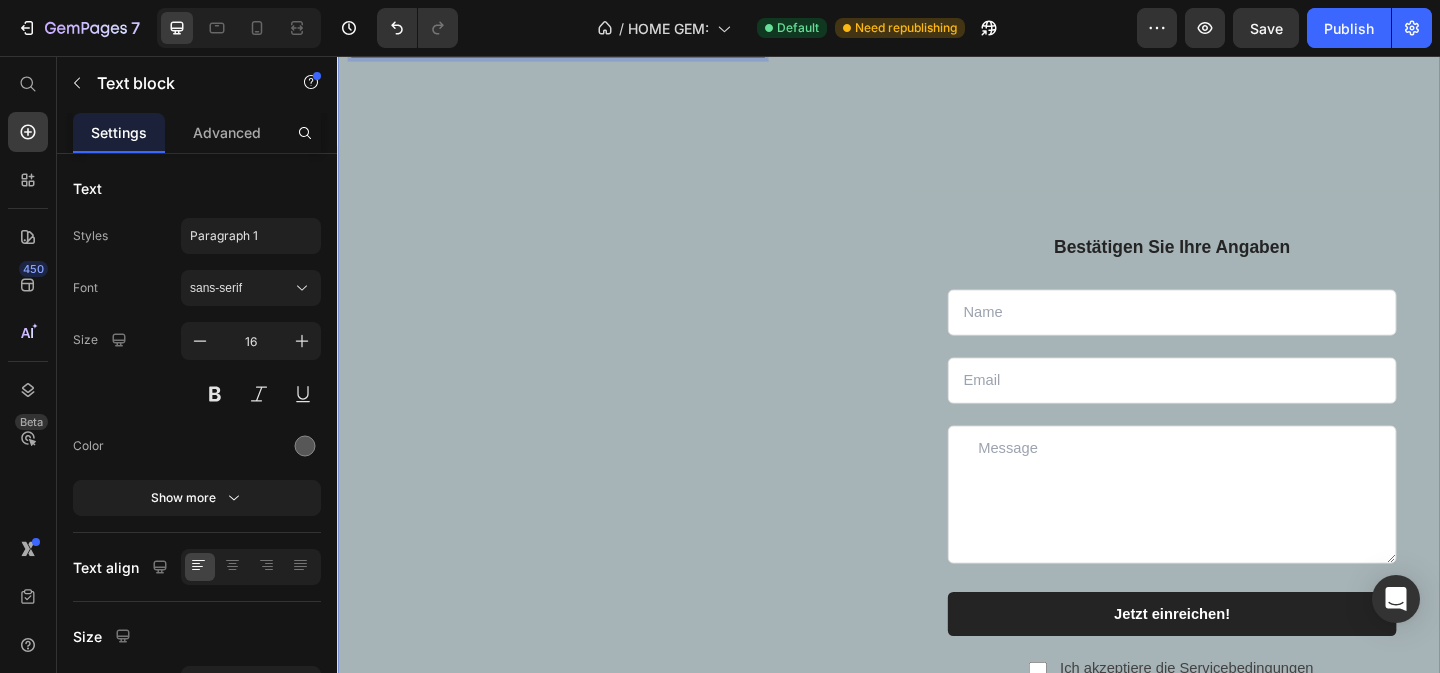 scroll, scrollTop: 4114, scrollLeft: 0, axis: vertical 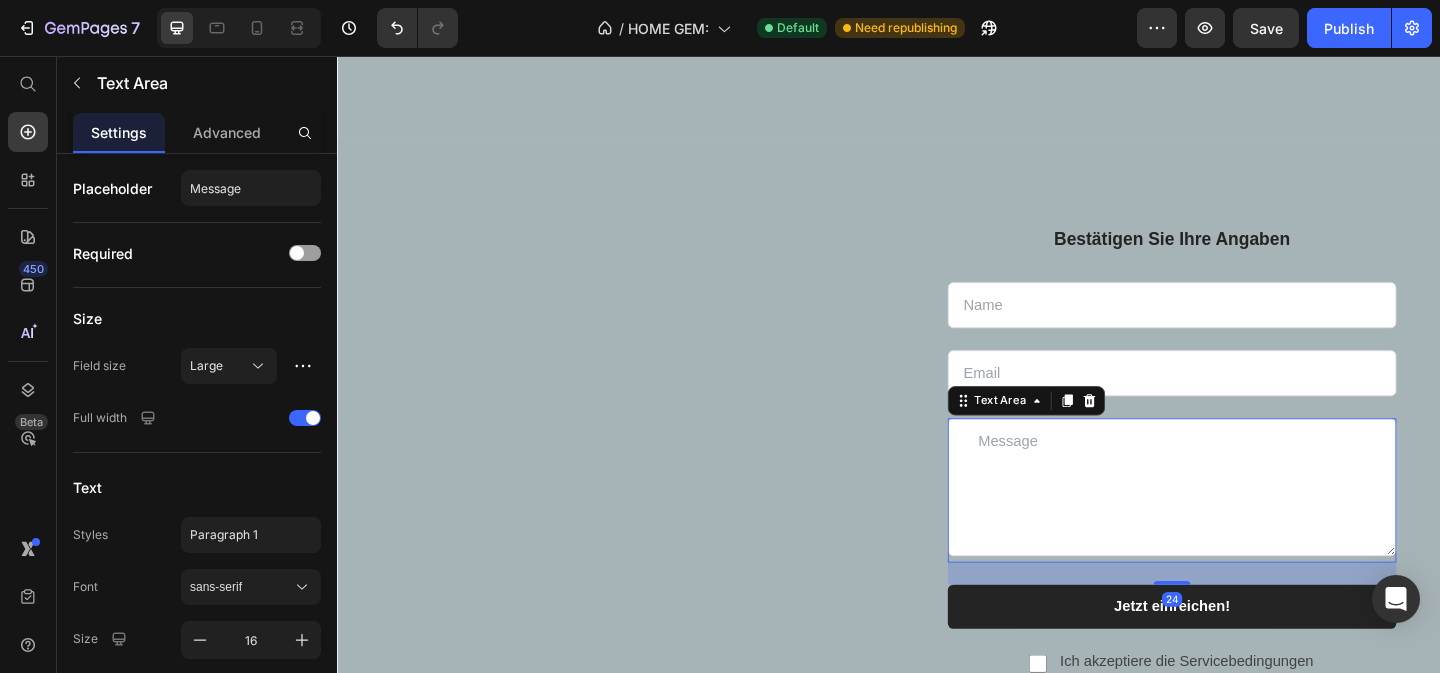 click at bounding box center [1245, 525] 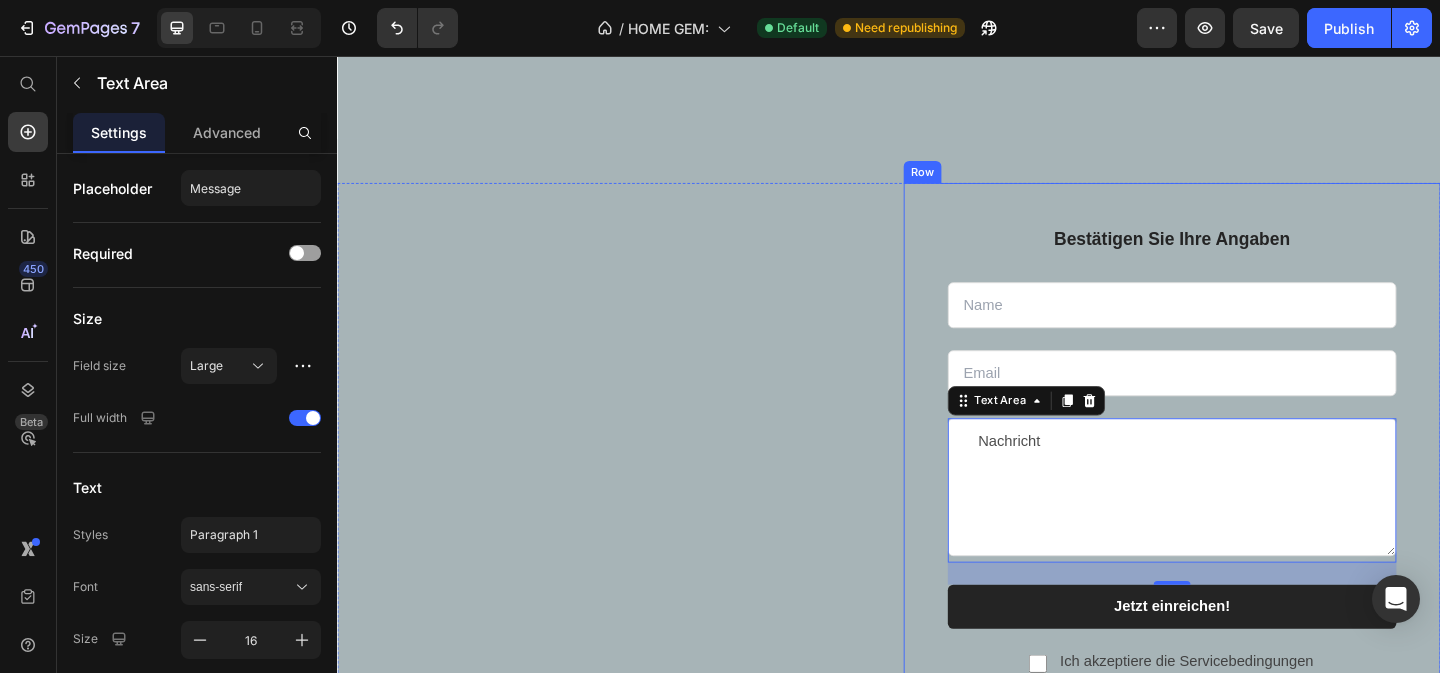 type on "Nachricht" 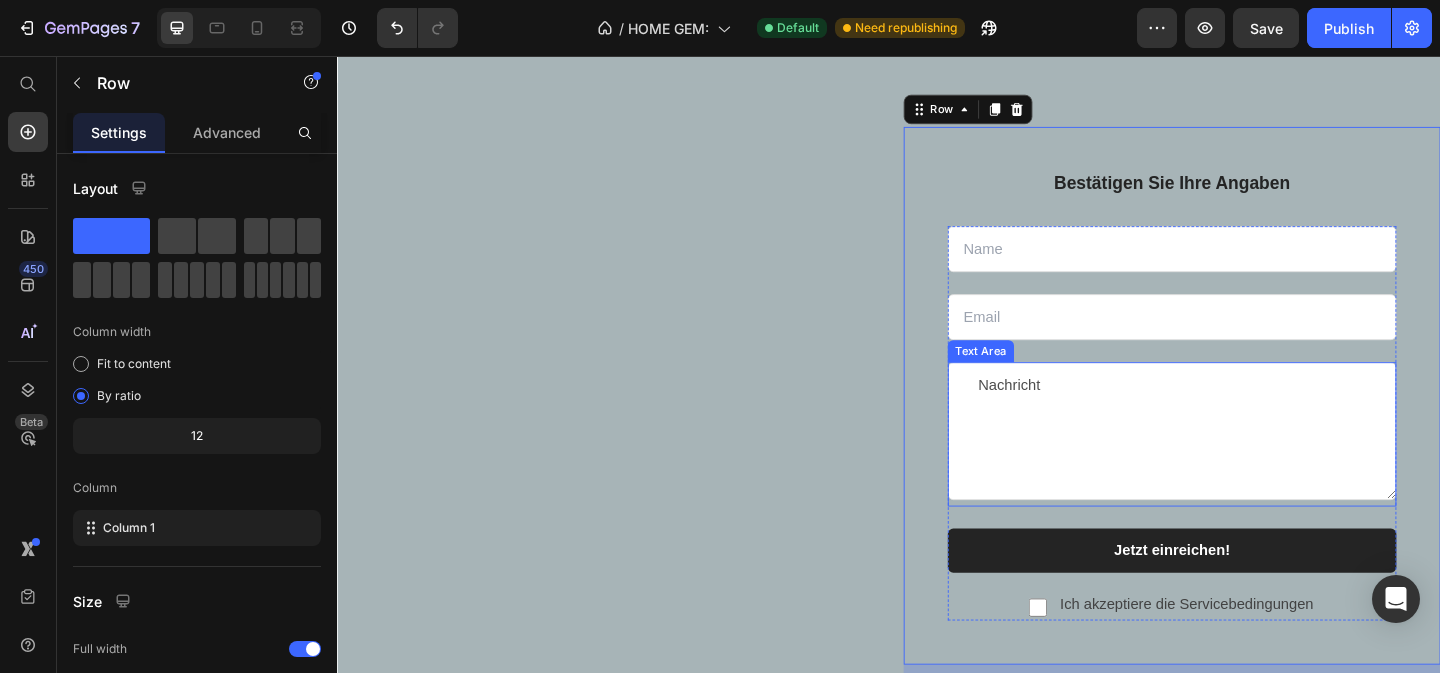 scroll, scrollTop: 4187, scrollLeft: 0, axis: vertical 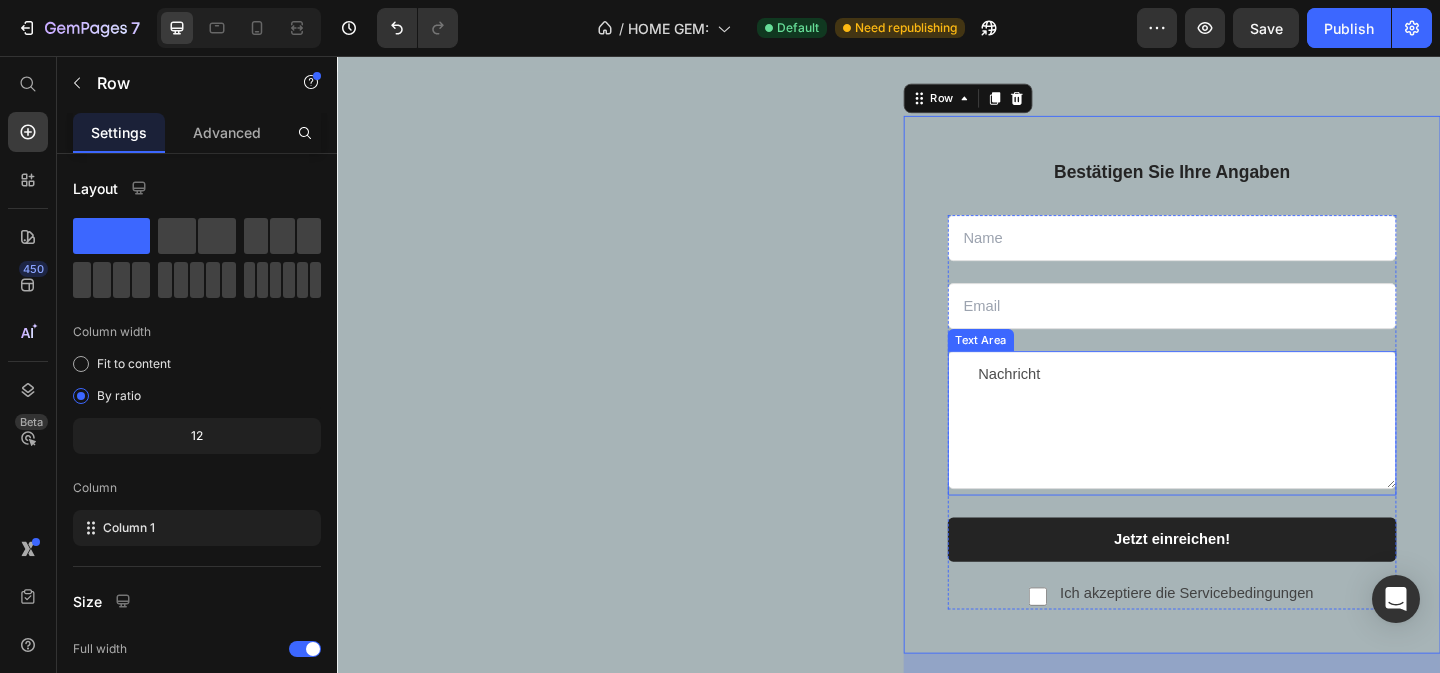 click on "Nachricht" at bounding box center [1245, 452] 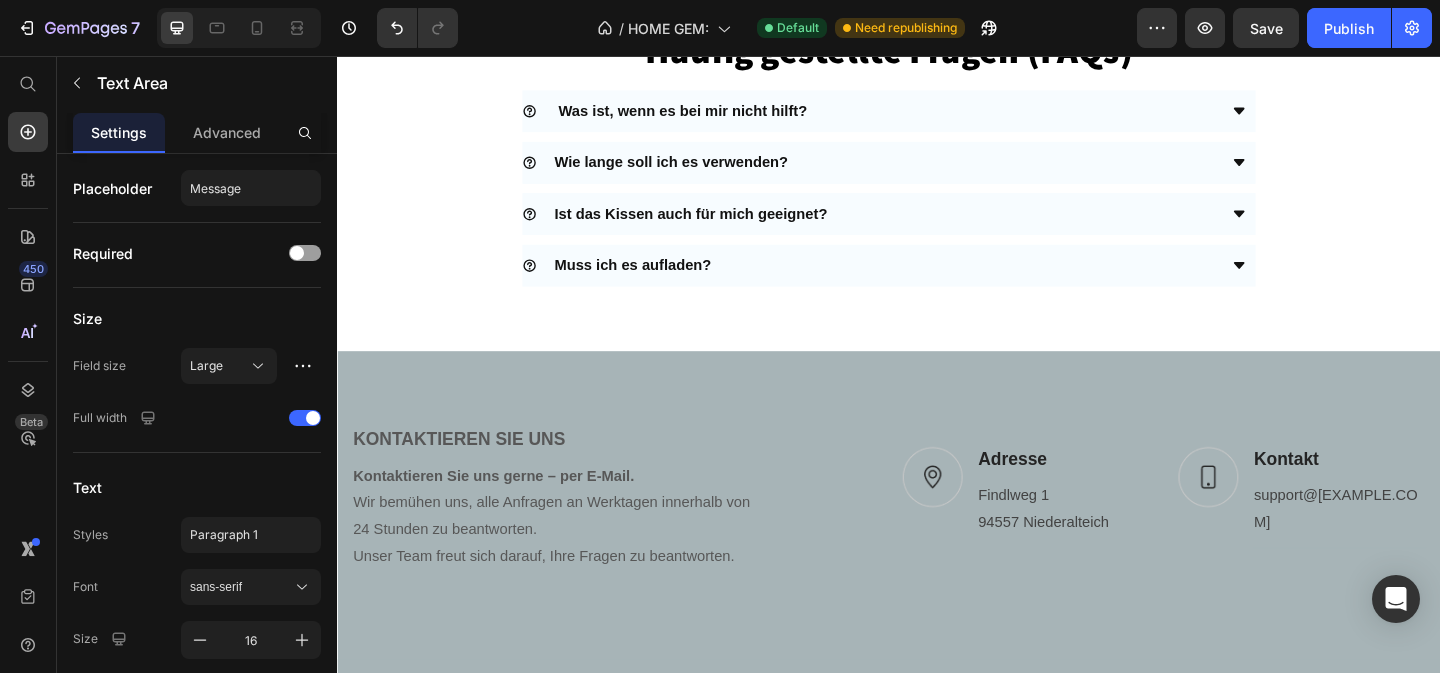 scroll, scrollTop: 3483, scrollLeft: 0, axis: vertical 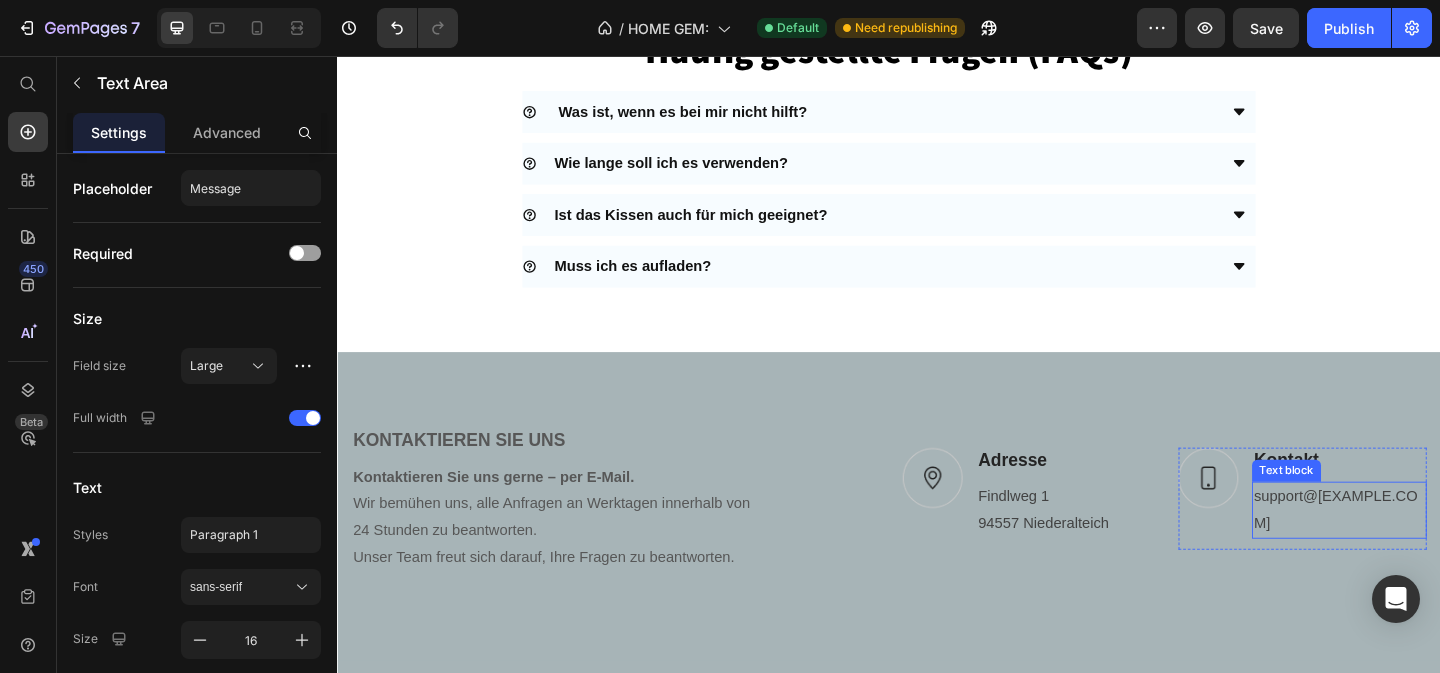 click on "support@[EMAIL].eu" at bounding box center (1427, 550) 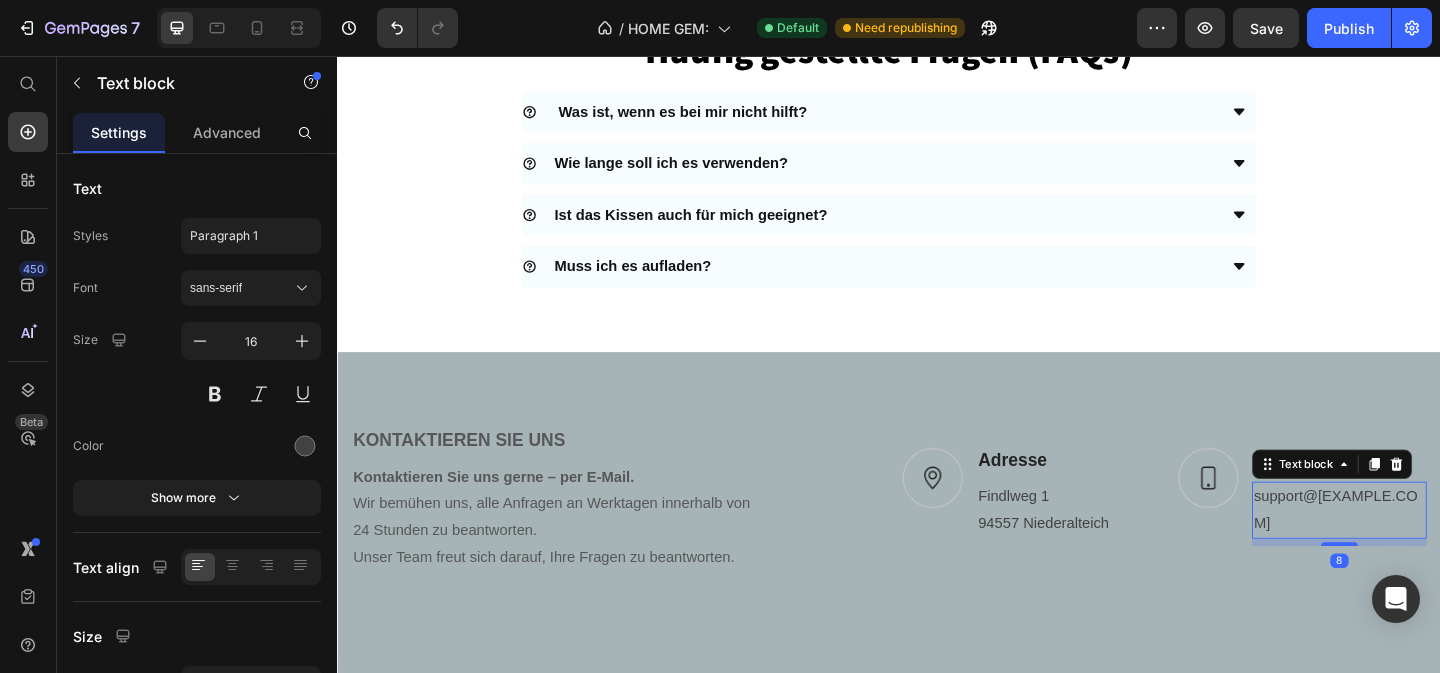 click on "support@[EMAIL].eu" at bounding box center (1427, 550) 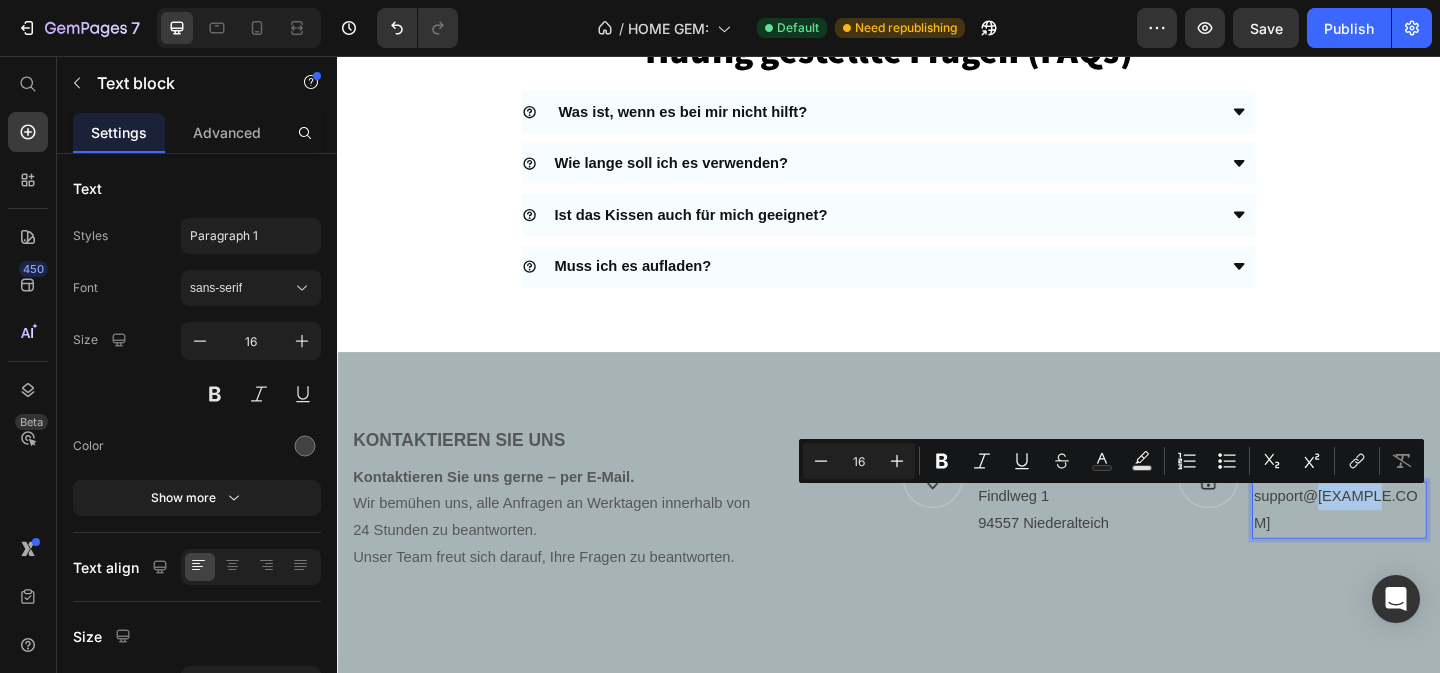 click on "support@[EMAIL].eu" at bounding box center (1427, 550) 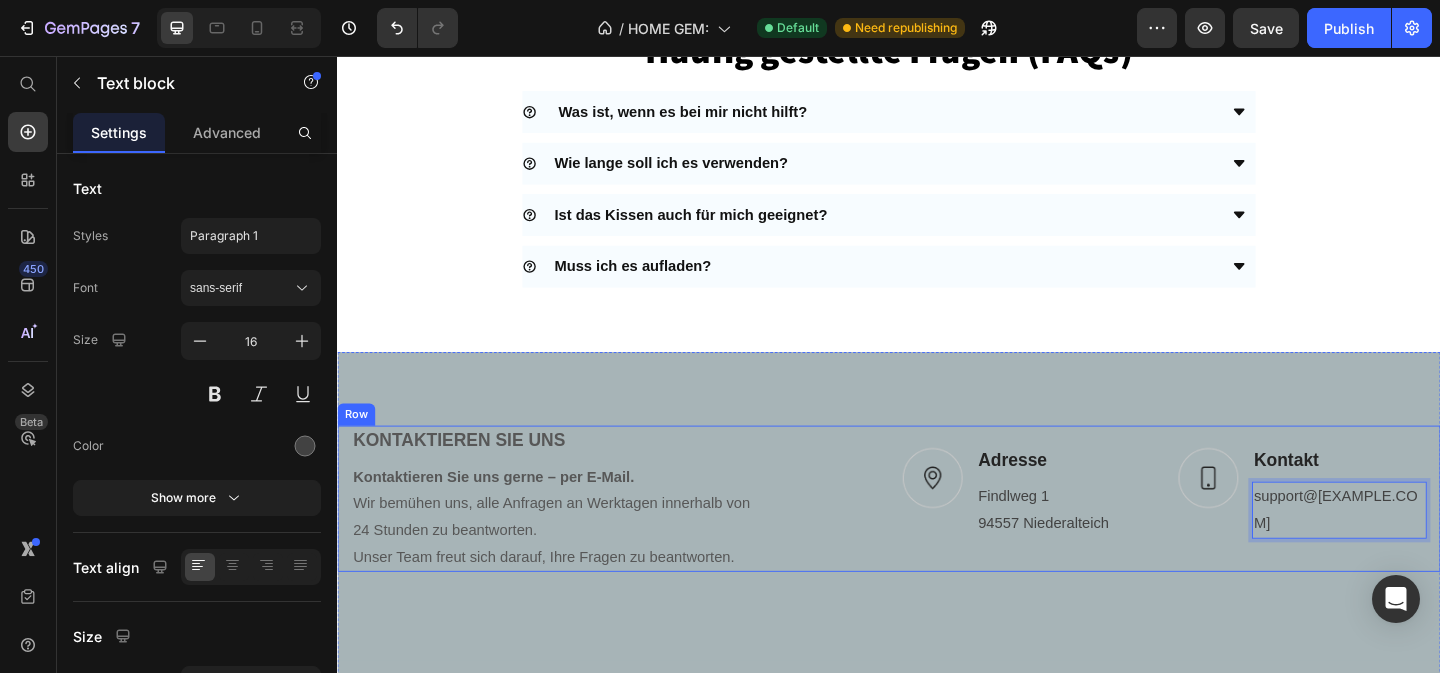 click on "Image Adresse Text block Findlweg 1 94557 Niederalteich Text block Row Image Kontakt Text block support@nackora.eu Text block   8 Text block Row Row" at bounding box center (1237, 538) 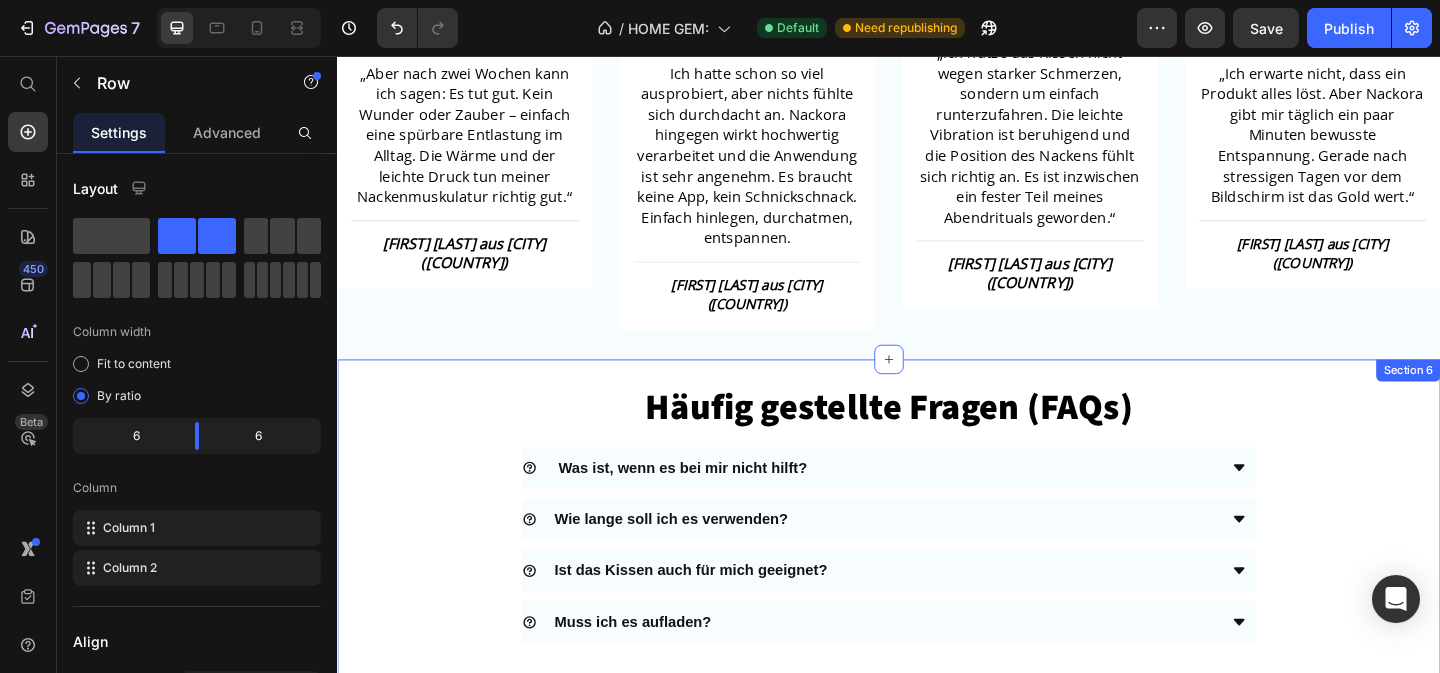scroll, scrollTop: 3109, scrollLeft: 0, axis: vertical 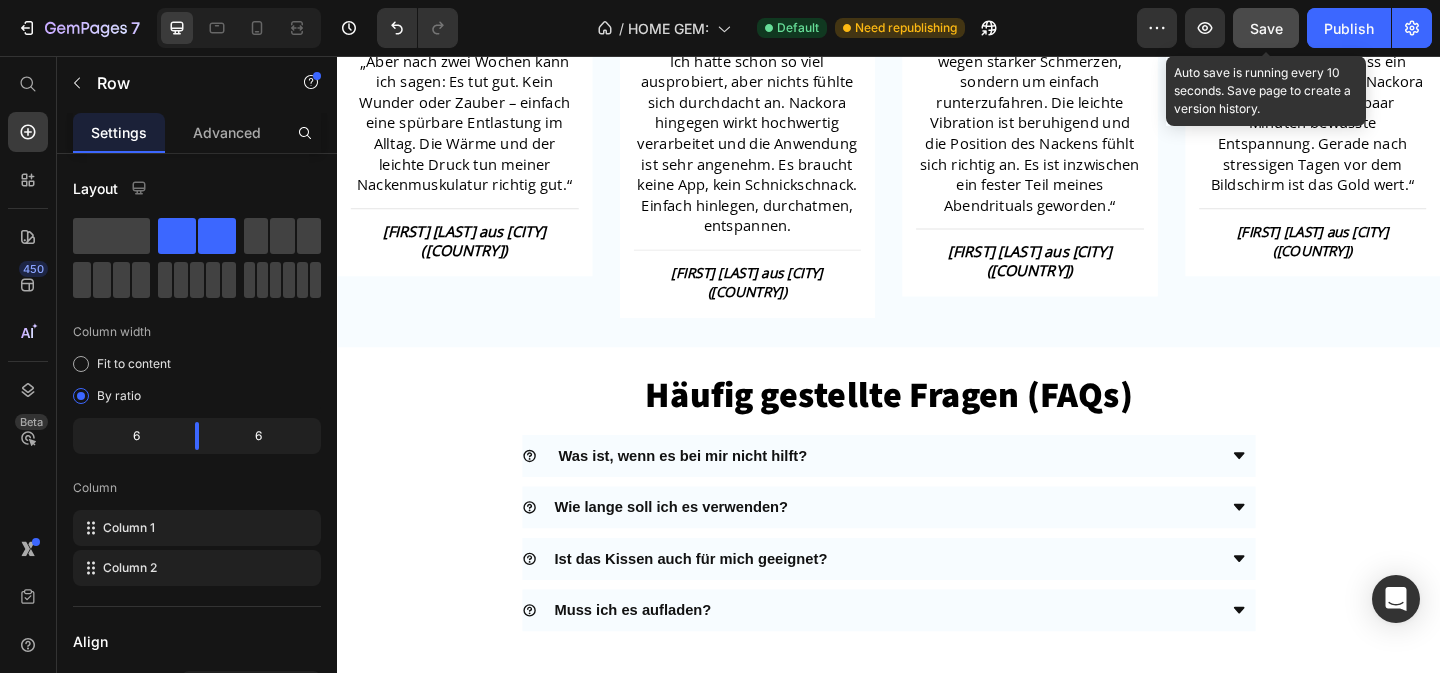 click on "Save" at bounding box center (1266, 28) 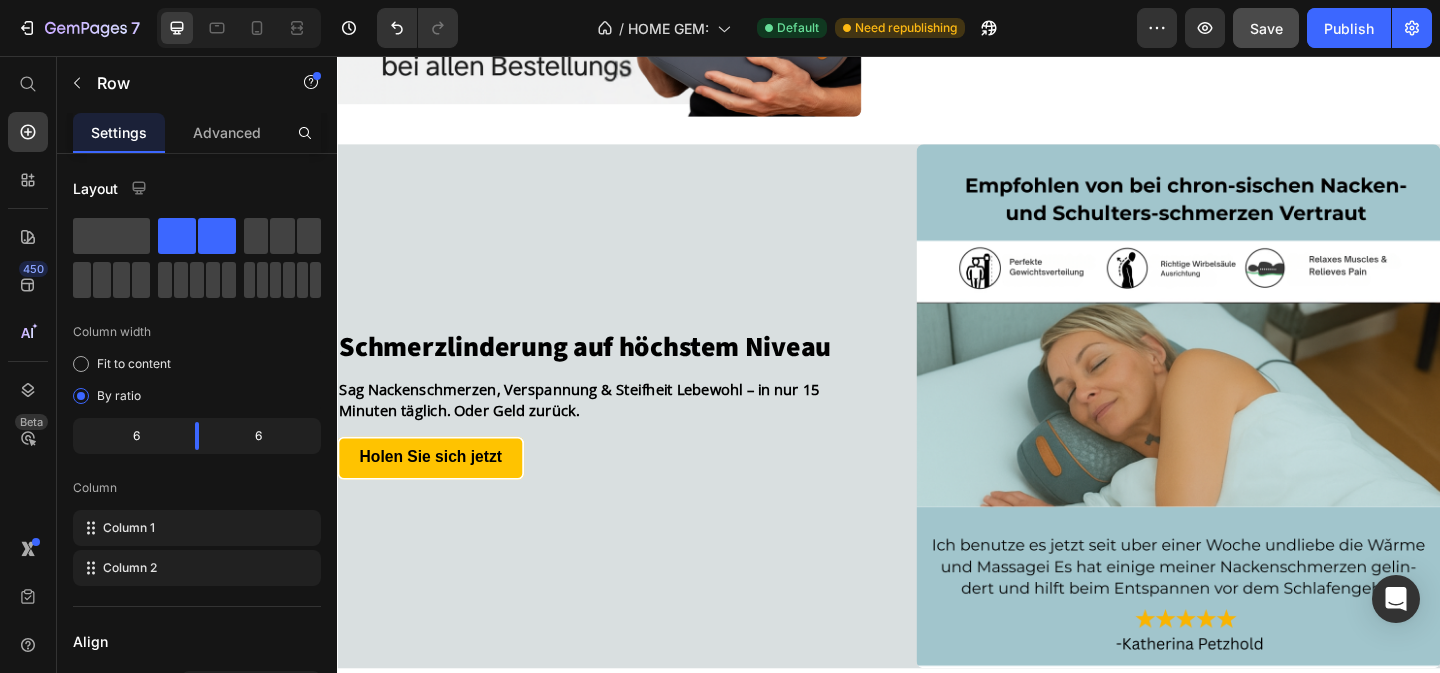 scroll, scrollTop: 1578, scrollLeft: 0, axis: vertical 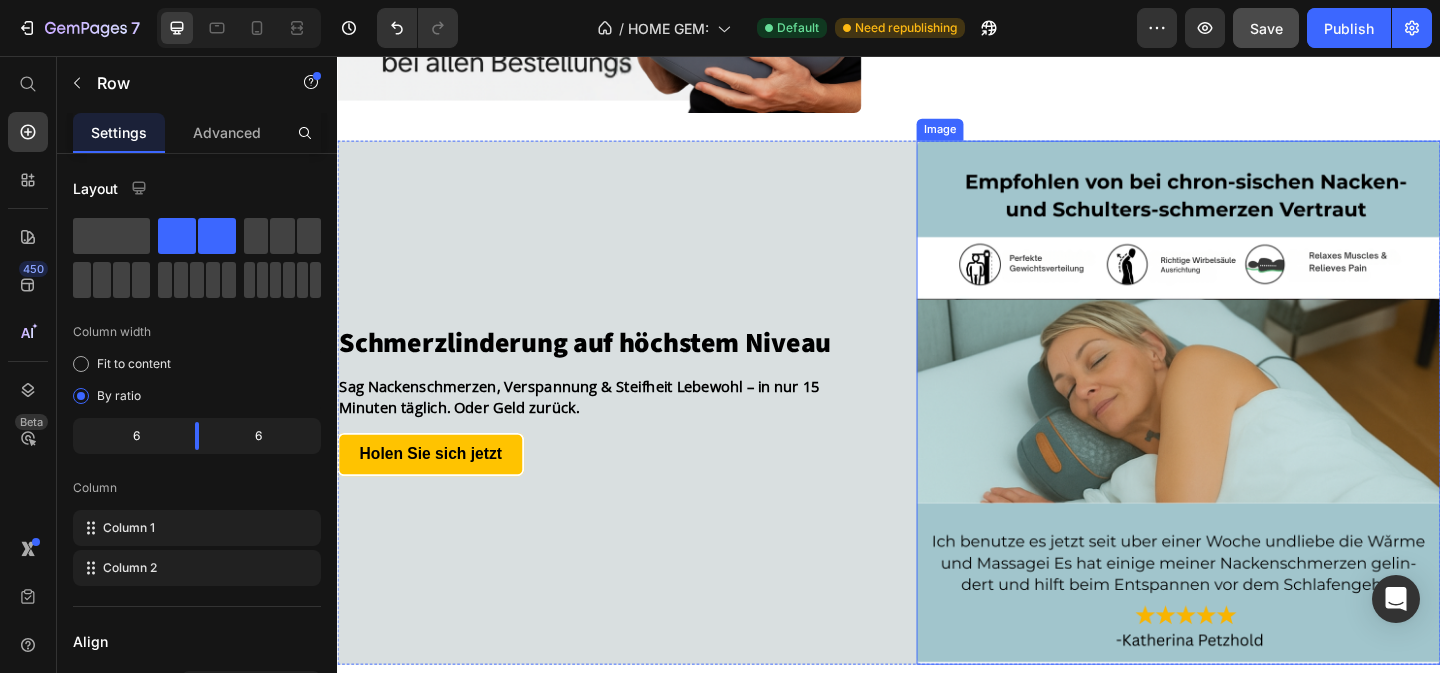 click at bounding box center [1252, 433] 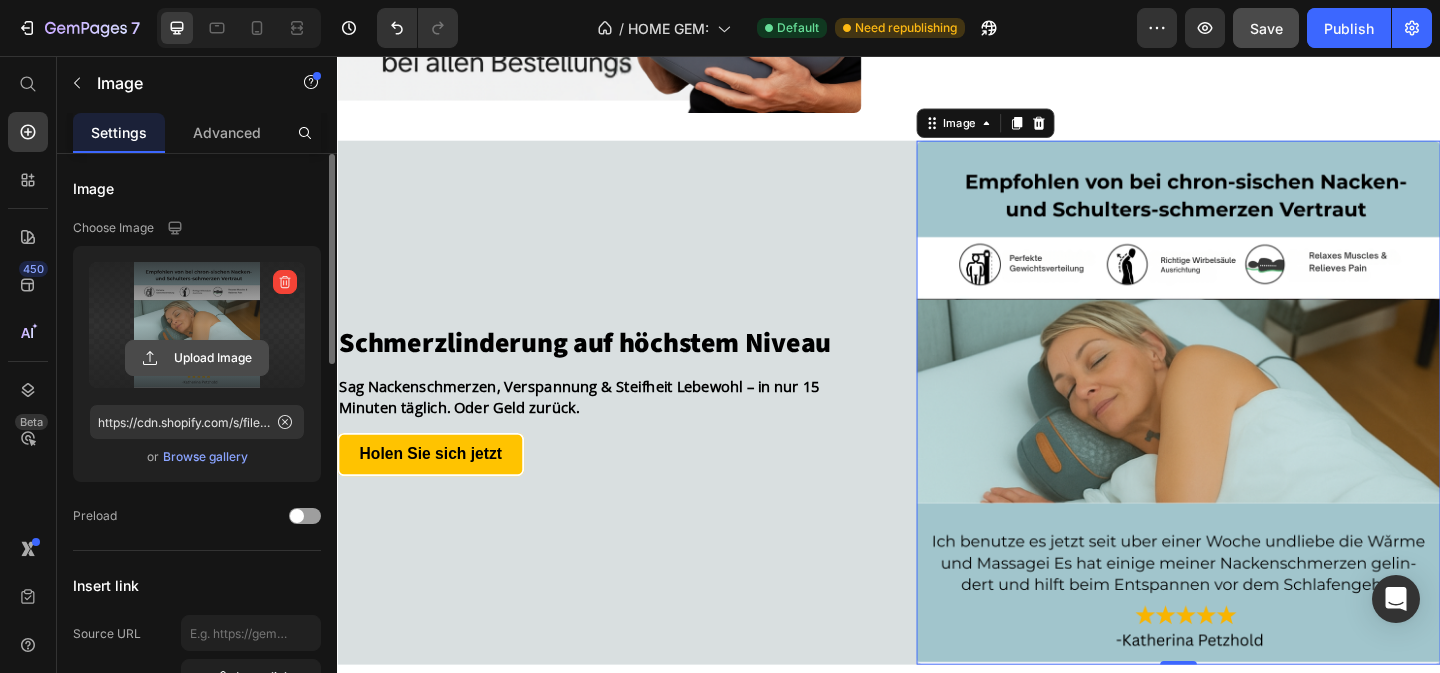 click 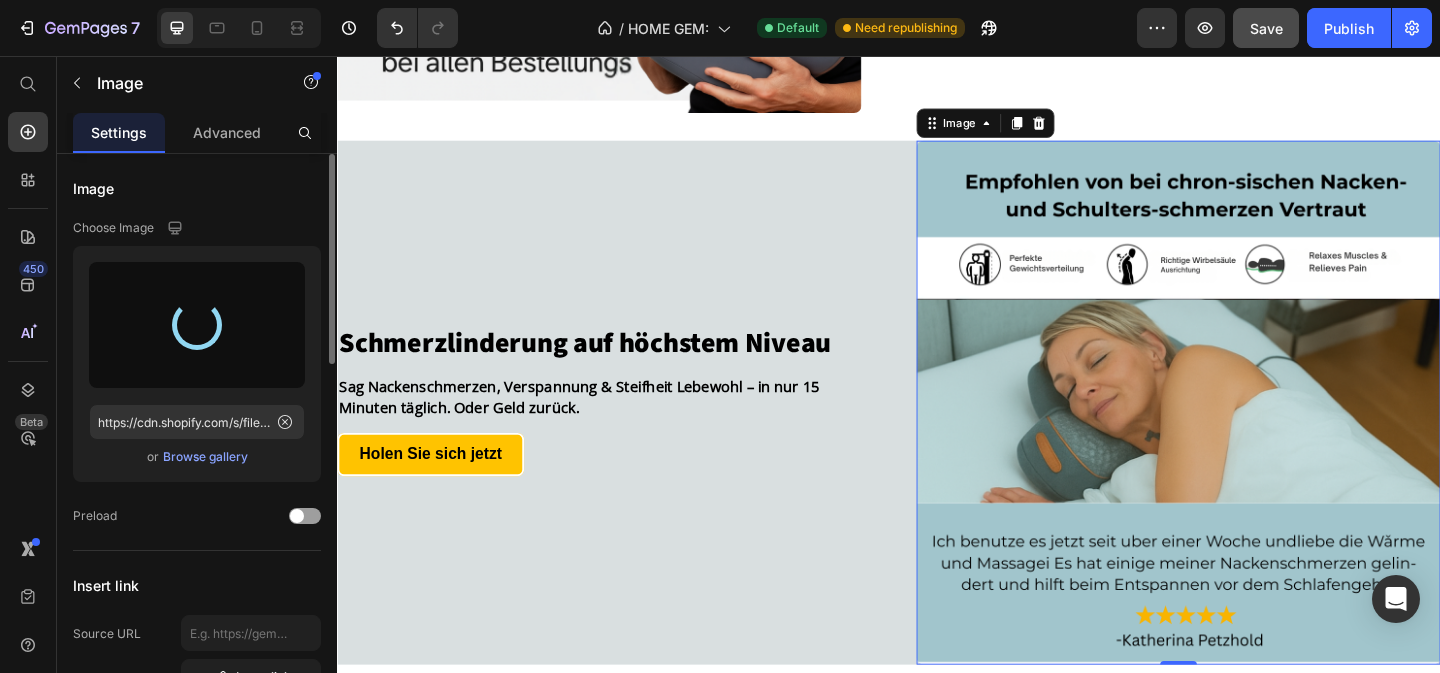 type on "https://cdn.shopify.com/s/files/1/0910/8448/9032/files/gempages_573925176786289710-ee0fdb2d-54d5-46ab-a1f9-0e025292064d.png" 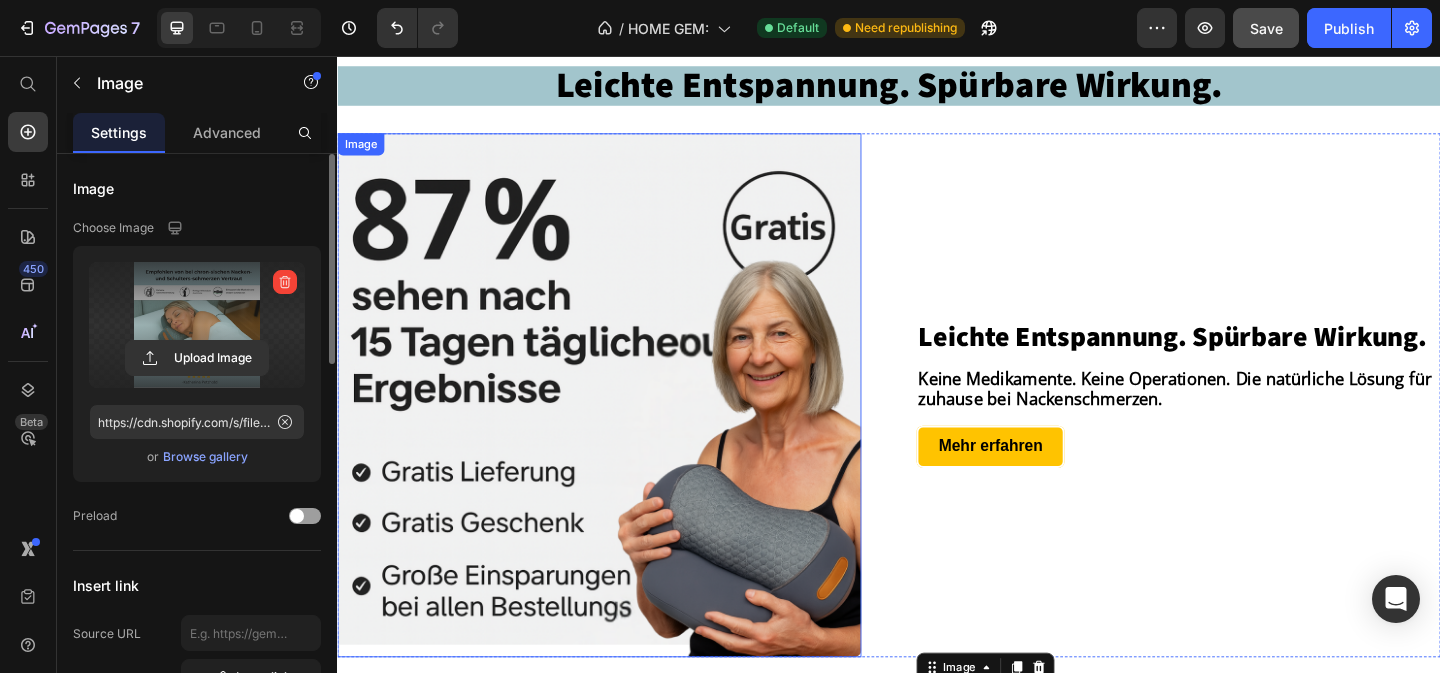 scroll, scrollTop: 1293, scrollLeft: 0, axis: vertical 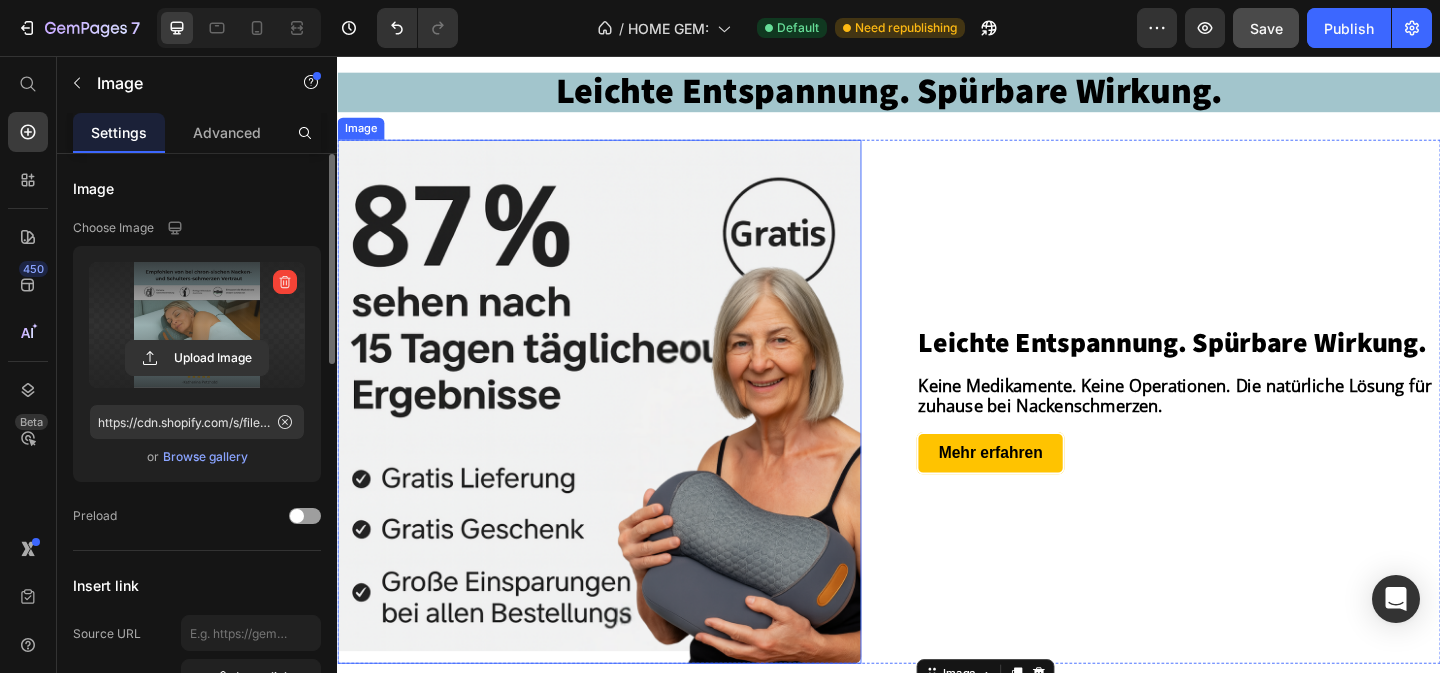 click at bounding box center (622, 432) 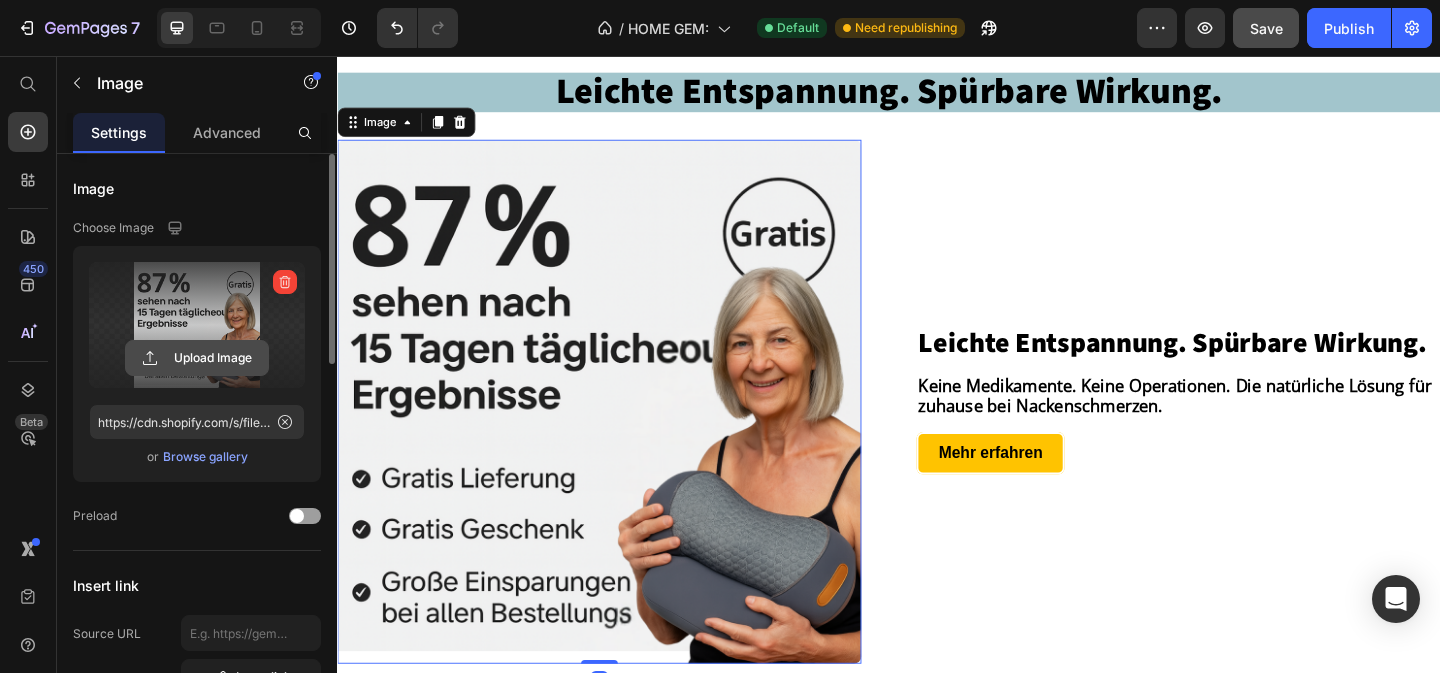 click 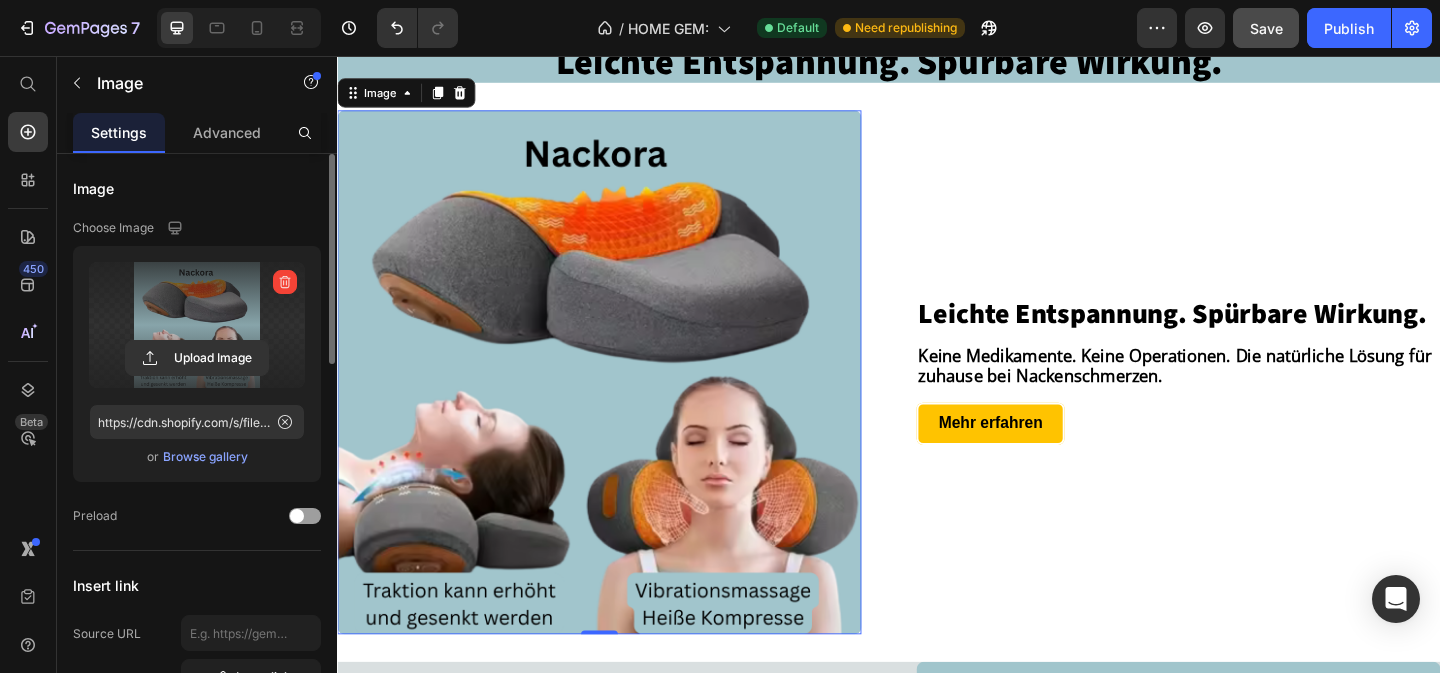 scroll, scrollTop: 1300, scrollLeft: 0, axis: vertical 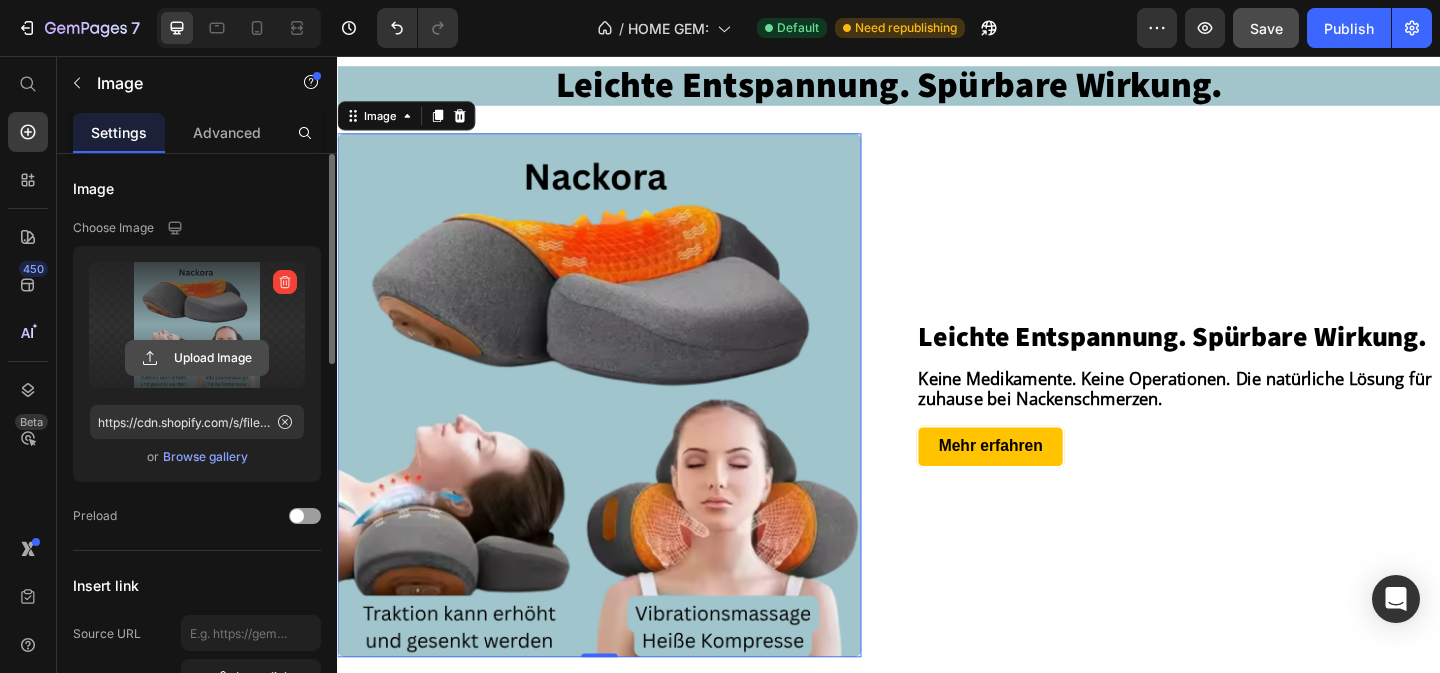 click 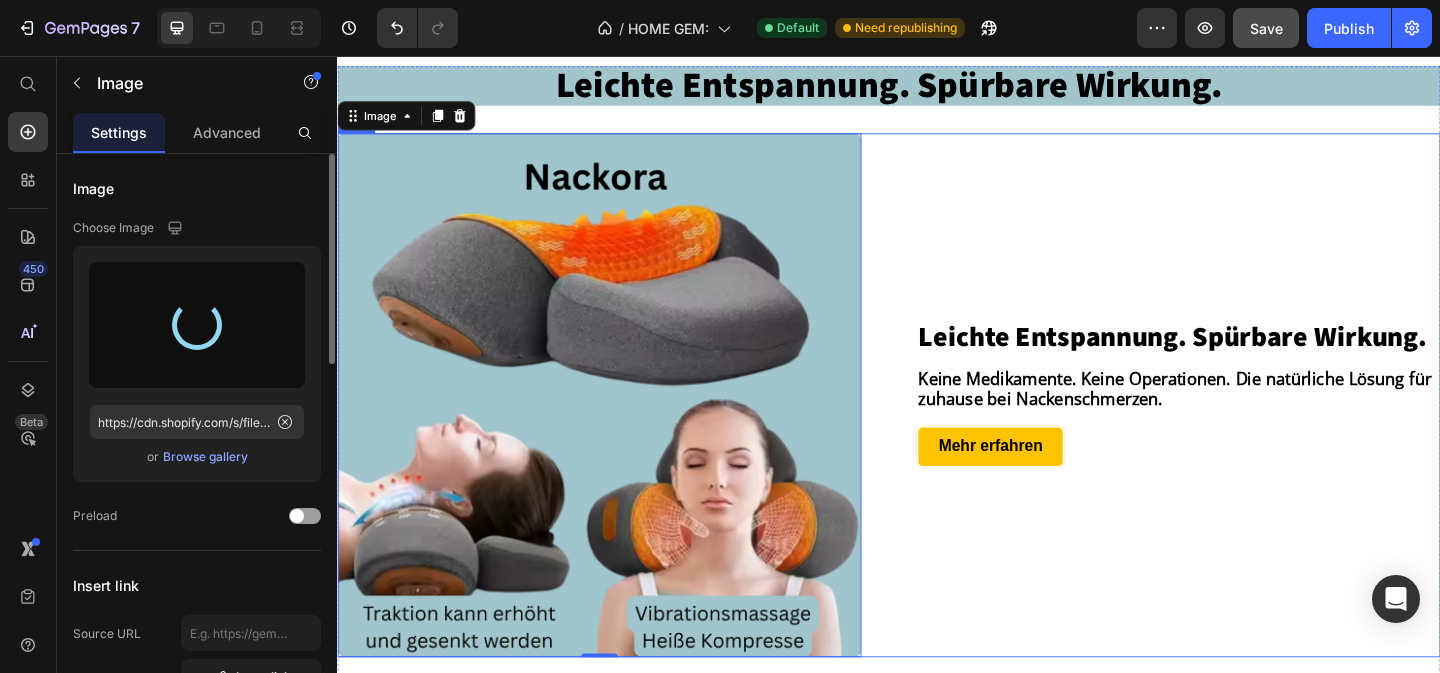 type on "https://cdn.shopify.com/s/files/1/0910/8448/9032/files/gempages_573925176786289710-ddc75ffc-8b01-49f1-90e9-134b2c961318.png" 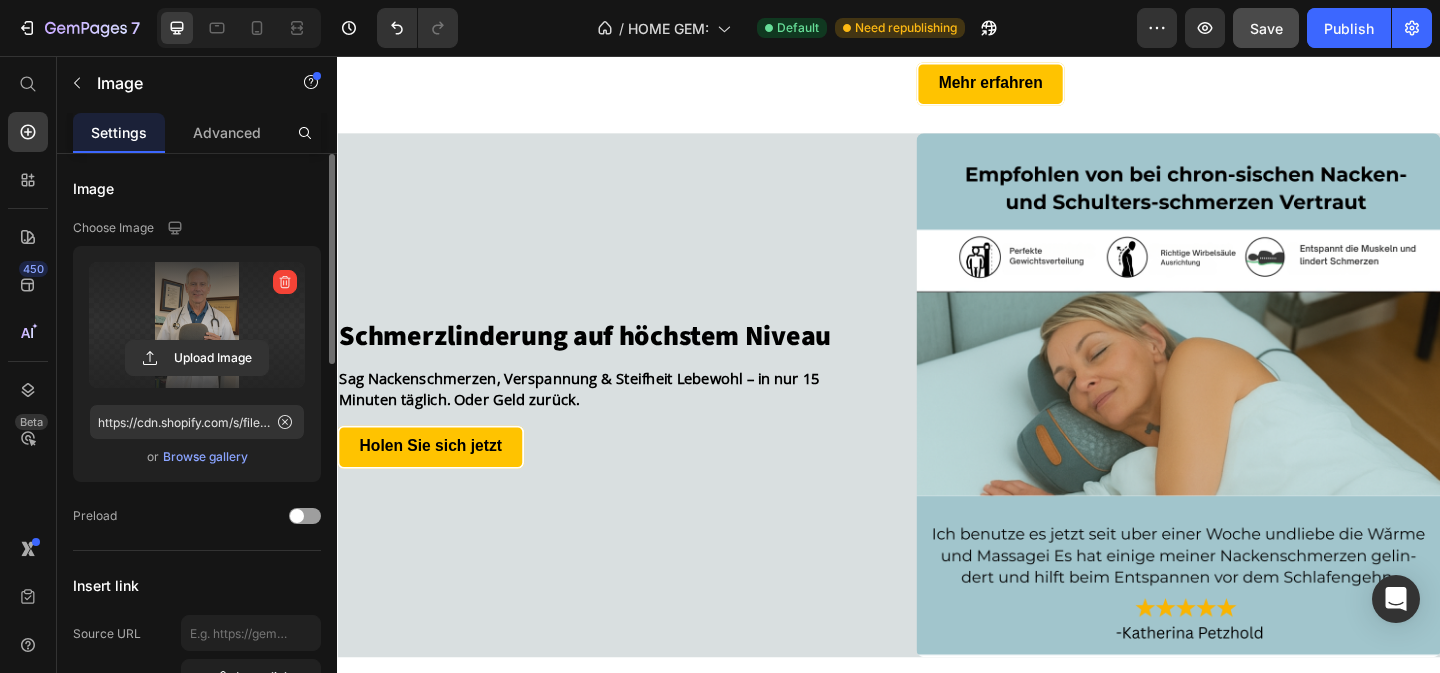 scroll, scrollTop: 1506, scrollLeft: 0, axis: vertical 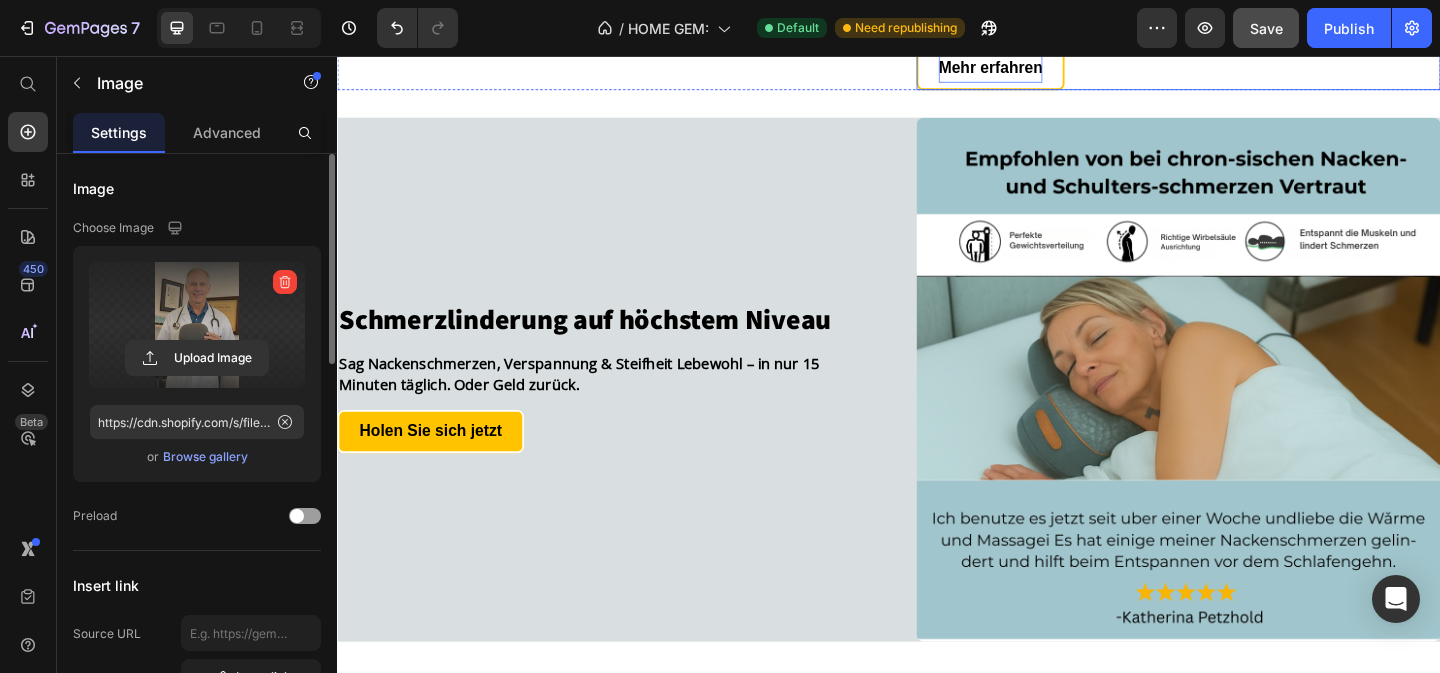 click on "Mehr erfahren" at bounding box center [1047, 69] 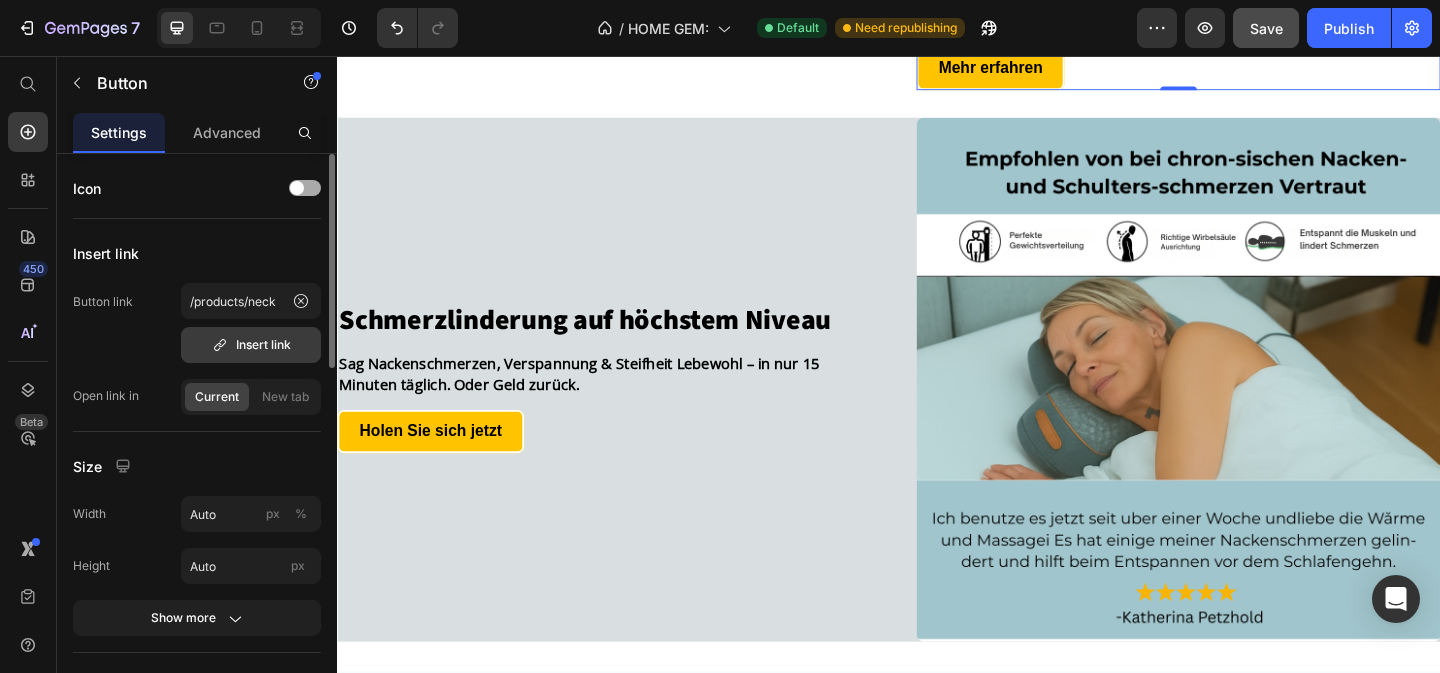 click on "Insert link" at bounding box center [251, 345] 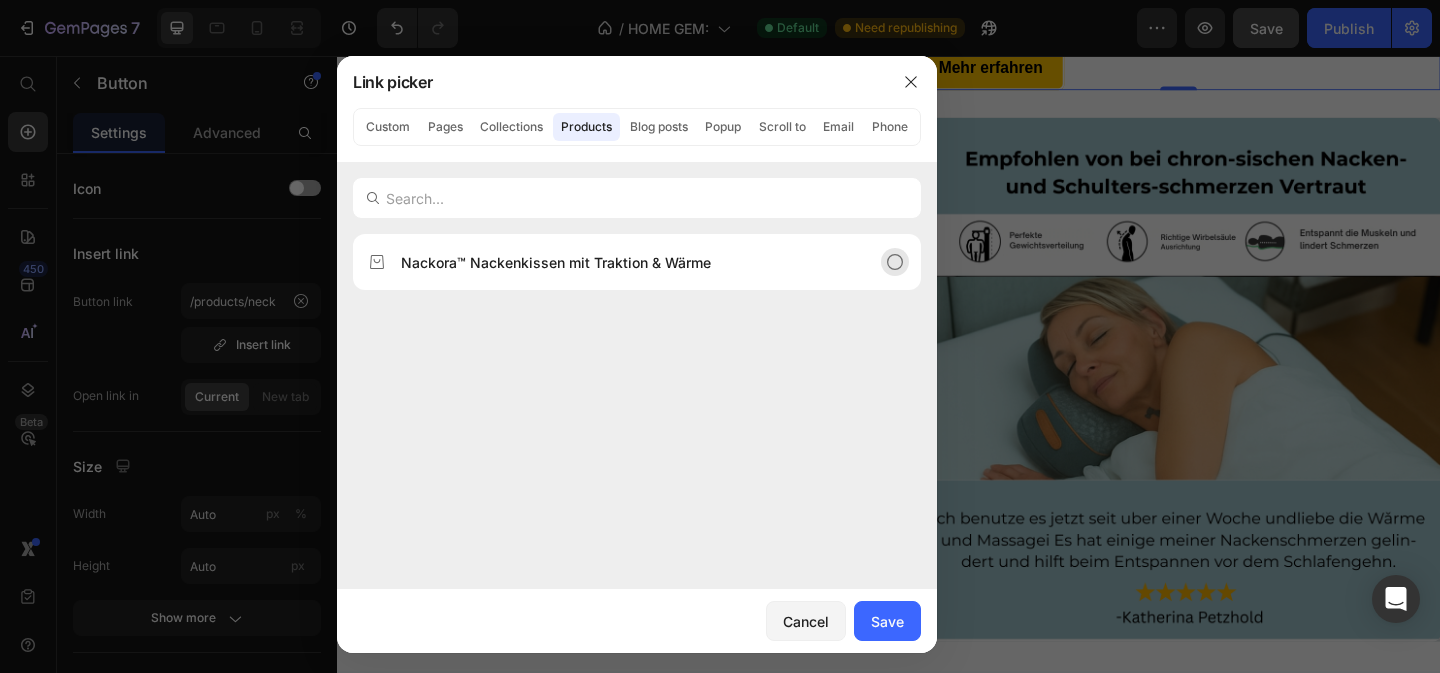 click on "Nackora™ Nackenkissen mit Traktion & Wärme" at bounding box center (556, 262) 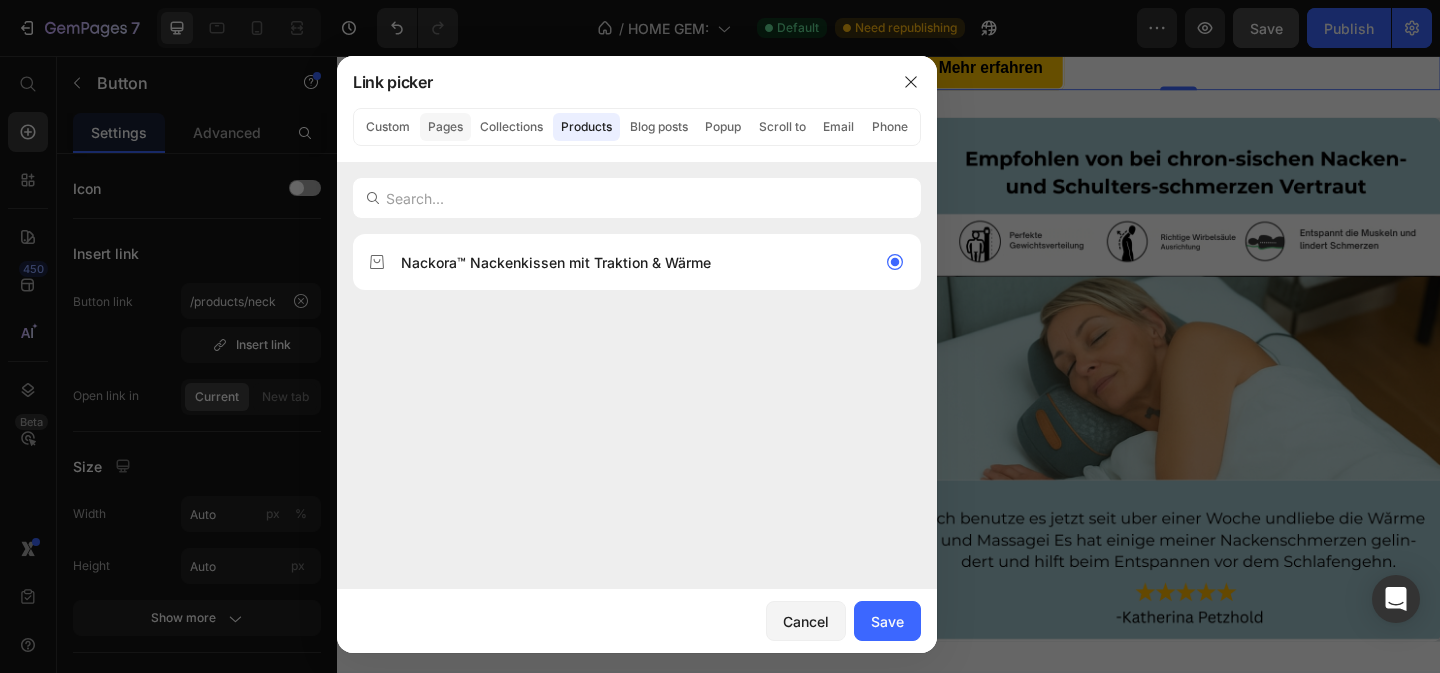 click on "Pages" 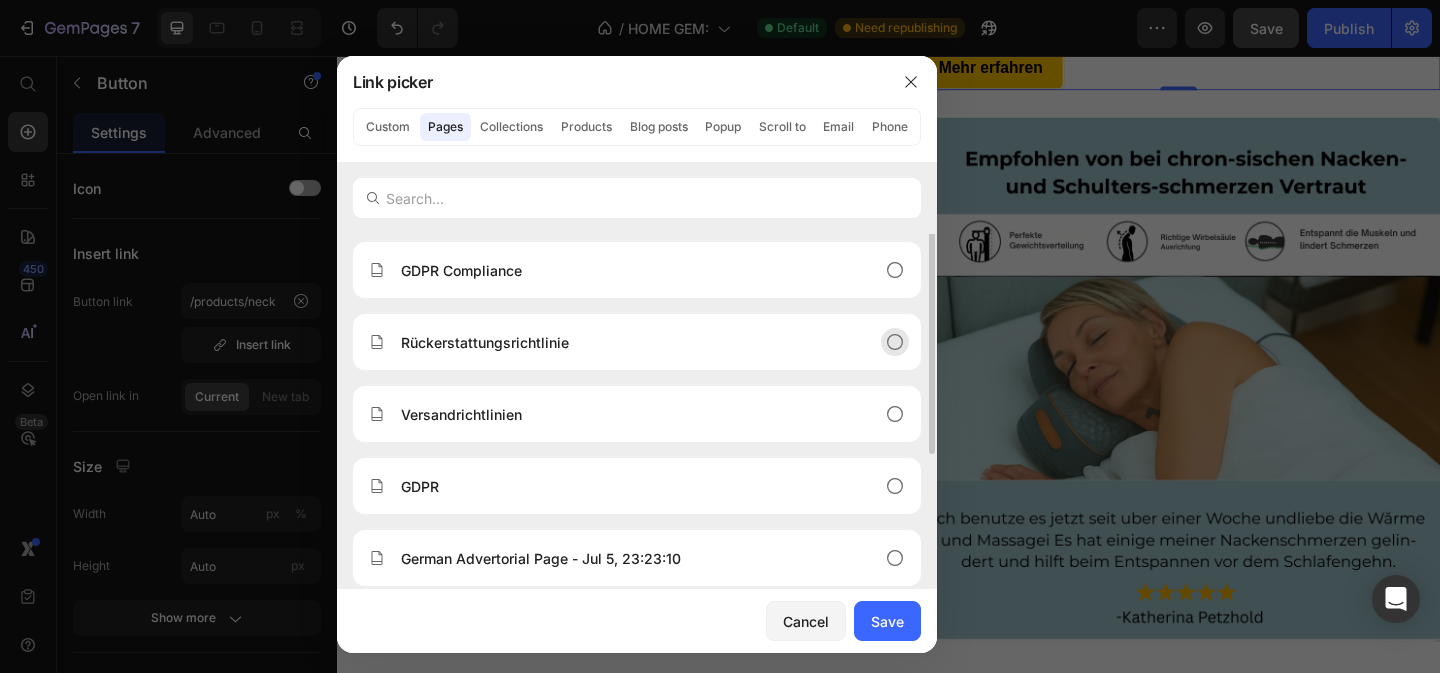 scroll, scrollTop: 0, scrollLeft: 0, axis: both 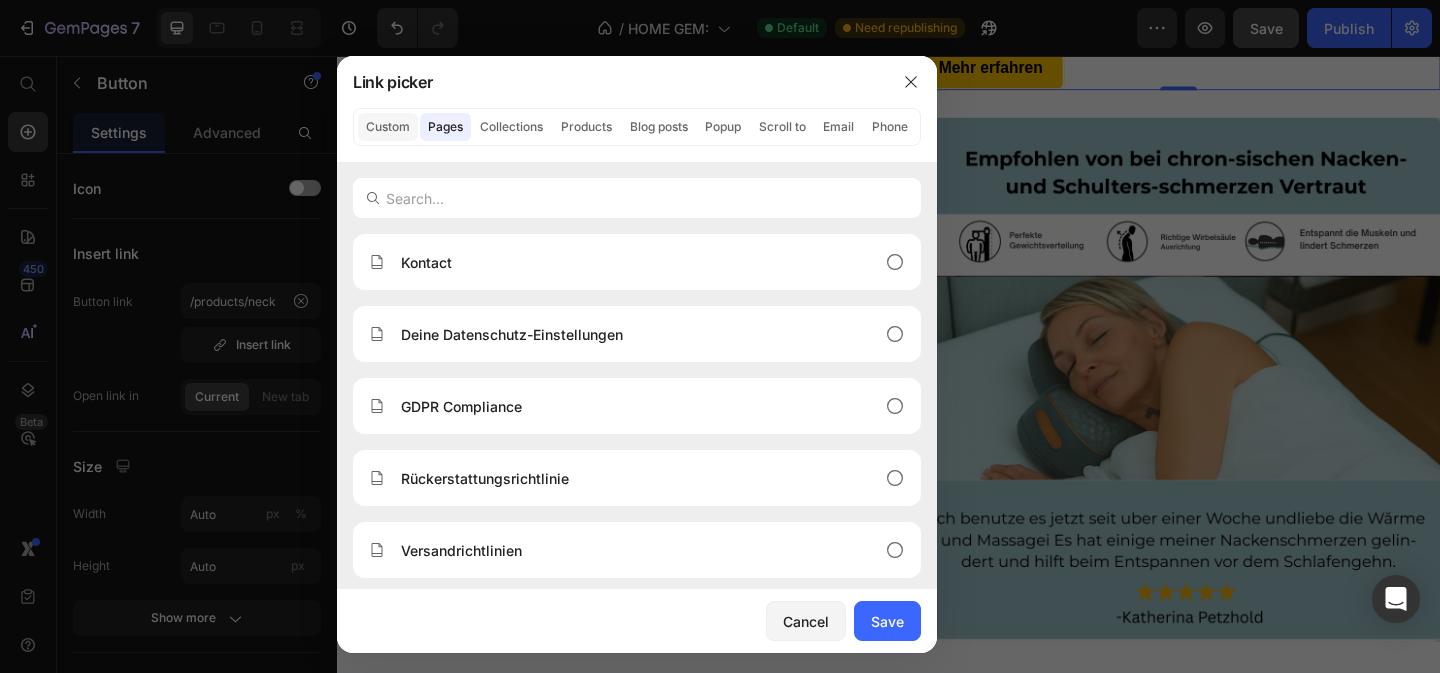 click on "Custom" 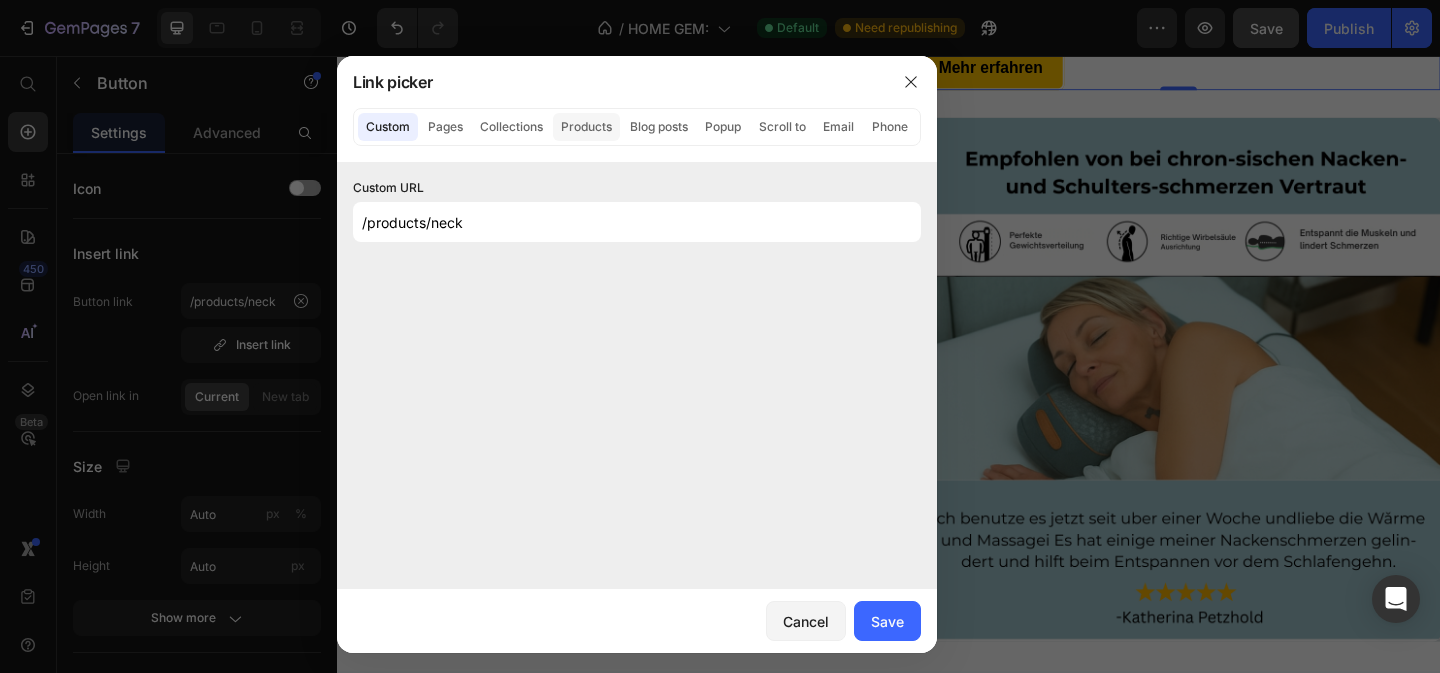 click on "Products" 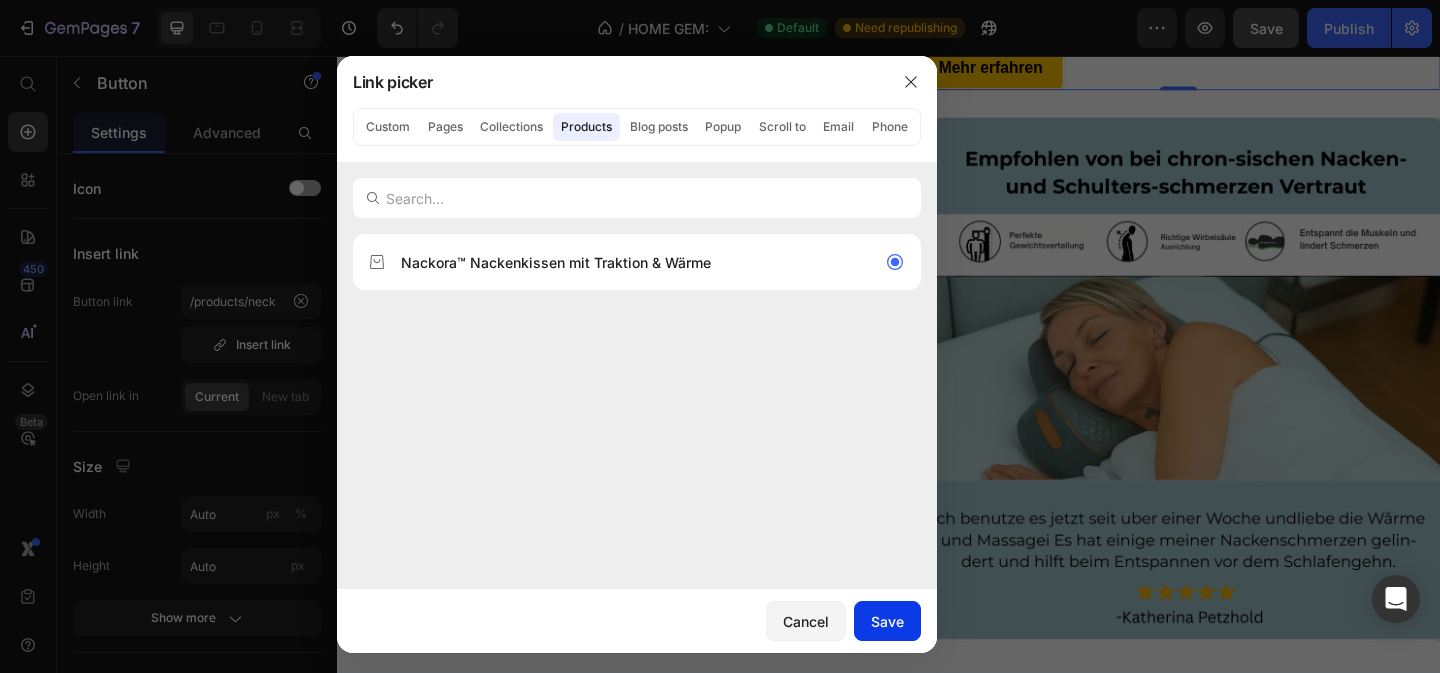 click on "Save" at bounding box center [887, 621] 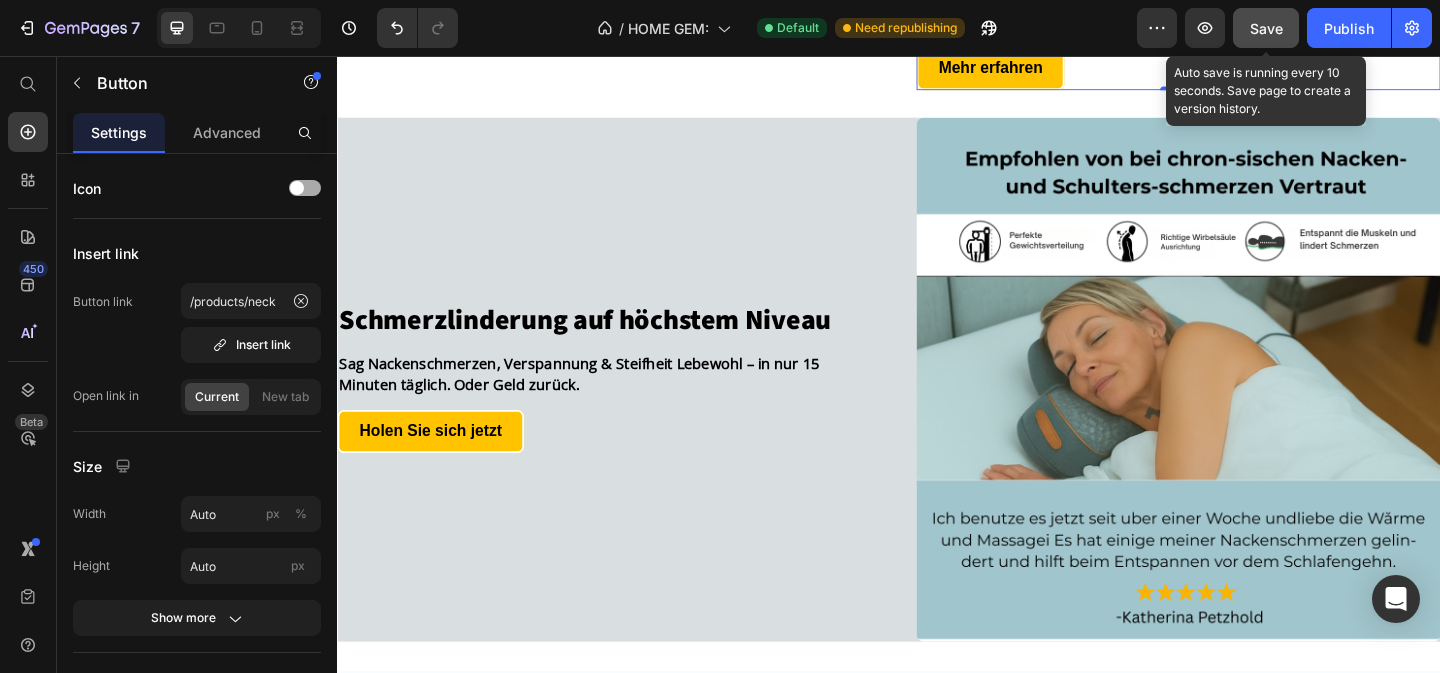 click on "Save" at bounding box center (1266, 28) 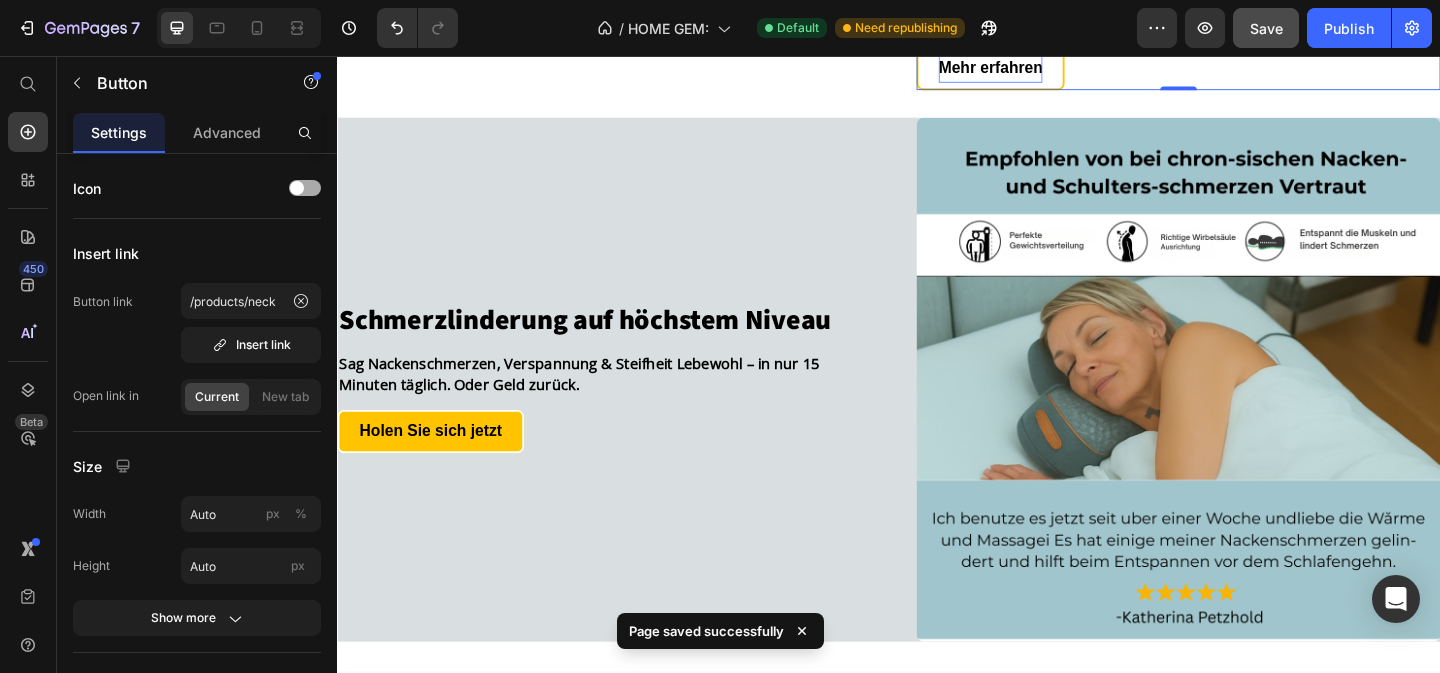 click on "Mehr erfahren" at bounding box center (1047, 69) 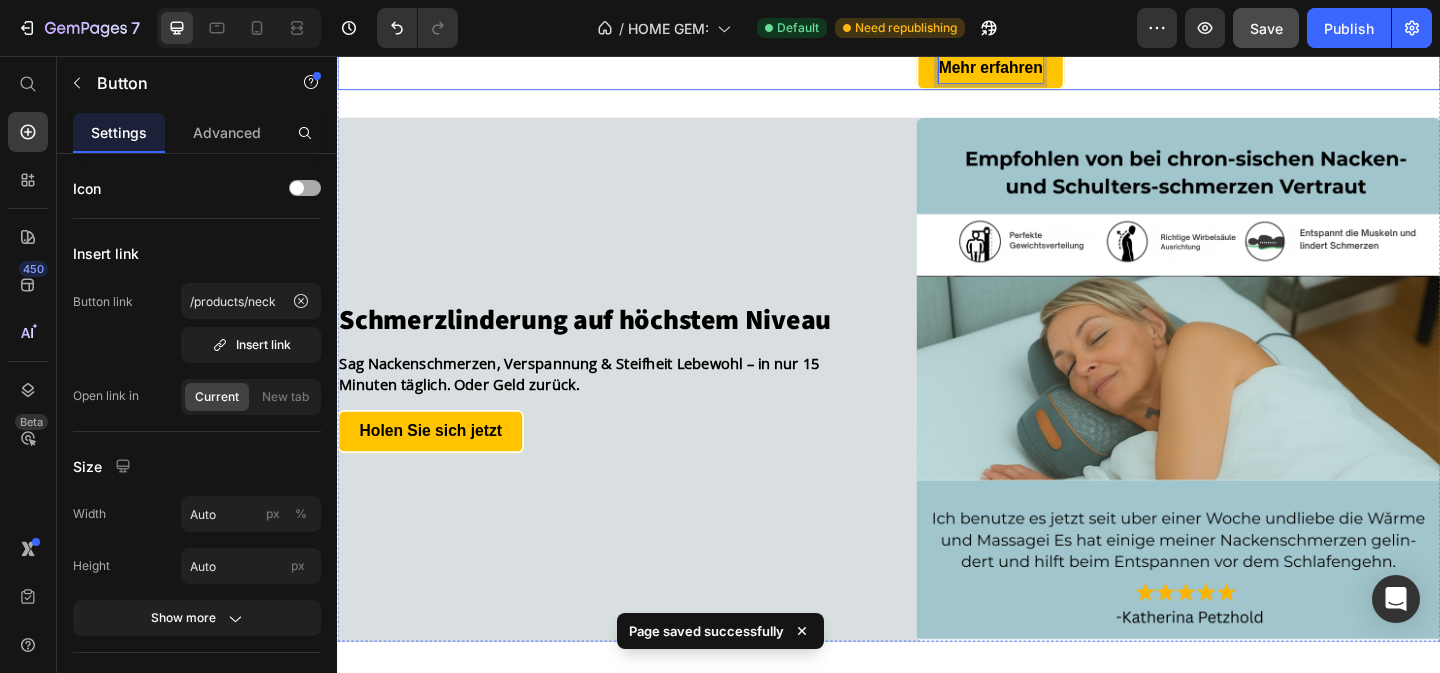 click on "Leichte Entspannung. Spürbare Wirkung. Heading Keine Medikamente. Keine Operationen. Die natürliche Lösung für zuhause bei Nackenschmerzen. Text Block Mehr erfahren Button   0" at bounding box center (1252, 13) 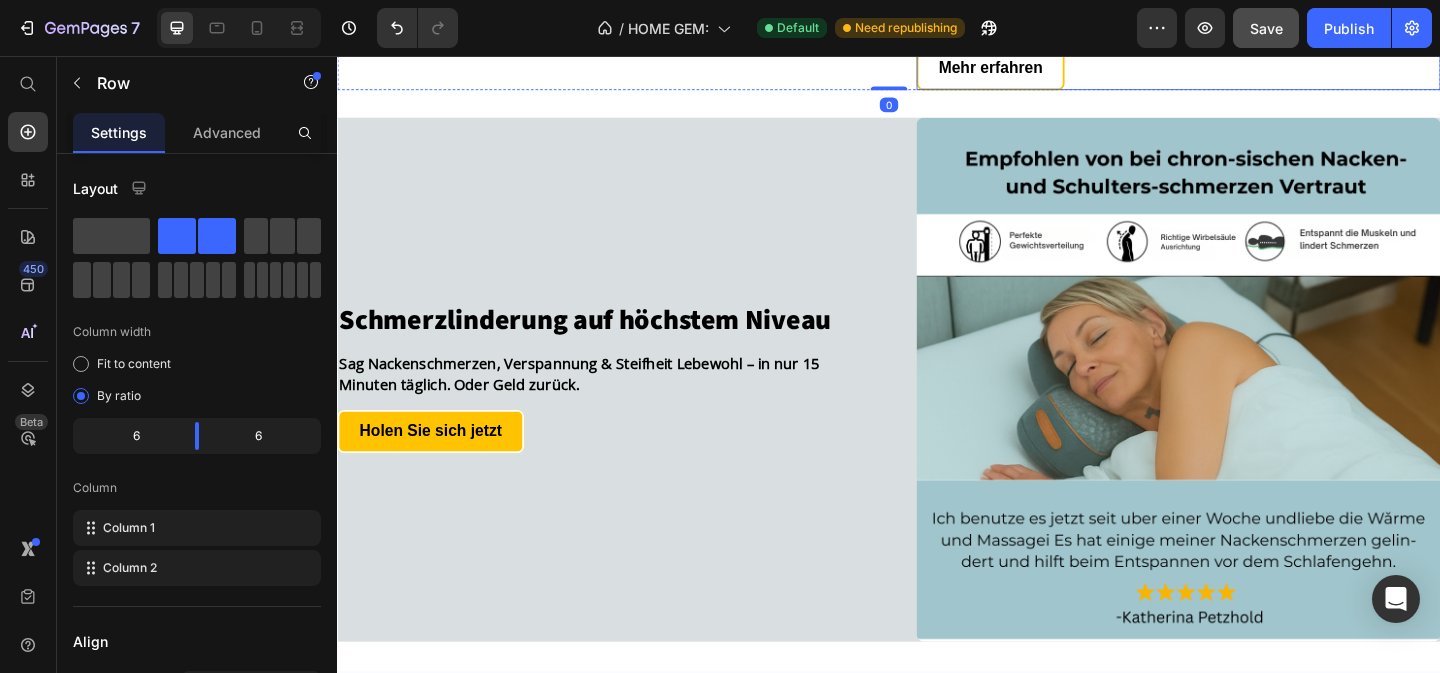 click on "Mehr erfahren" at bounding box center [1047, 69] 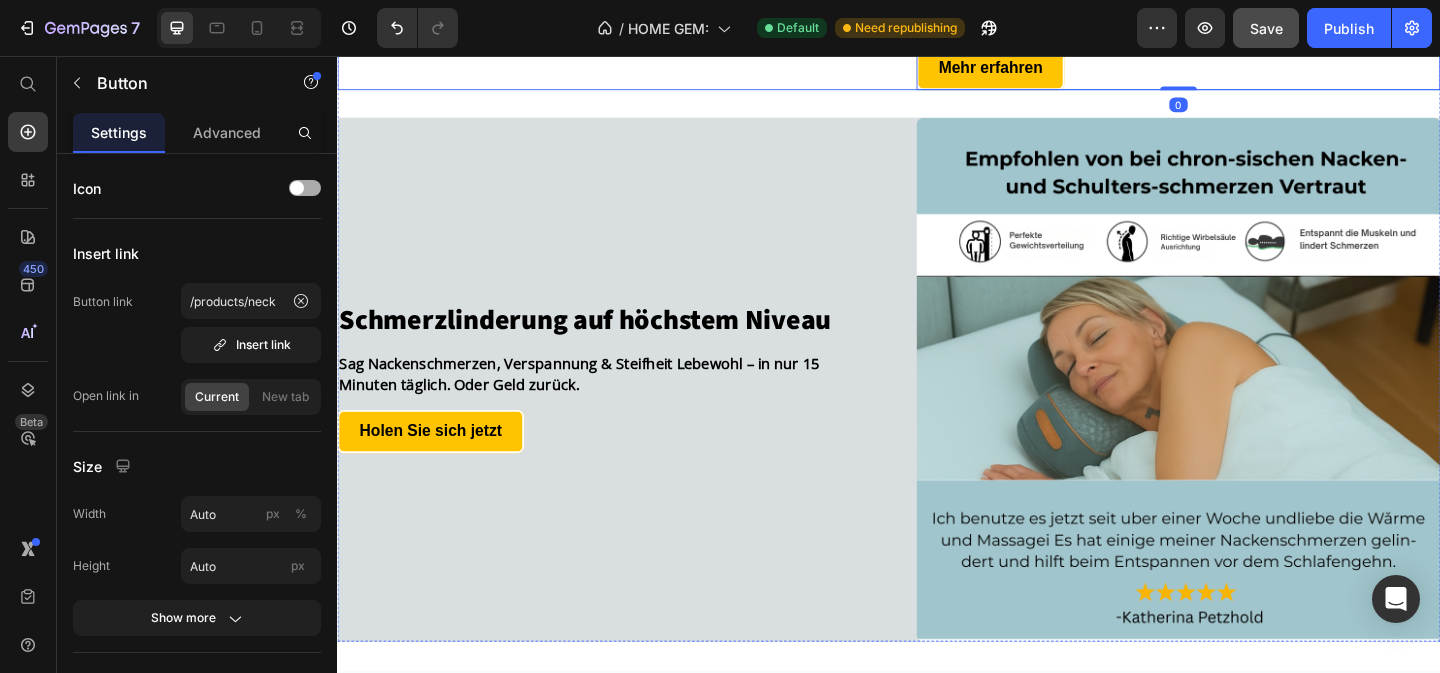 click on "Leichte Entspannung. Spürbare Wirkung. Heading Keine Medikamente. Keine Operationen. Die natürliche Lösung für zuhause bei Nackenschmerzen. Text Block Mehr erfahren Button   0" at bounding box center (1252, 13) 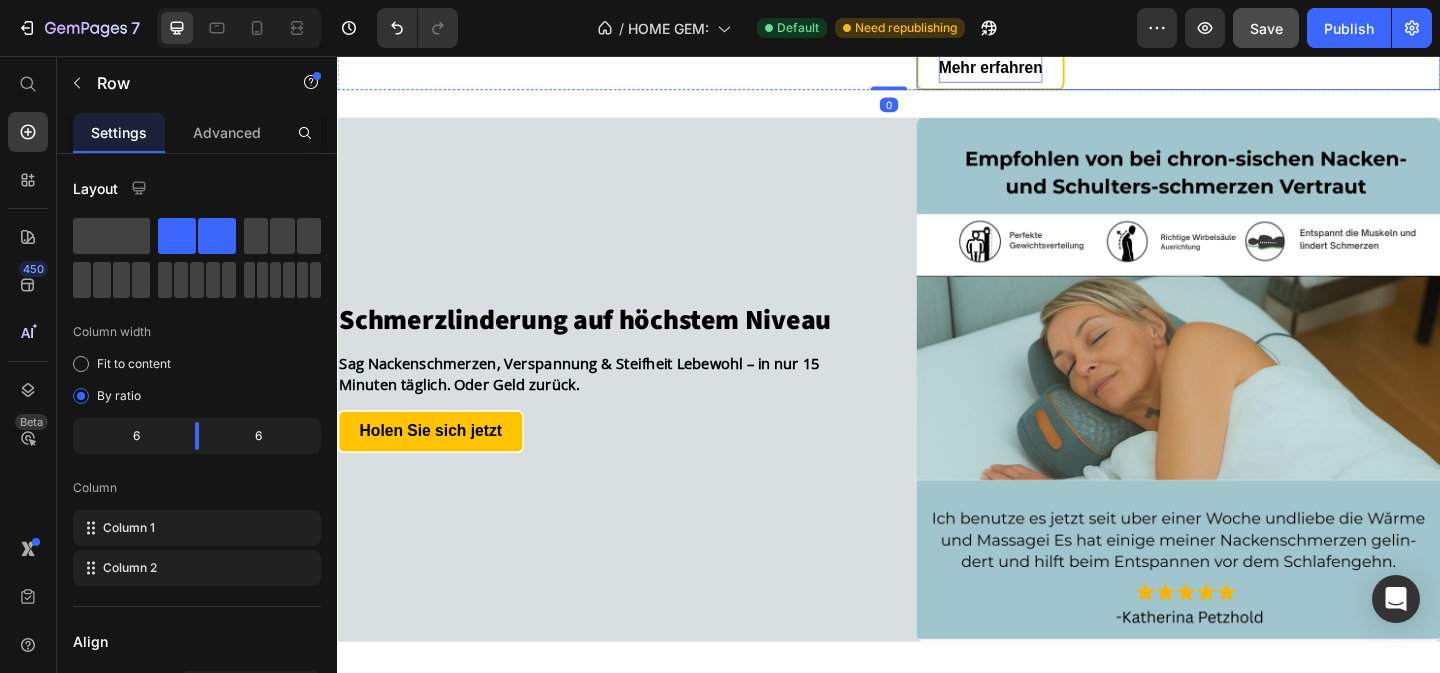 click on "Mehr erfahren" at bounding box center [1047, 69] 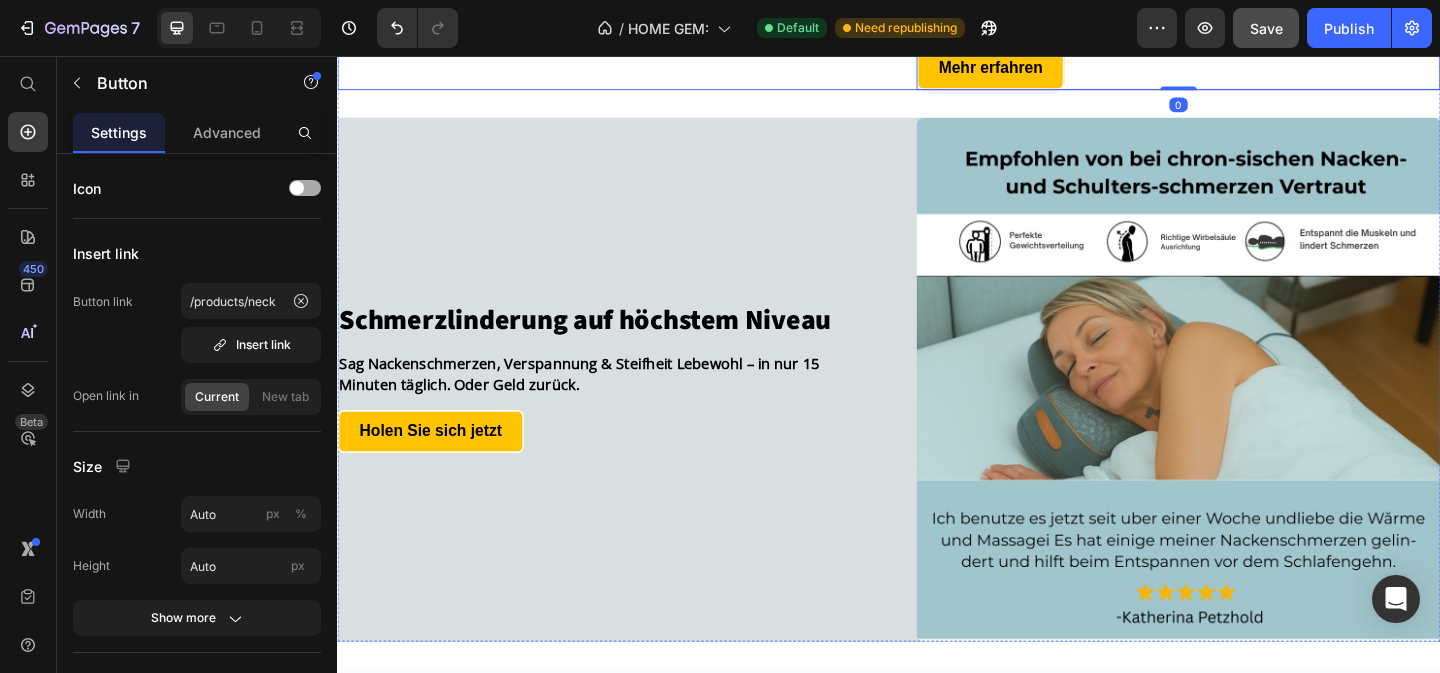 click on "Leichte Entspannung. Spürbare Wirkung. Heading Keine Medikamente. Keine Operationen. Die natürliche Lösung für zuhause bei Nackenschmerzen. Text Block Mehr erfahren Button   0" at bounding box center [1252, 13] 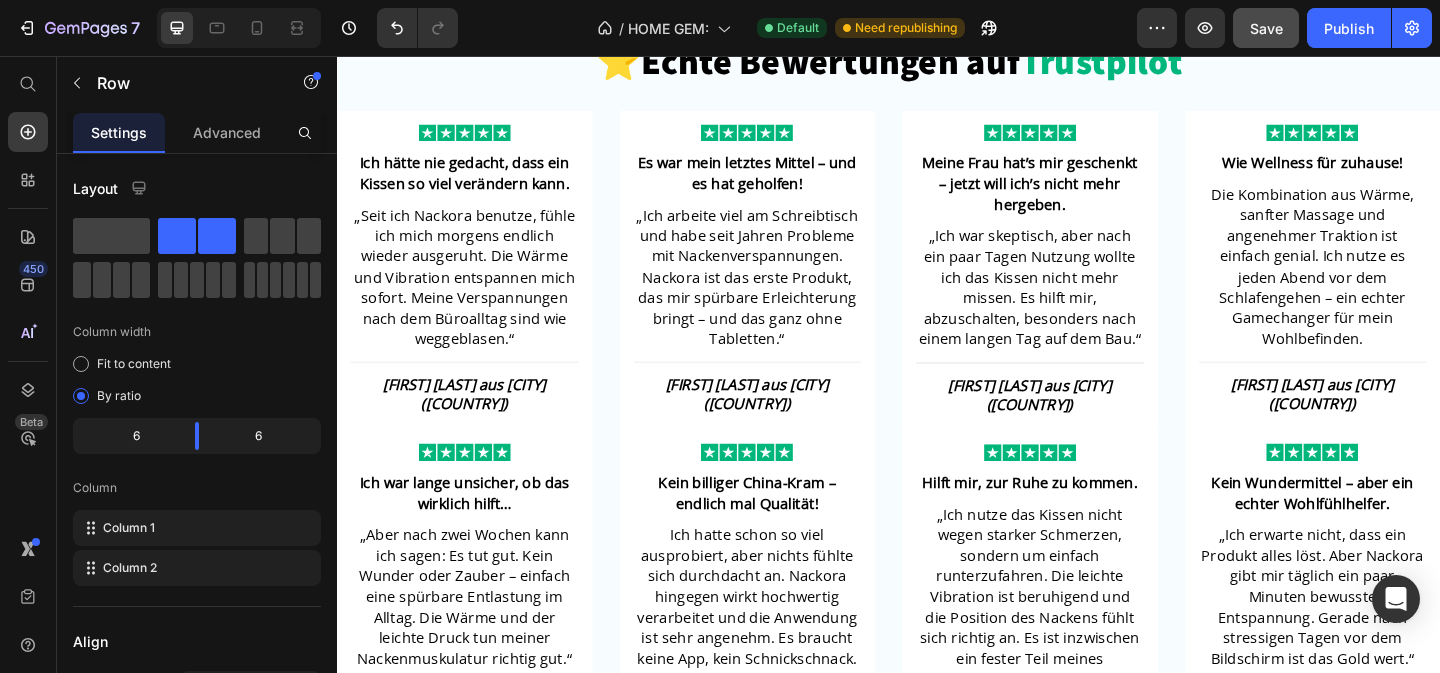 scroll, scrollTop: 2225, scrollLeft: 0, axis: vertical 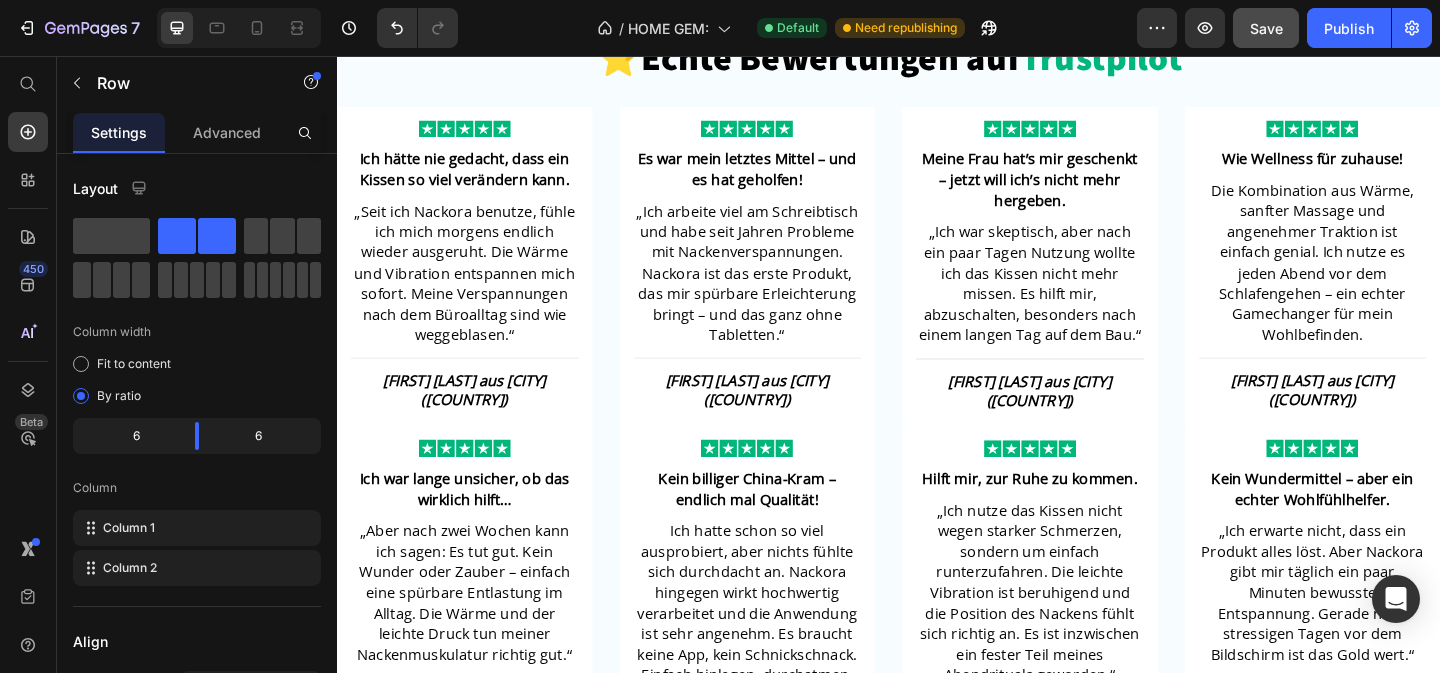 click on "Holen Sie sich jetzt" at bounding box center [438, -255] 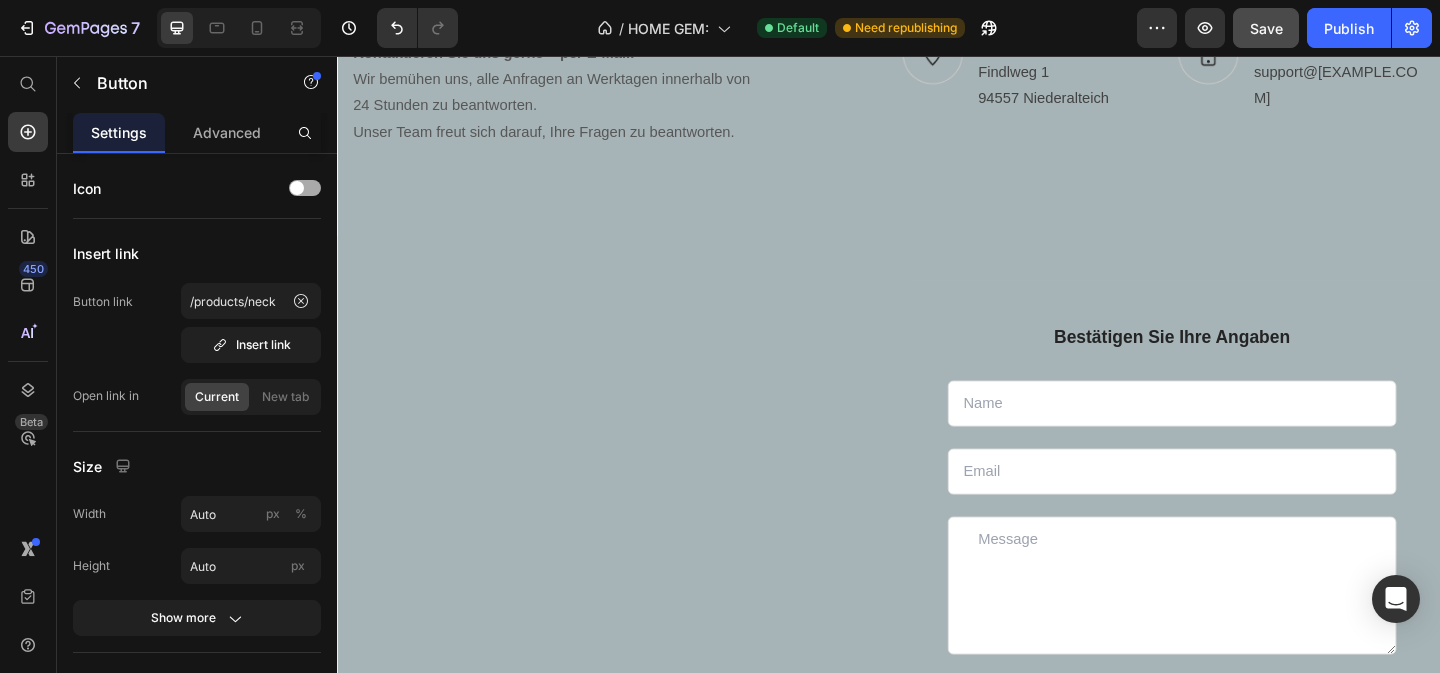 scroll, scrollTop: 4719, scrollLeft: 0, axis: vertical 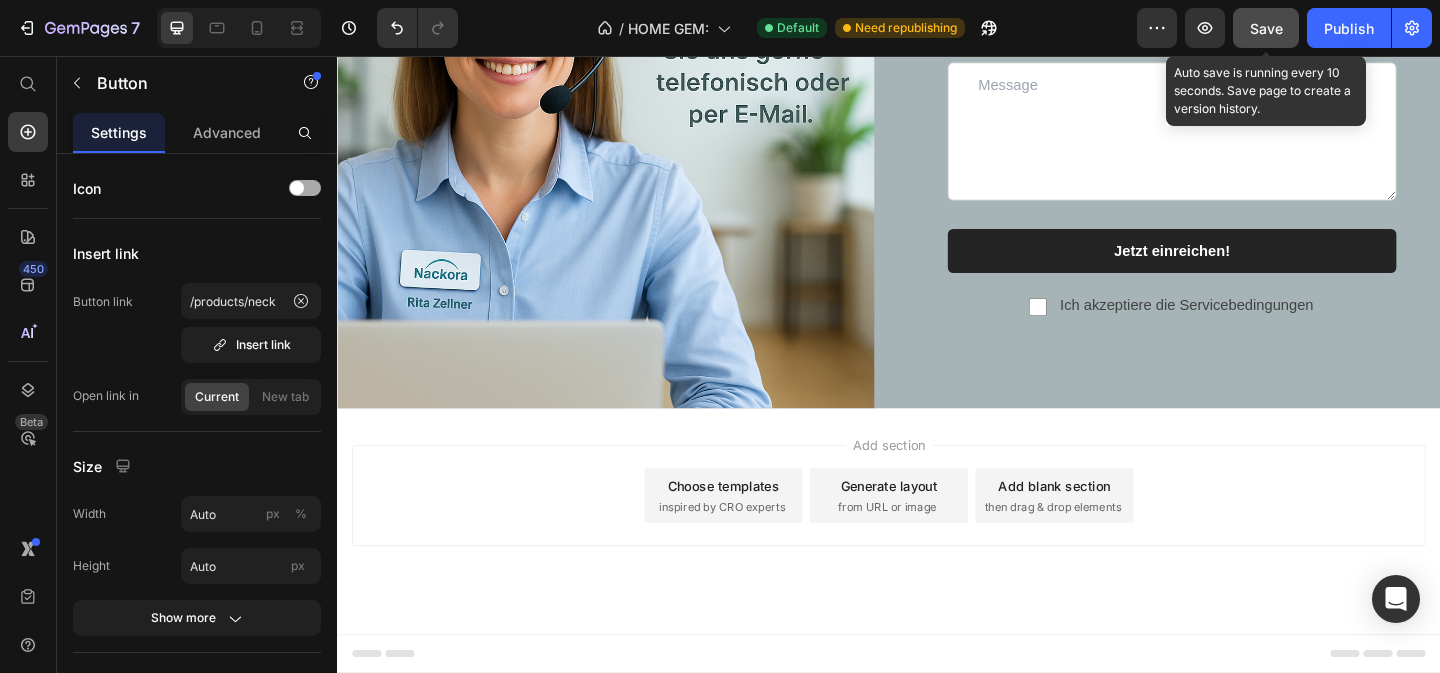 click on "Save" at bounding box center [1266, 28] 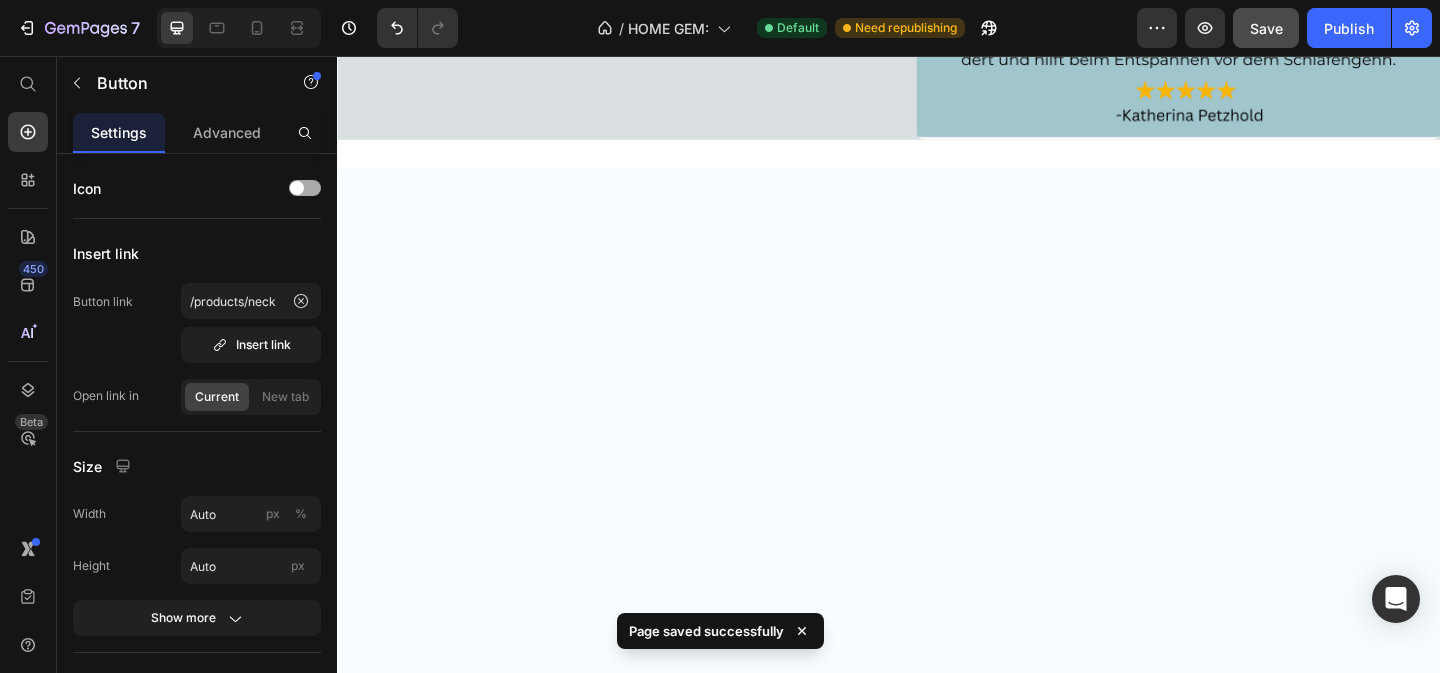 scroll, scrollTop: 0, scrollLeft: 0, axis: both 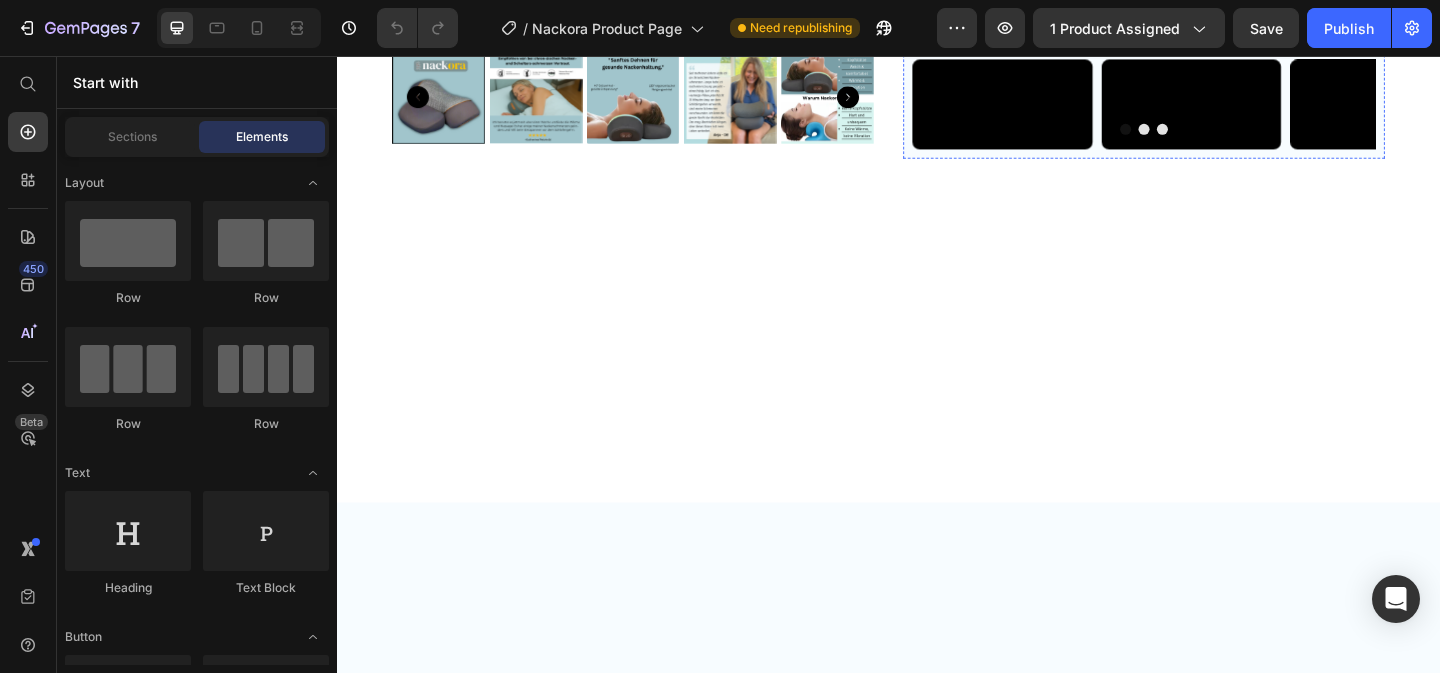 click at bounding box center [1215, -357] 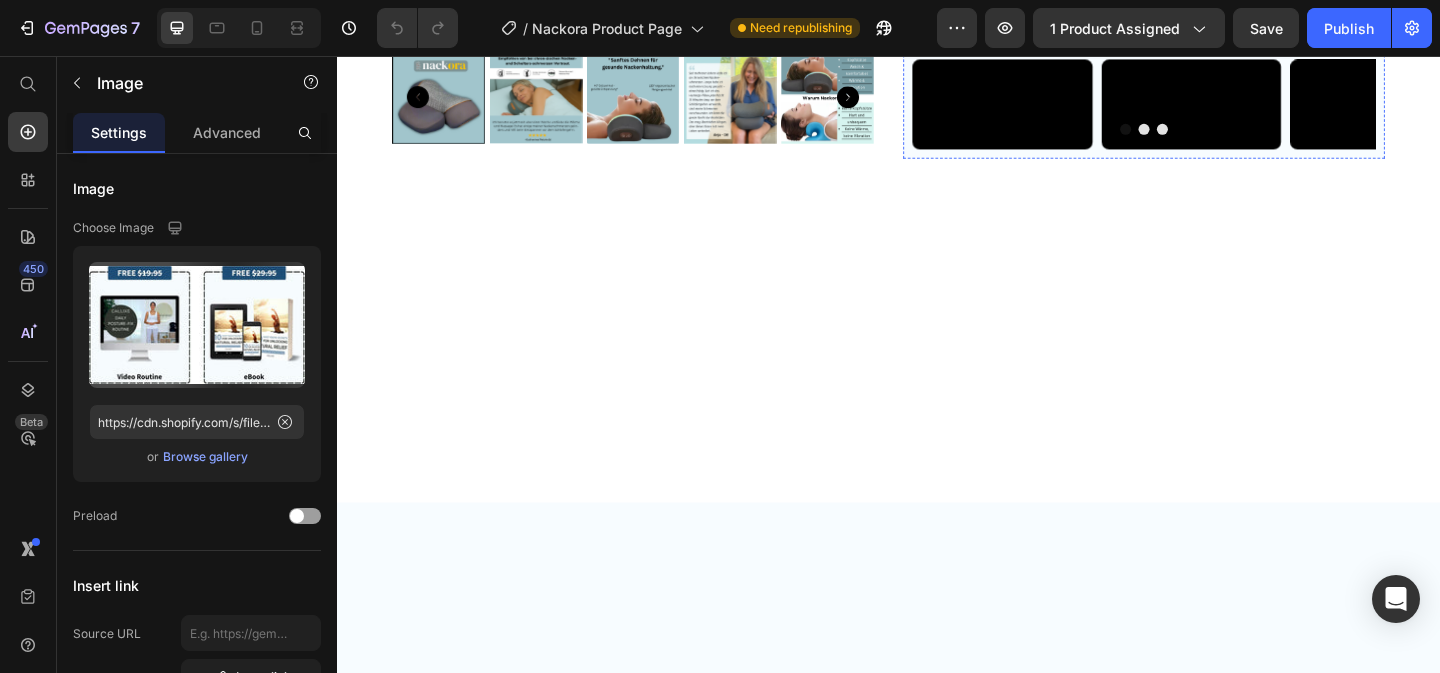 scroll, scrollTop: 1121, scrollLeft: 0, axis: vertical 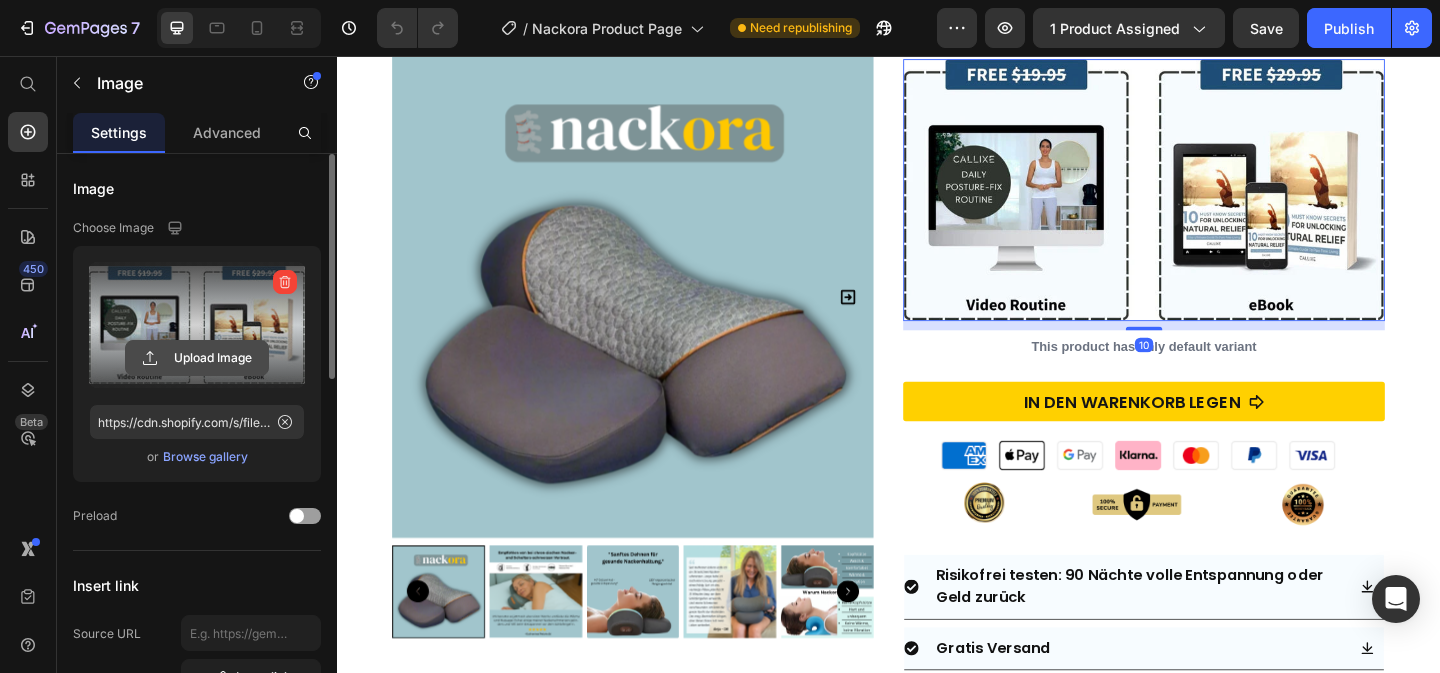 click 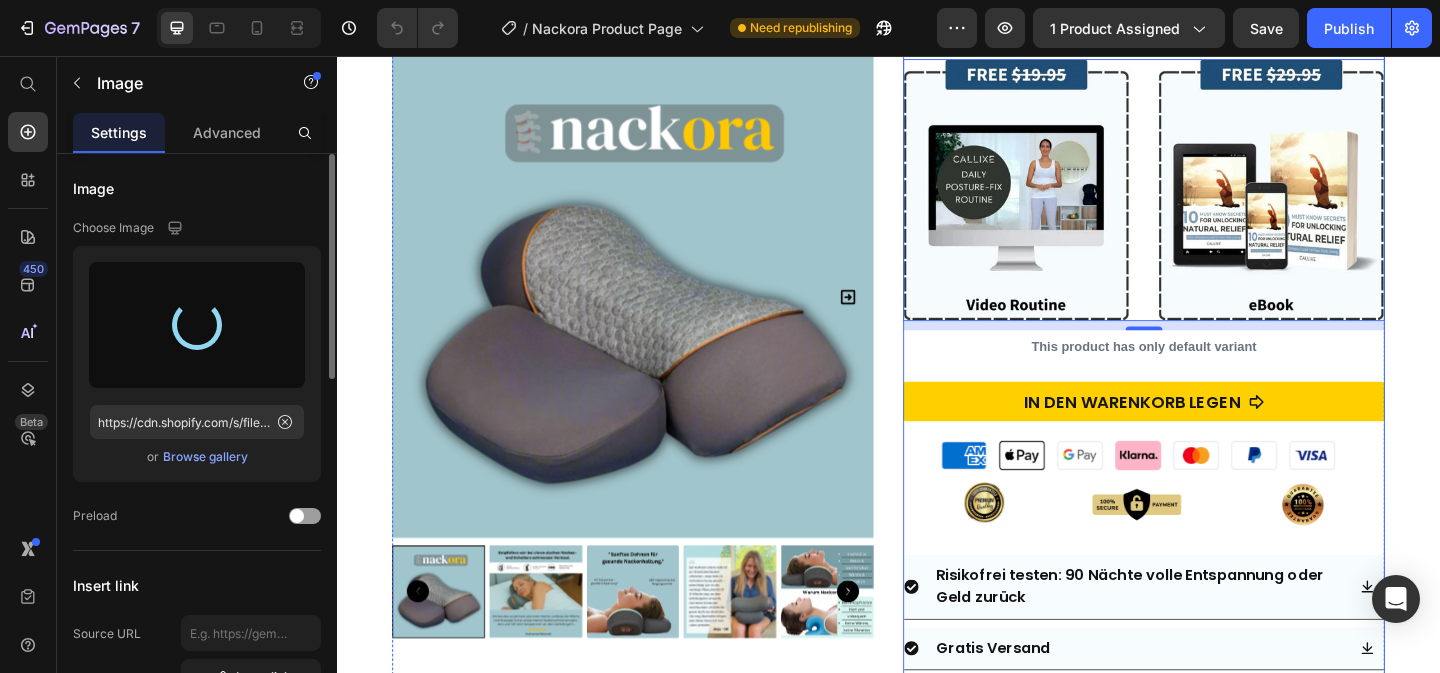 type on "https://cdn.shopify.com/s/files/1/0910/8448/9032/files/gempages_573925176786289710-5a59abc1-869d-485e-a9dd-be1eadd107fa.jpg" 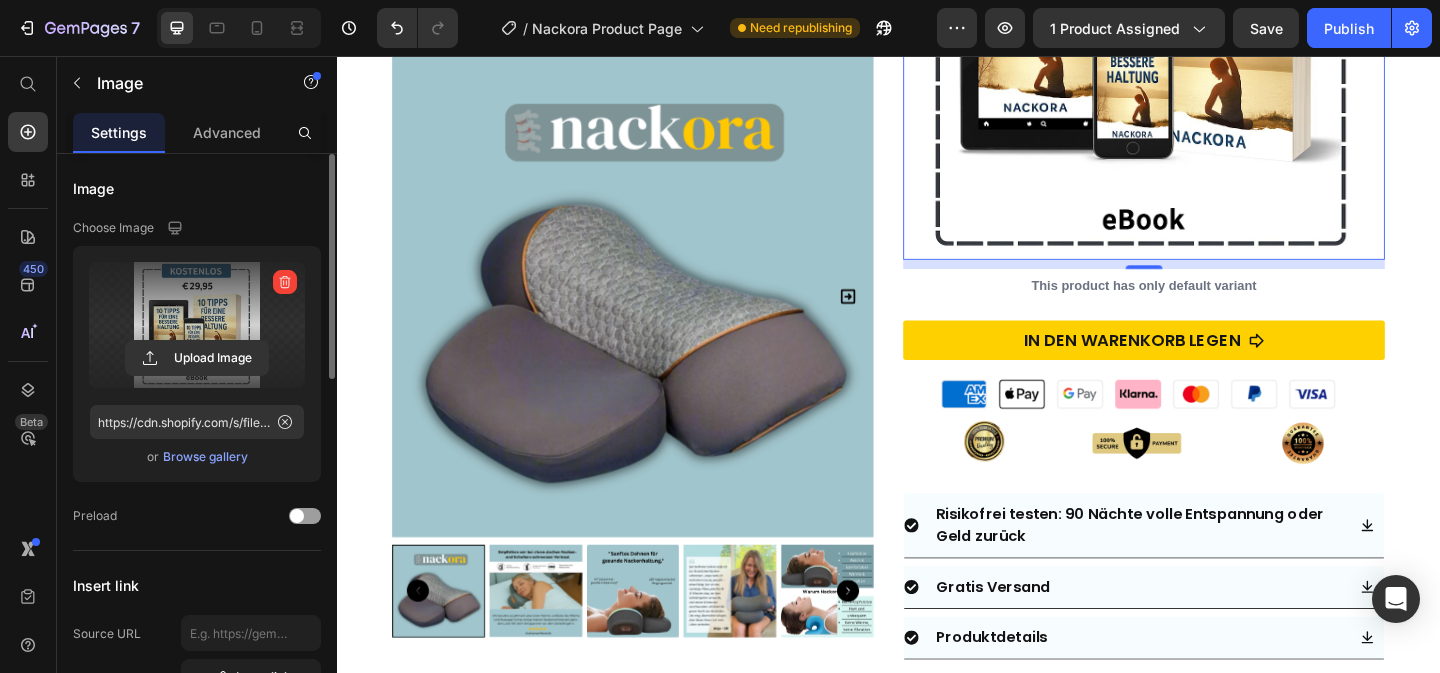 scroll, scrollTop: 1447, scrollLeft: 0, axis: vertical 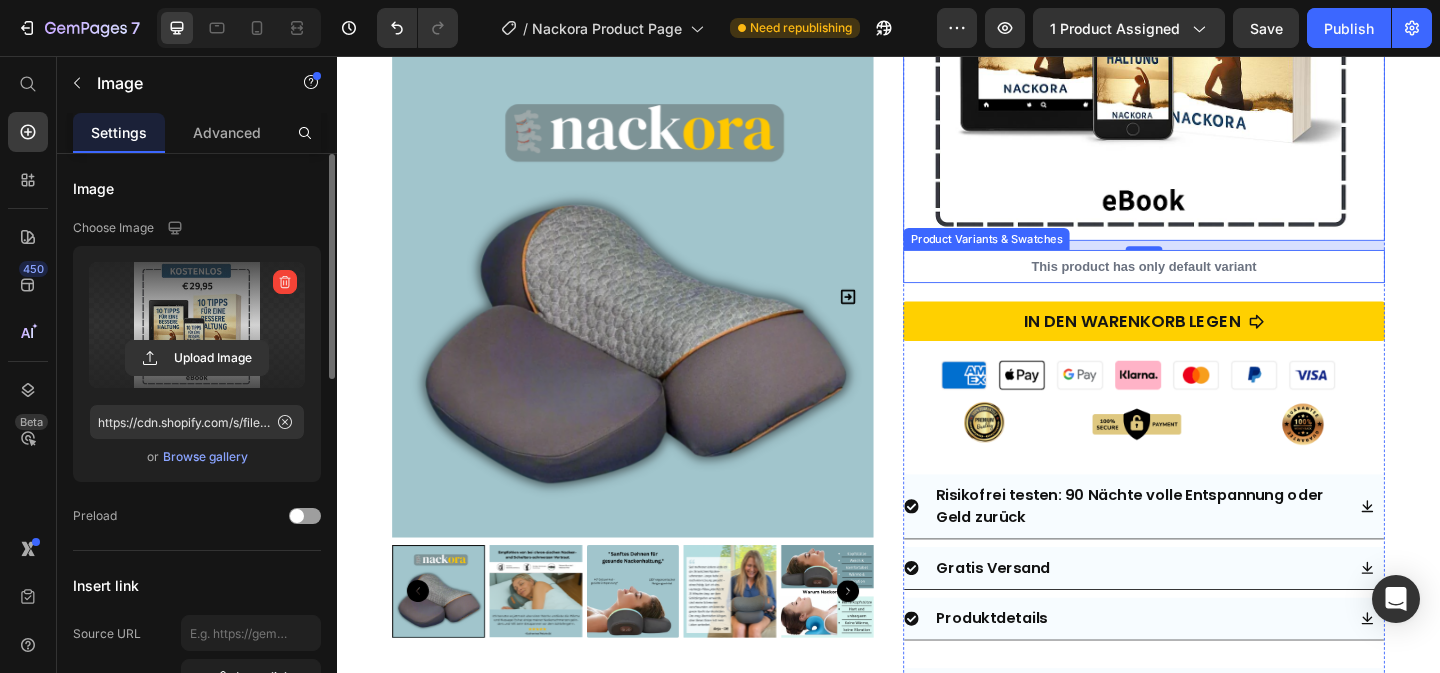click on "This product has only default variant" at bounding box center [1215, 285] 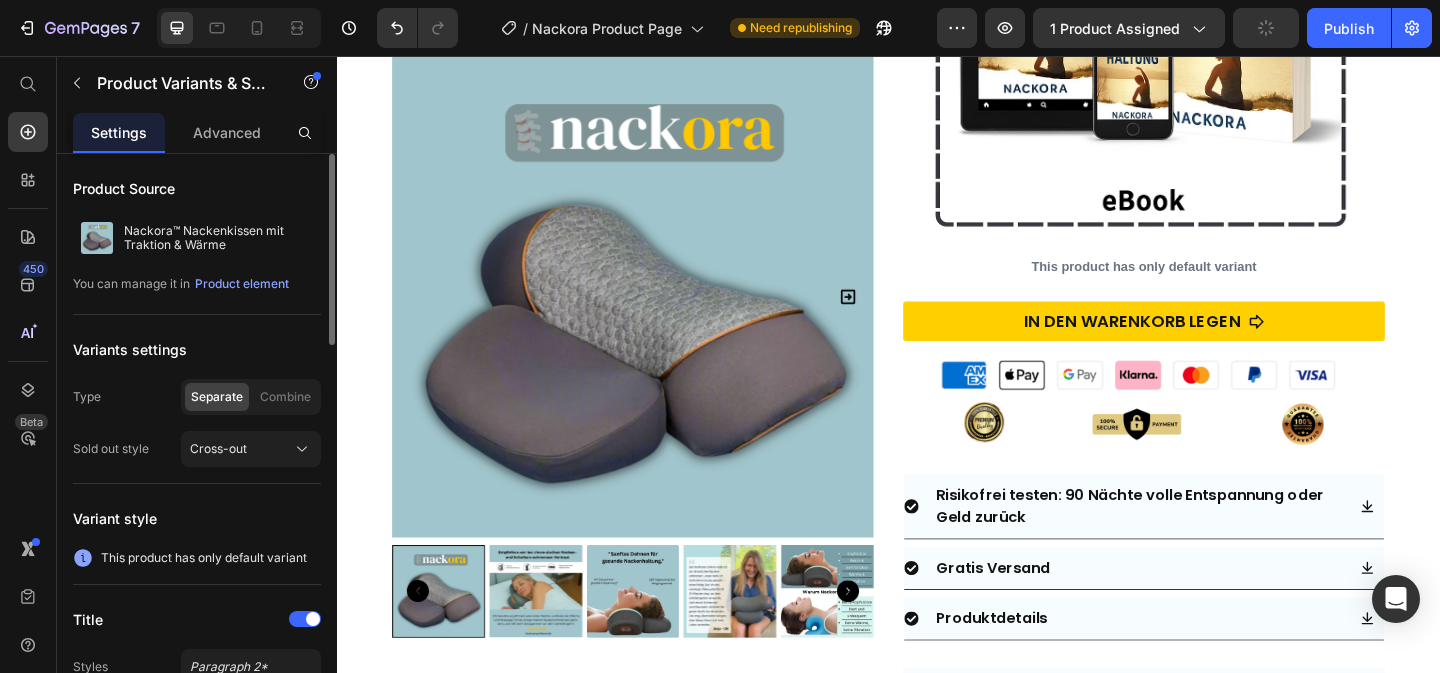 click on "This product has only default variant" at bounding box center (1215, 285) 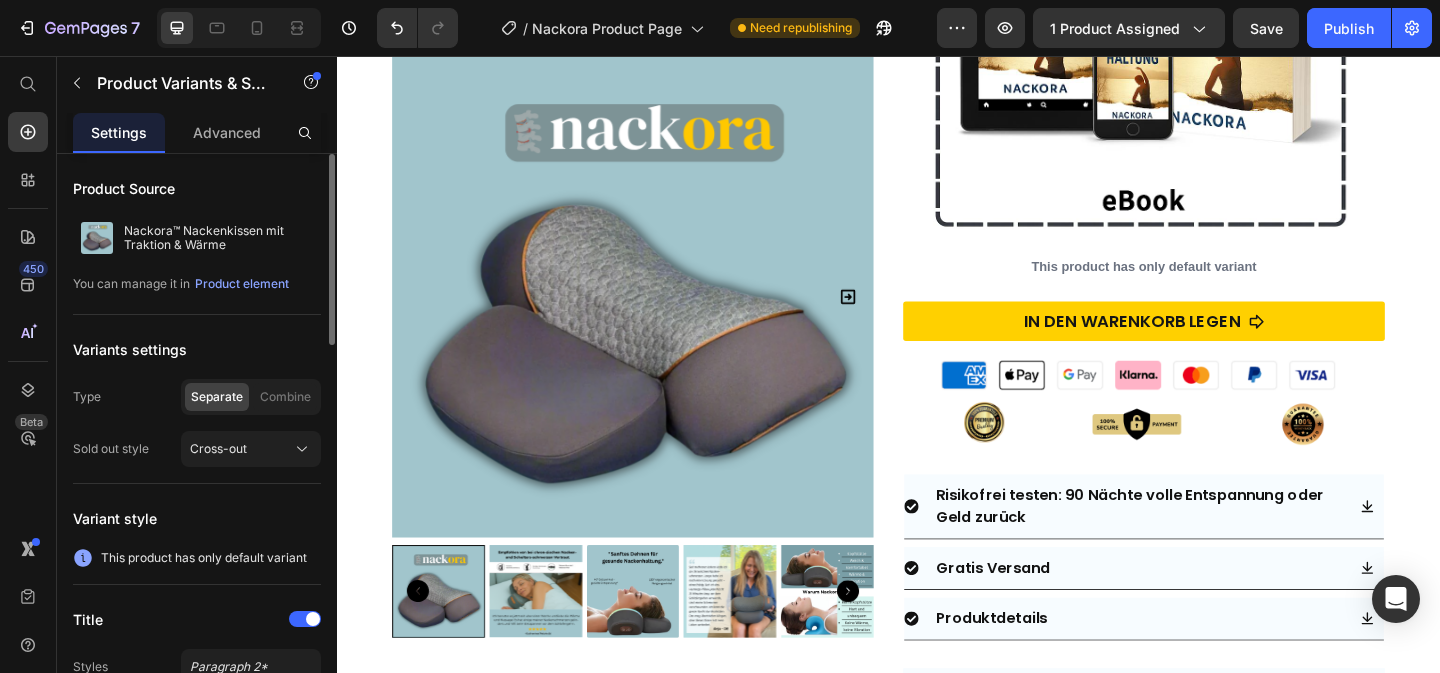 click on "This product has only default variant" at bounding box center (1215, 285) 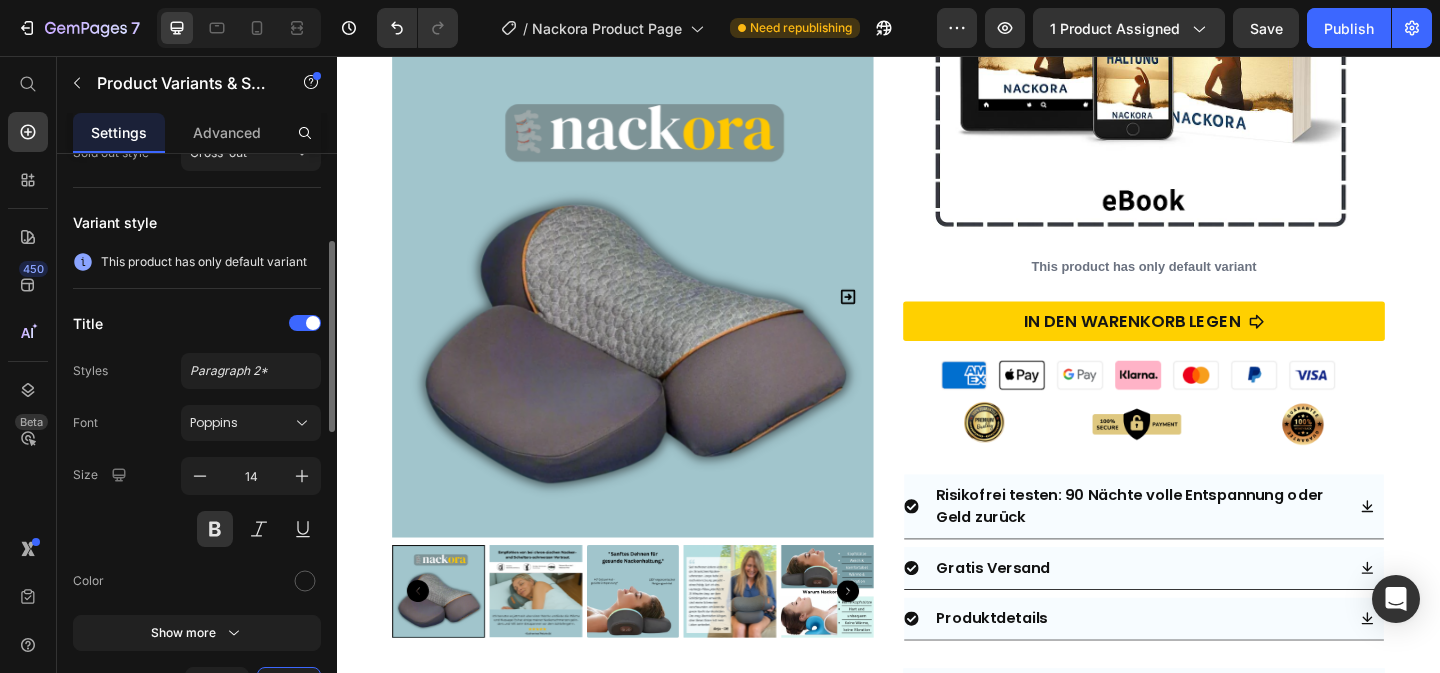 scroll, scrollTop: 288, scrollLeft: 0, axis: vertical 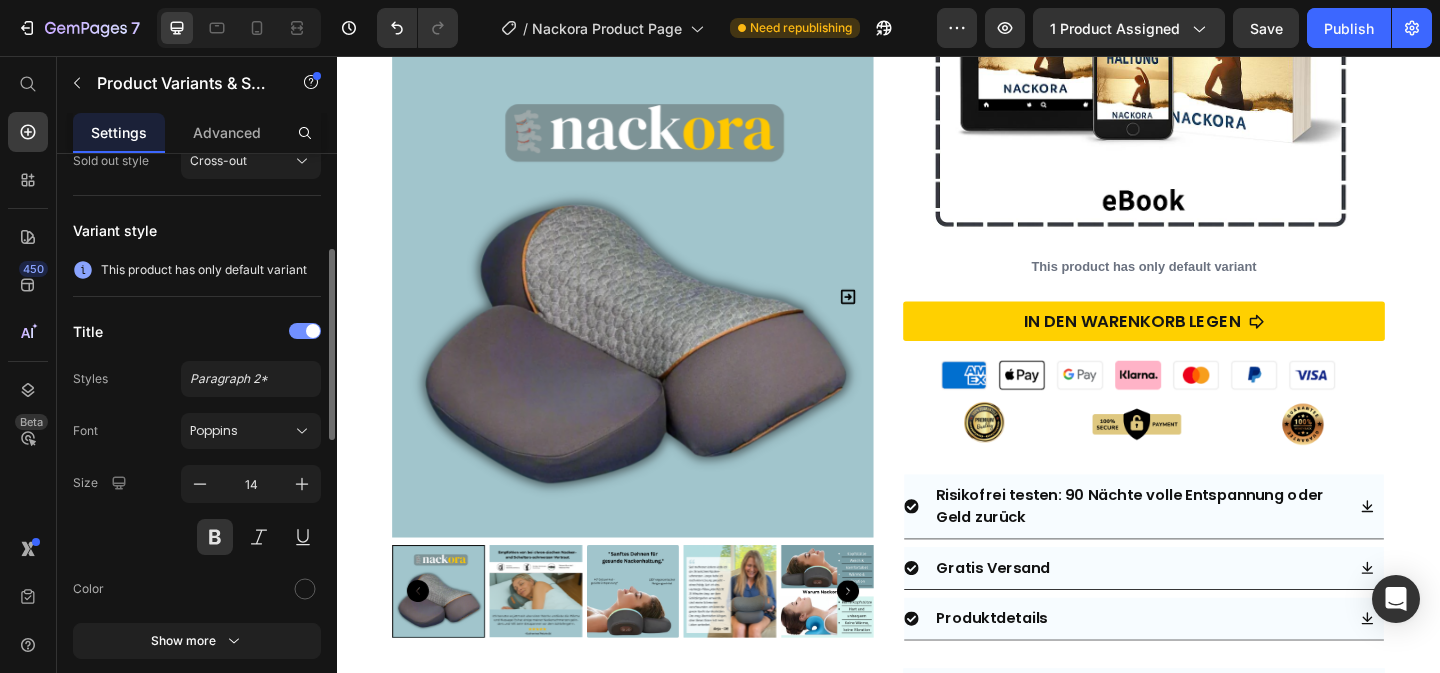 click at bounding box center [305, 331] 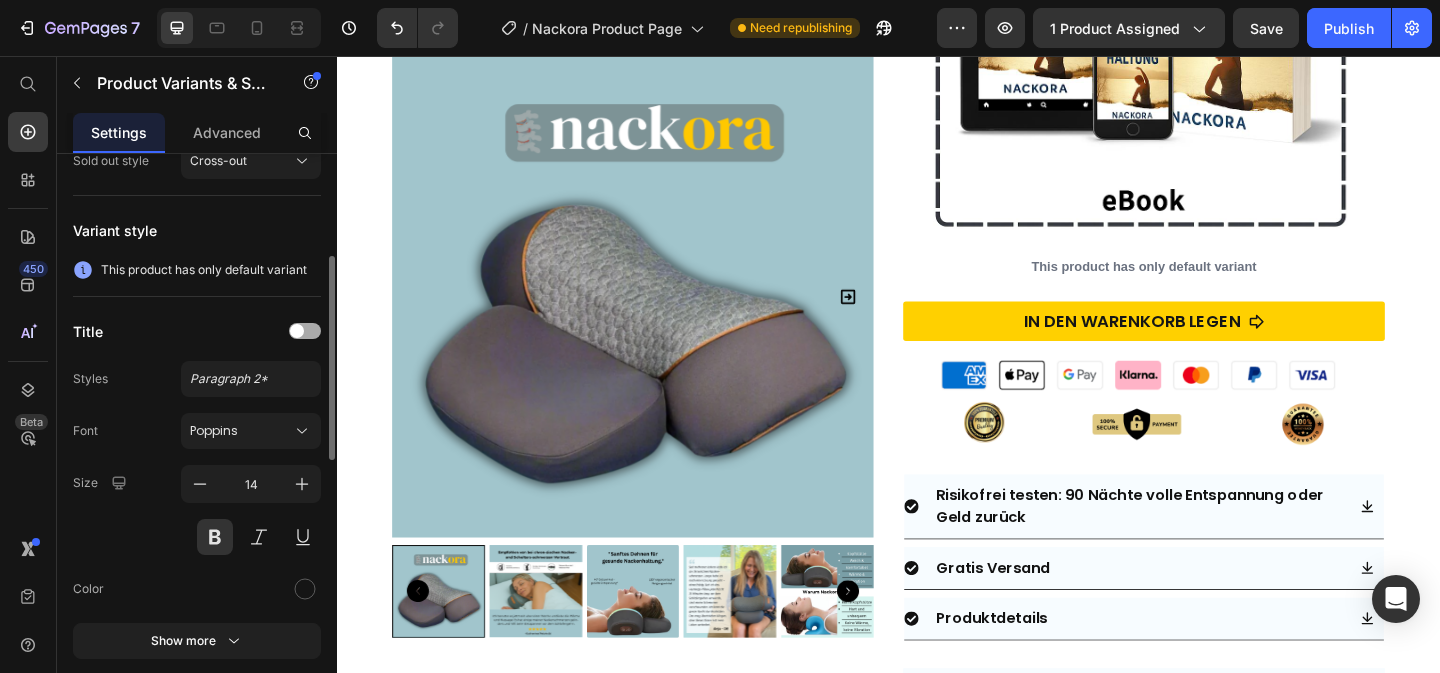 click at bounding box center (297, 331) 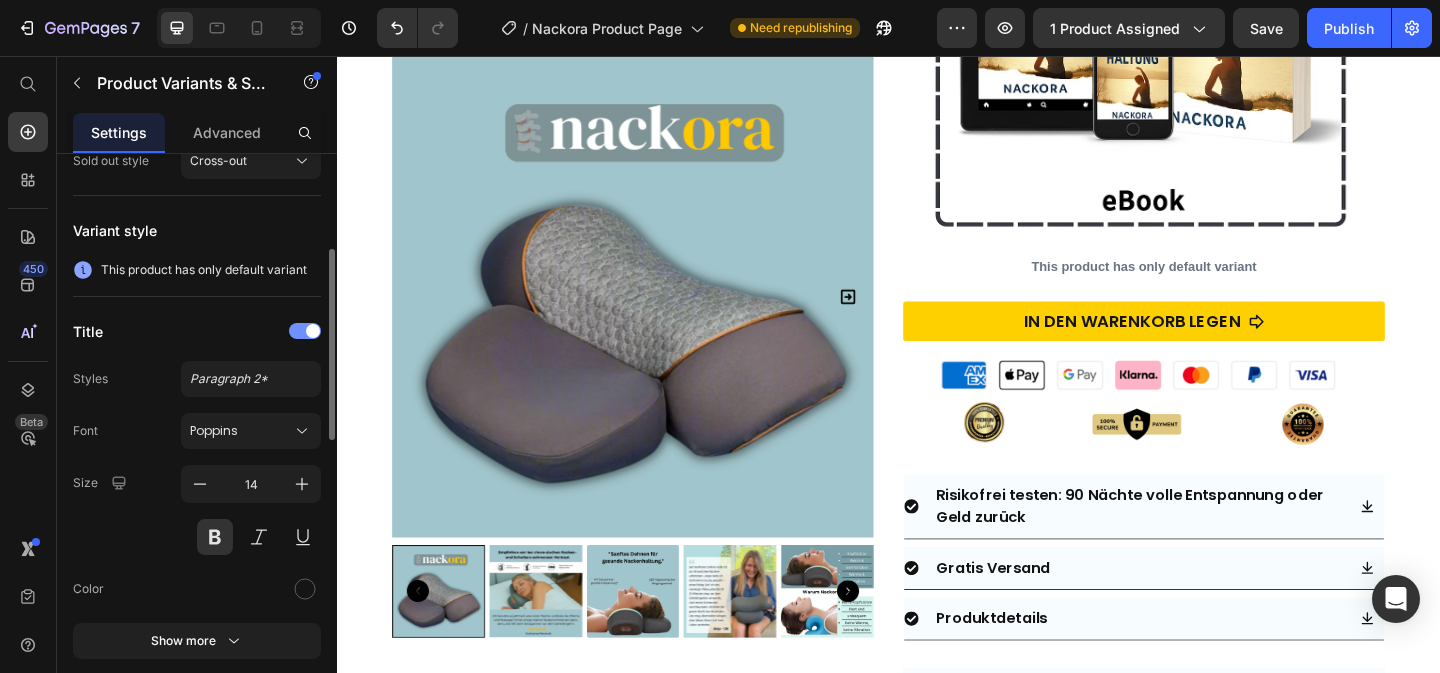 click on "This product has only default variant" at bounding box center (204, 270) 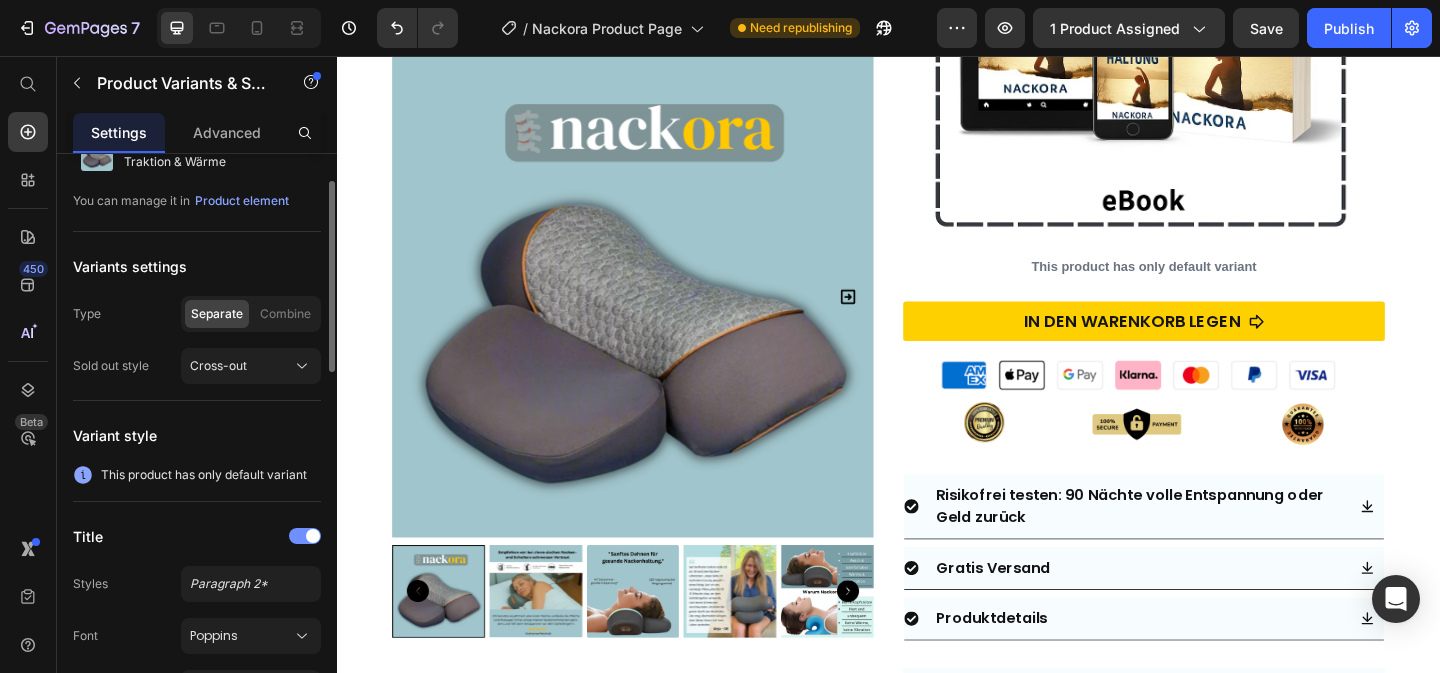 scroll, scrollTop: 0, scrollLeft: 0, axis: both 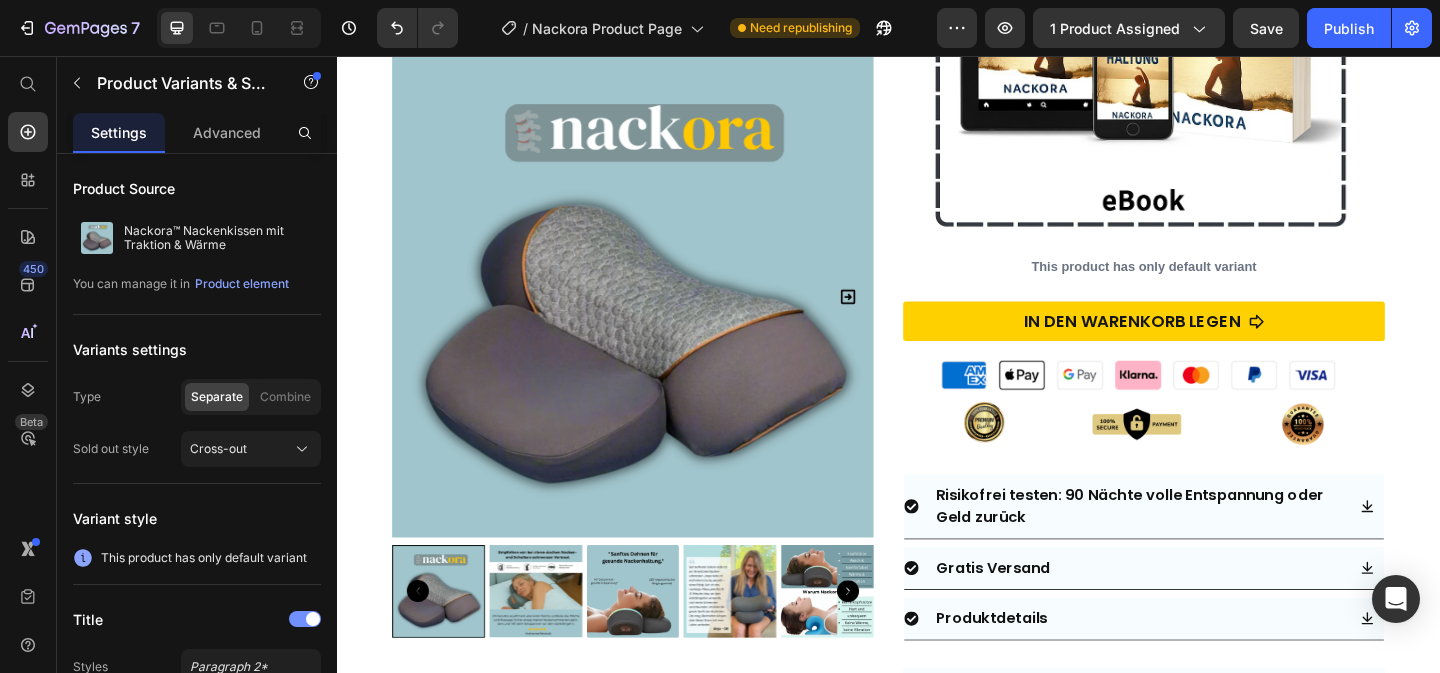 click on "This product has only default variant" at bounding box center (1215, 285) 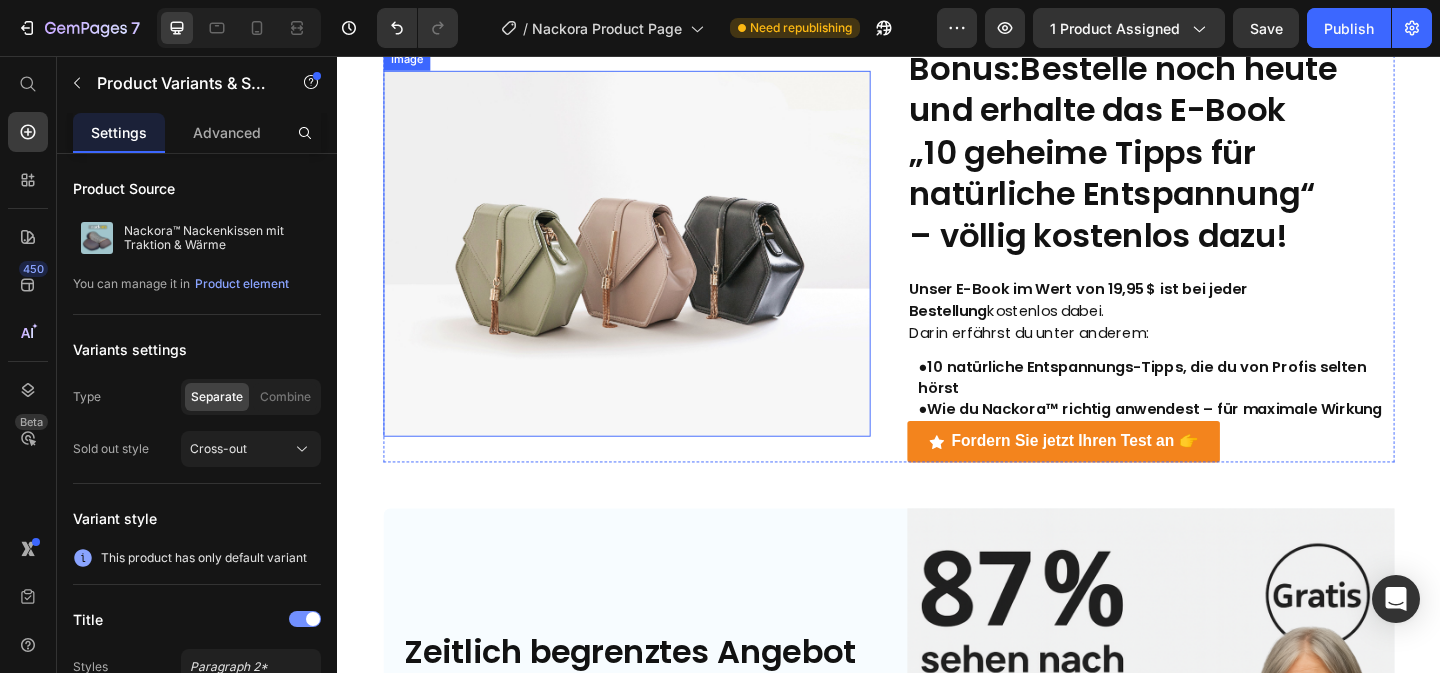 scroll, scrollTop: 6639, scrollLeft: 0, axis: vertical 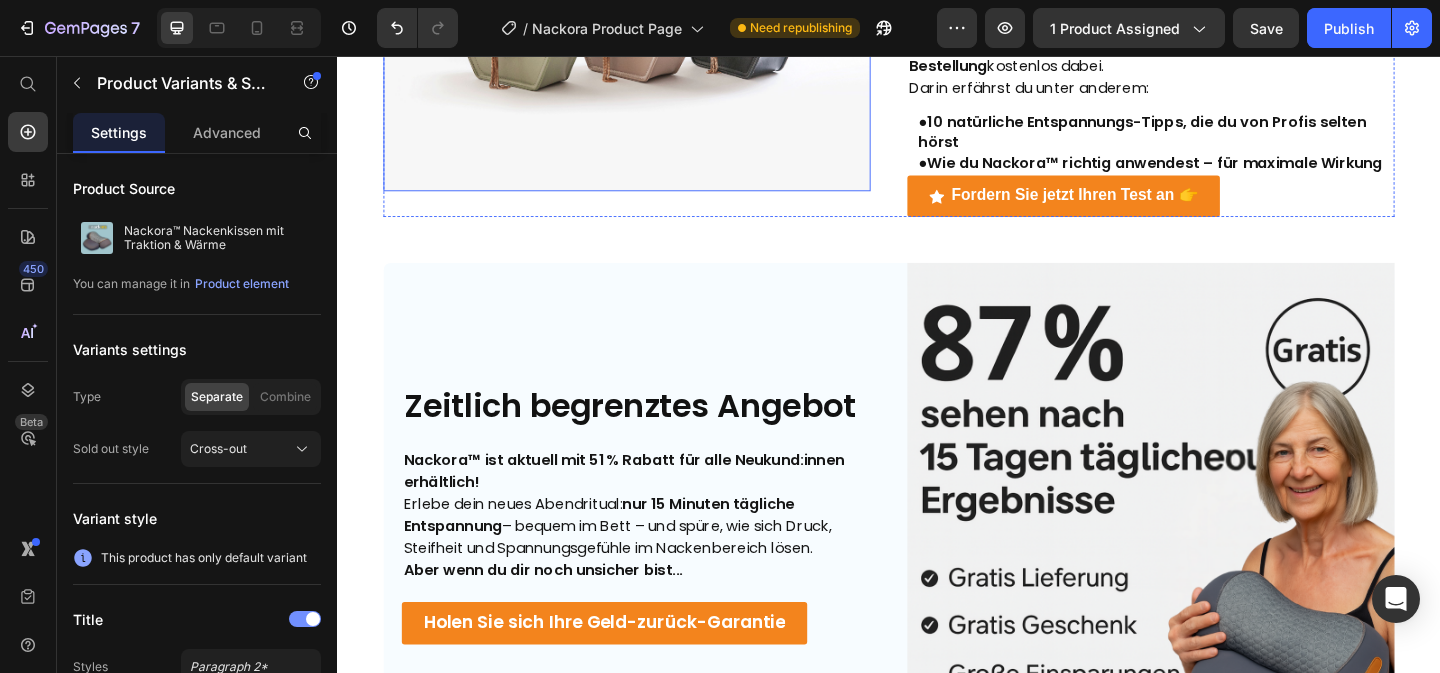 click at bounding box center (652, 4) 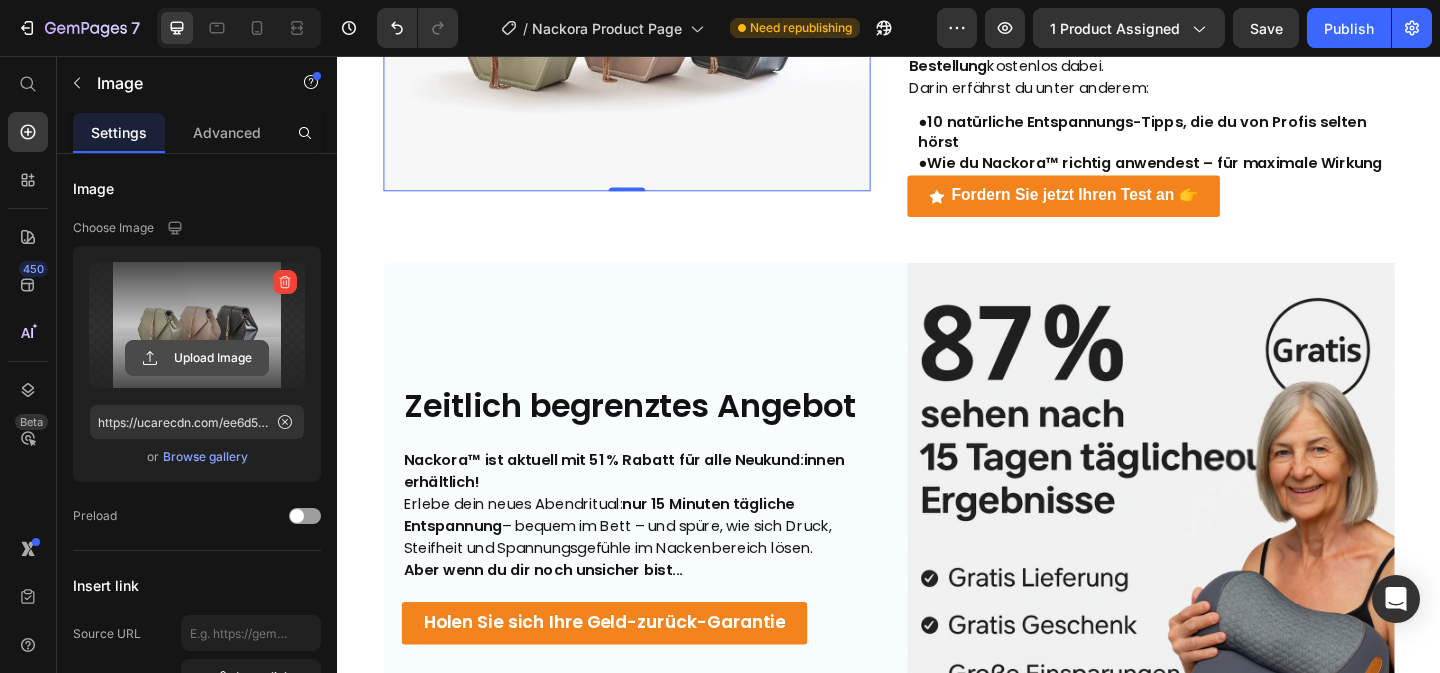 click 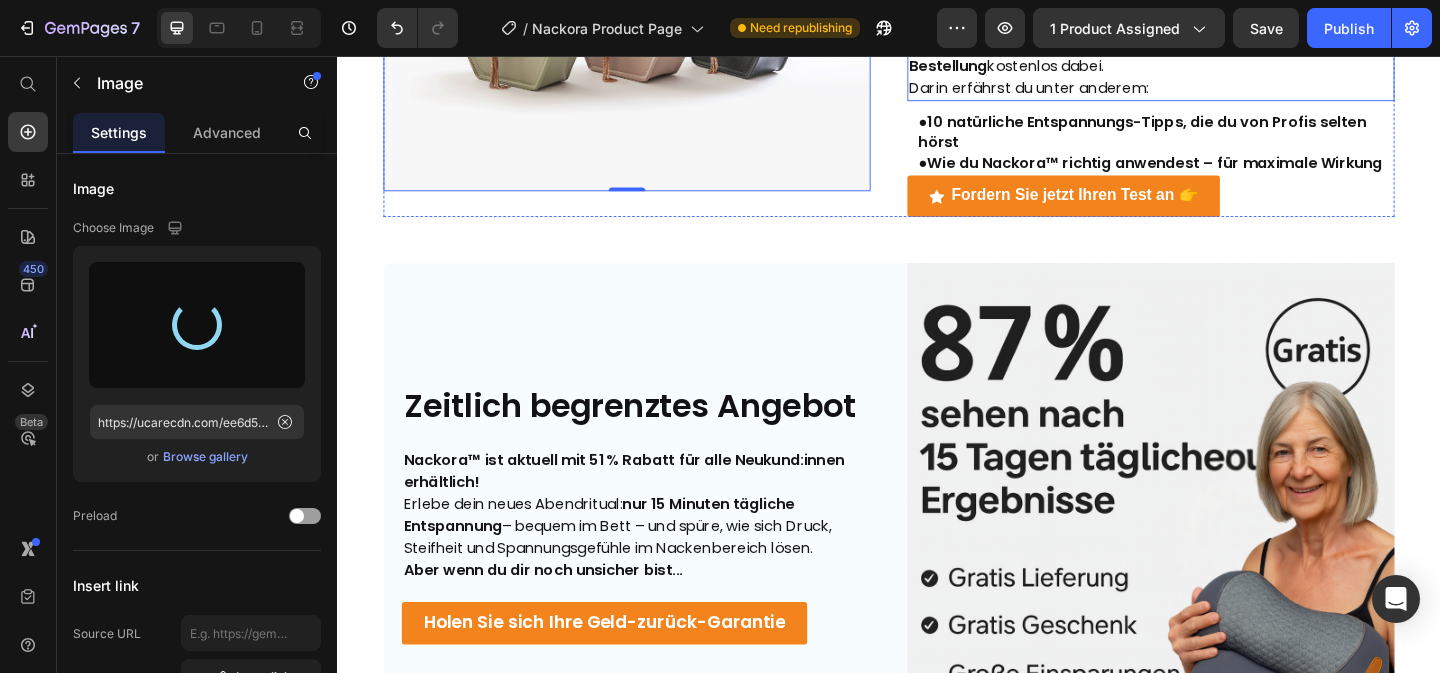 type on "https://cdn.shopify.com/s/files/1/0910/8448/9032/files/gempages_573925176786289710-5a59abc1-869d-485e-a9dd-be1eadd107fa.jpg" 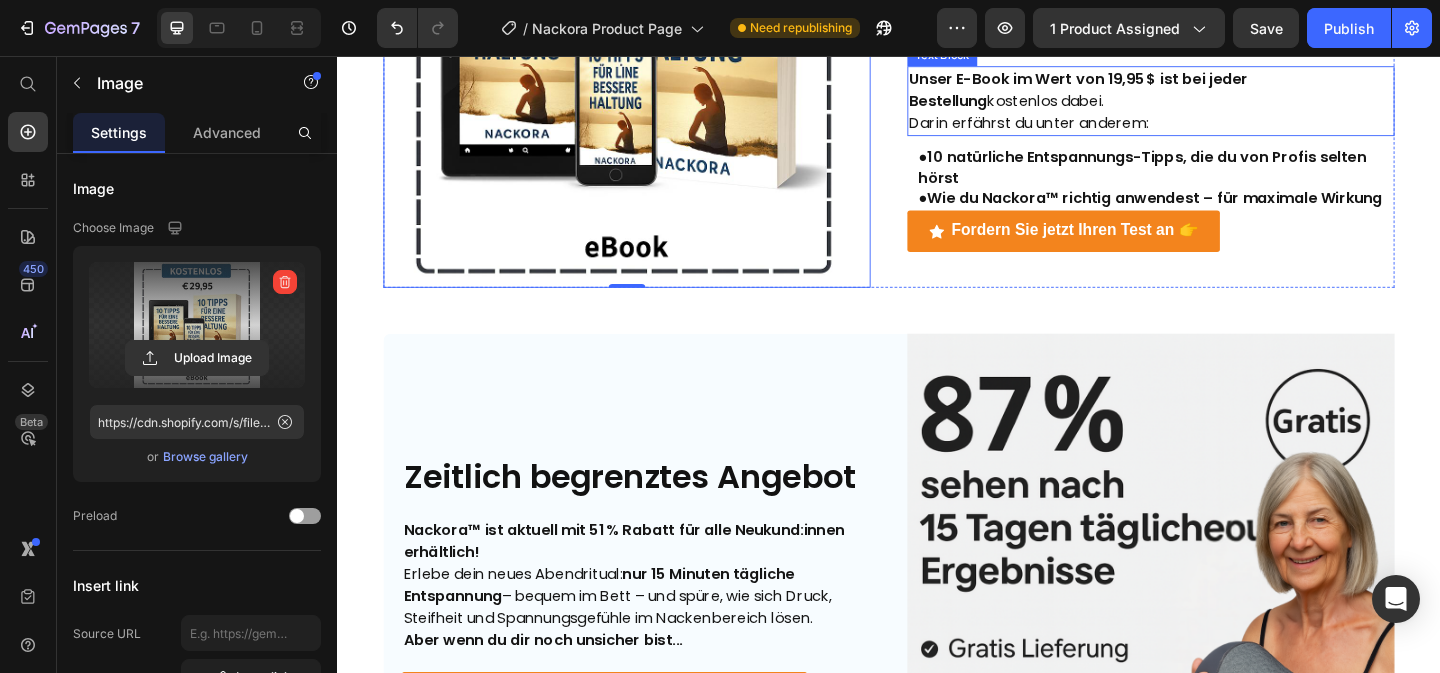 click on "Unser E-Book im Wert von 19,95 $ ist bei jeder Bestellung" at bounding box center (1143, 92) 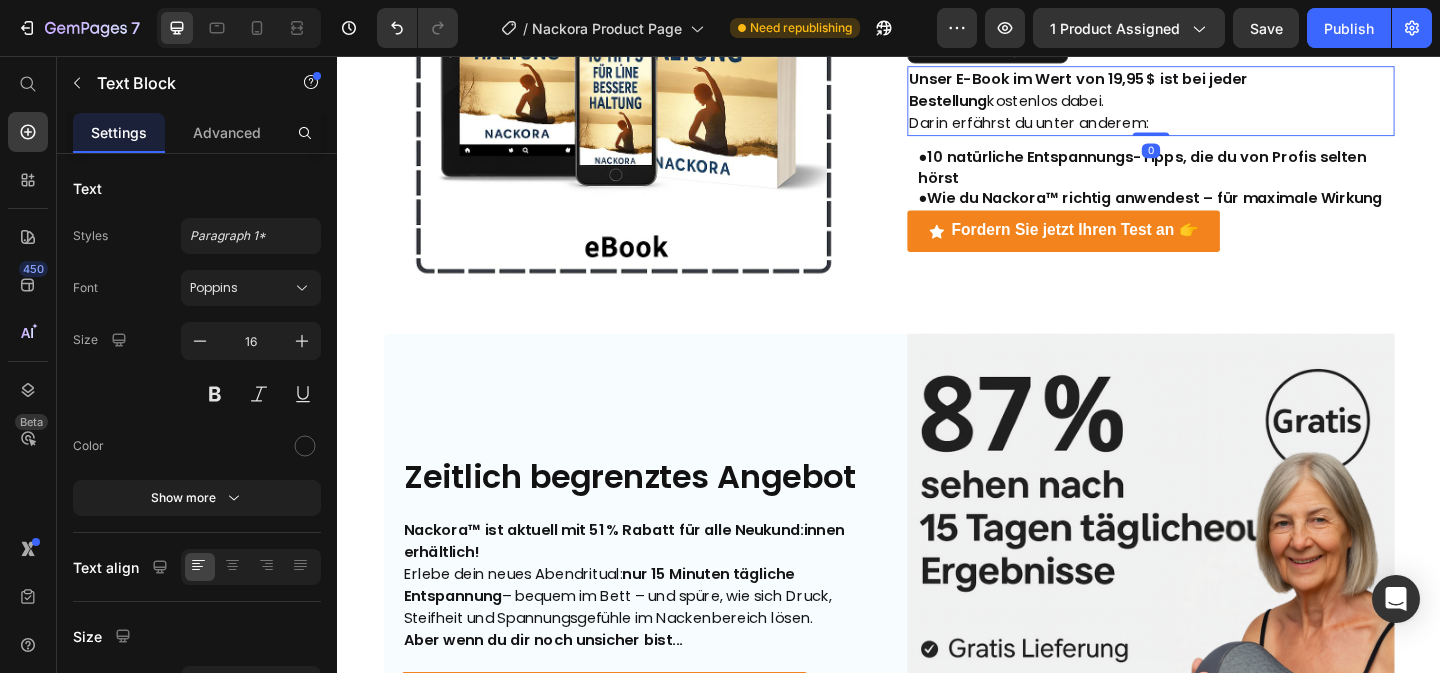 click on "Unser E-Book im Wert von 19,95 $ ist bei jeder Bestellung" at bounding box center (1143, 92) 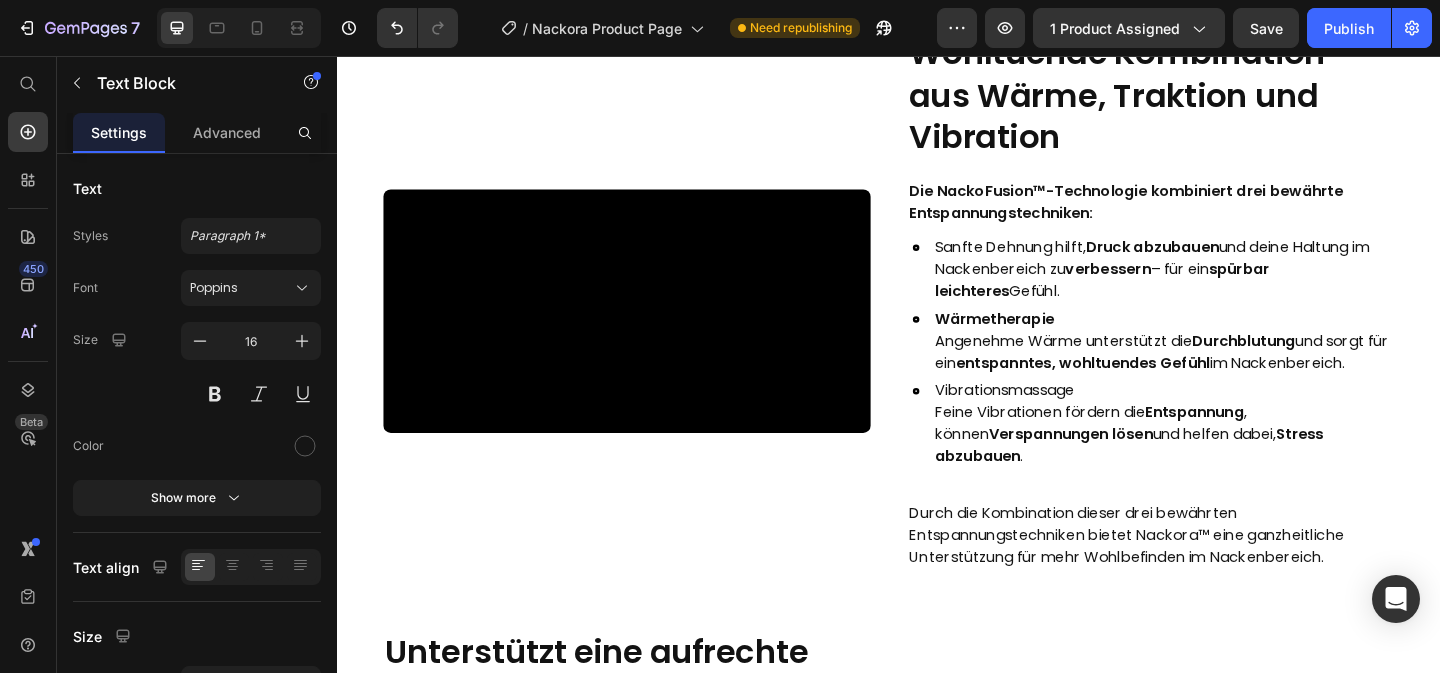 scroll, scrollTop: 4567, scrollLeft: 0, axis: vertical 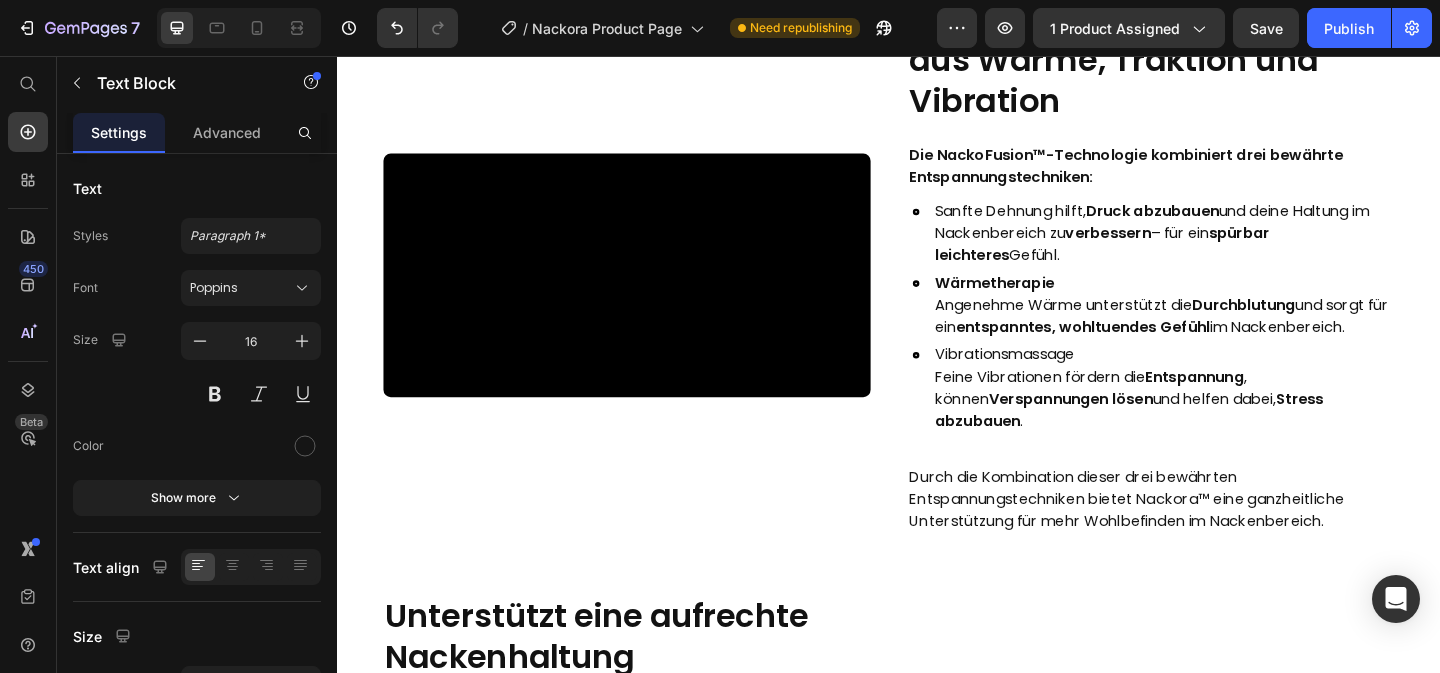 click at bounding box center [1219, -184] 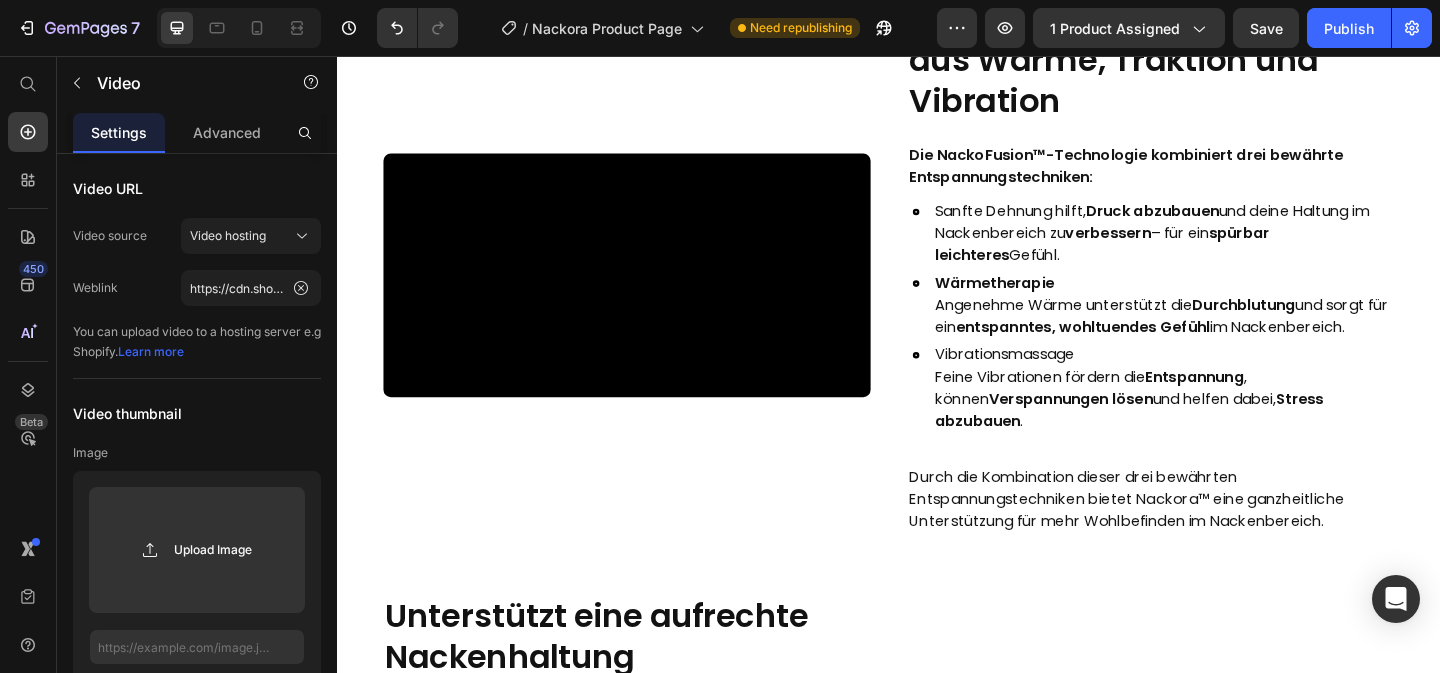 click at bounding box center [1219, -184] 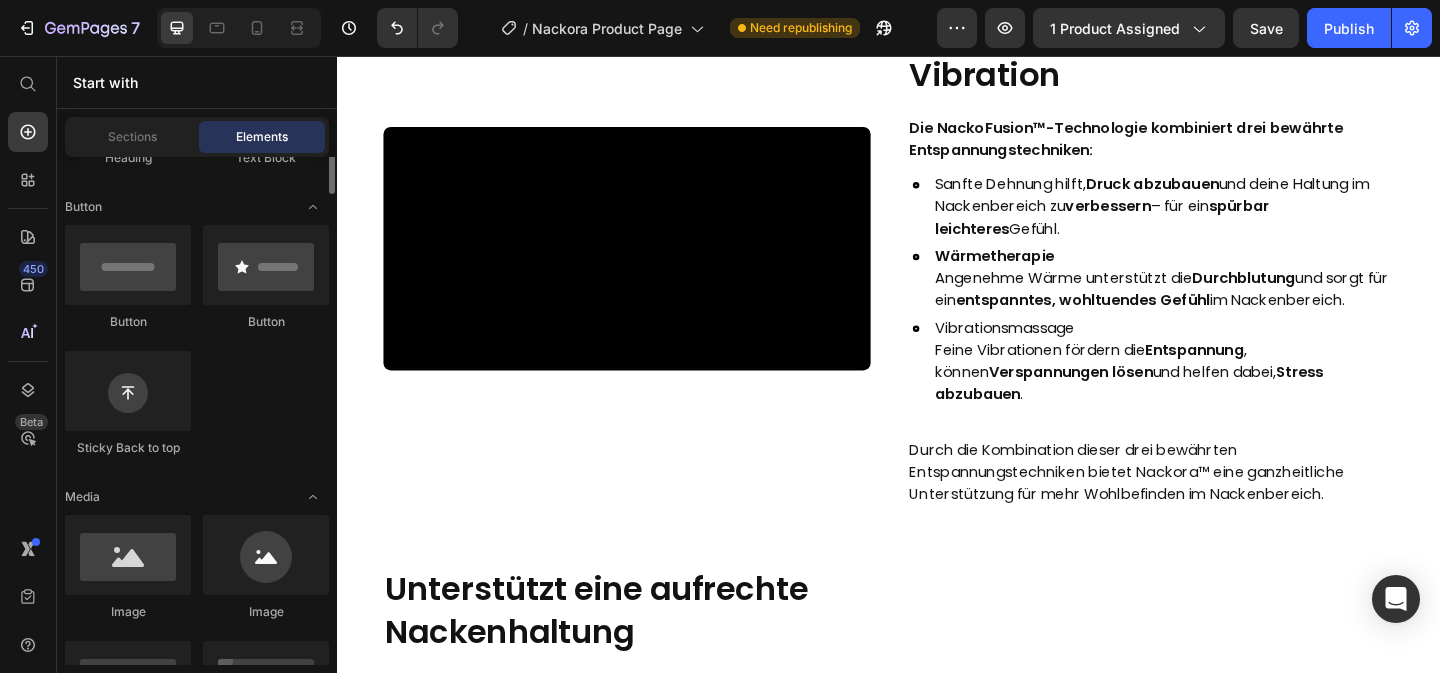 scroll, scrollTop: 453, scrollLeft: 0, axis: vertical 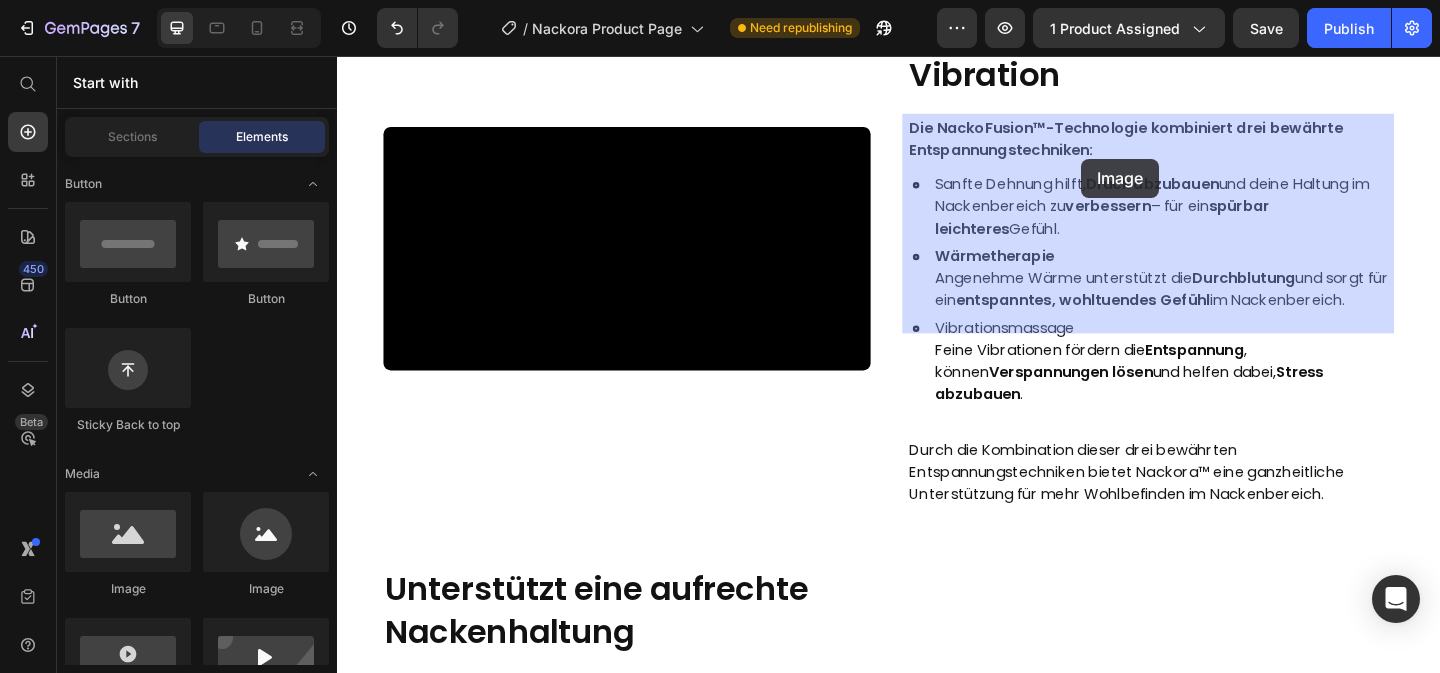 drag, startPoint x: 471, startPoint y: 597, endPoint x: 1147, endPoint y: 168, distance: 800.6354 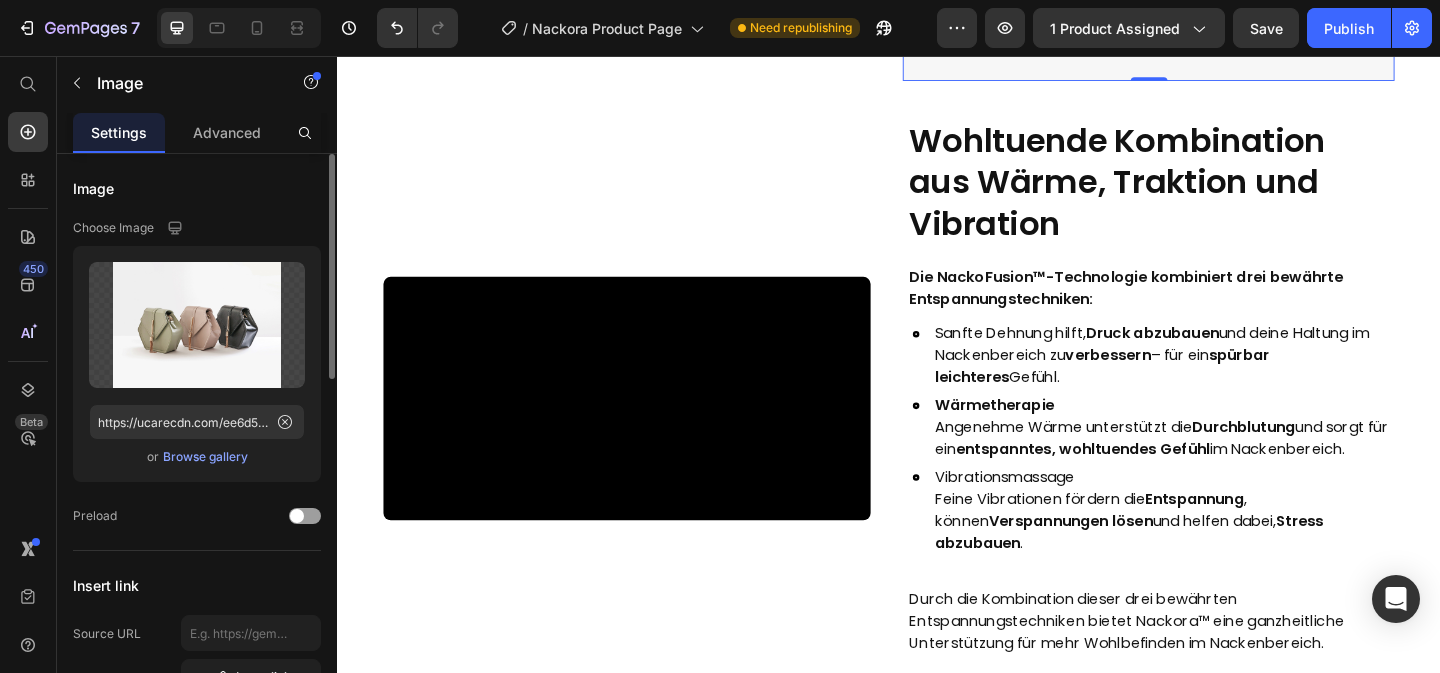 click on "Browse gallery" at bounding box center [205, 457] 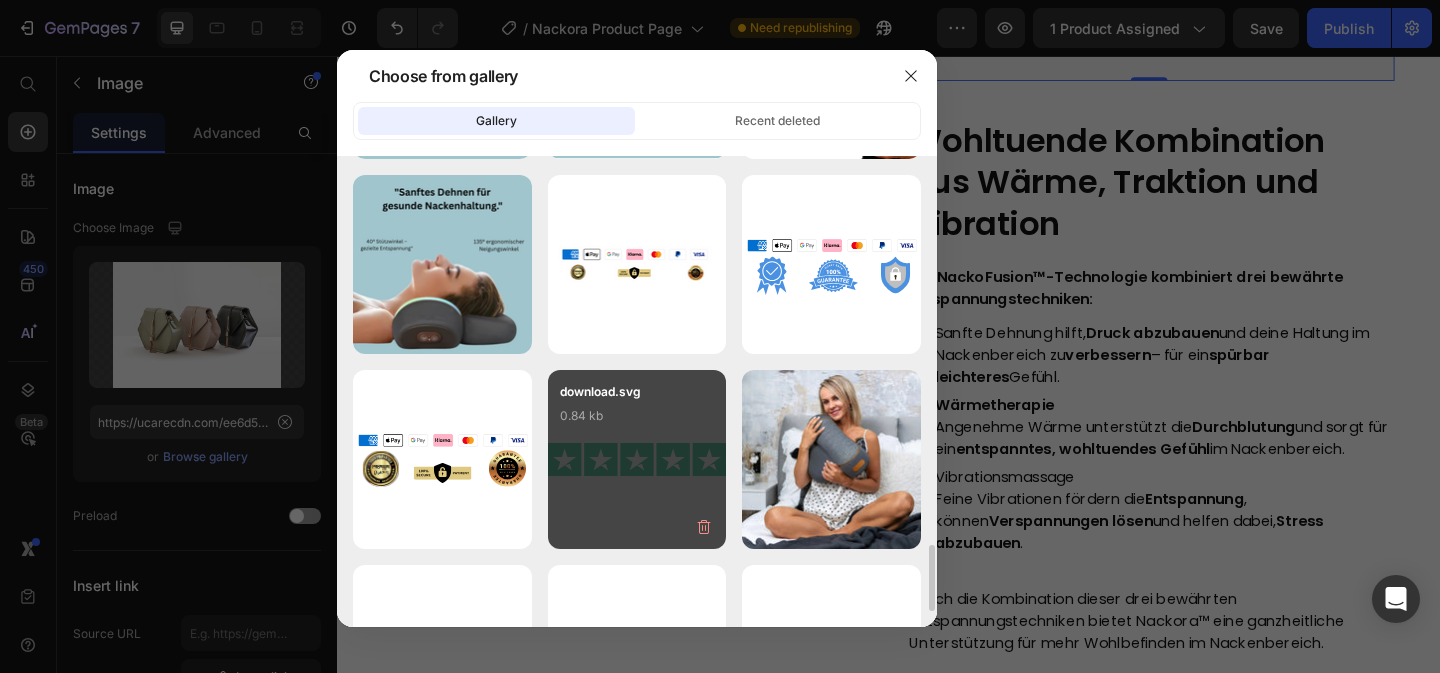 scroll, scrollTop: 2726, scrollLeft: 0, axis: vertical 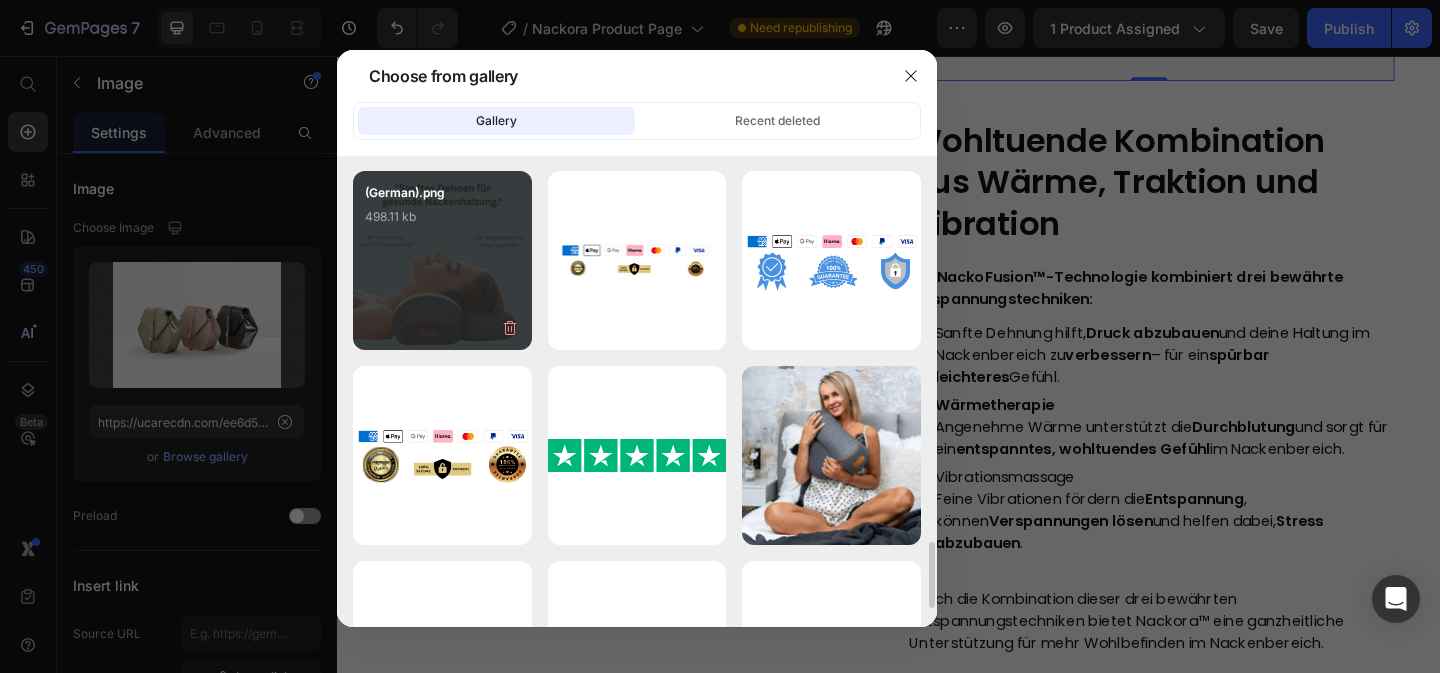 click on "(German).png 498.11 kb" at bounding box center (442, 223) 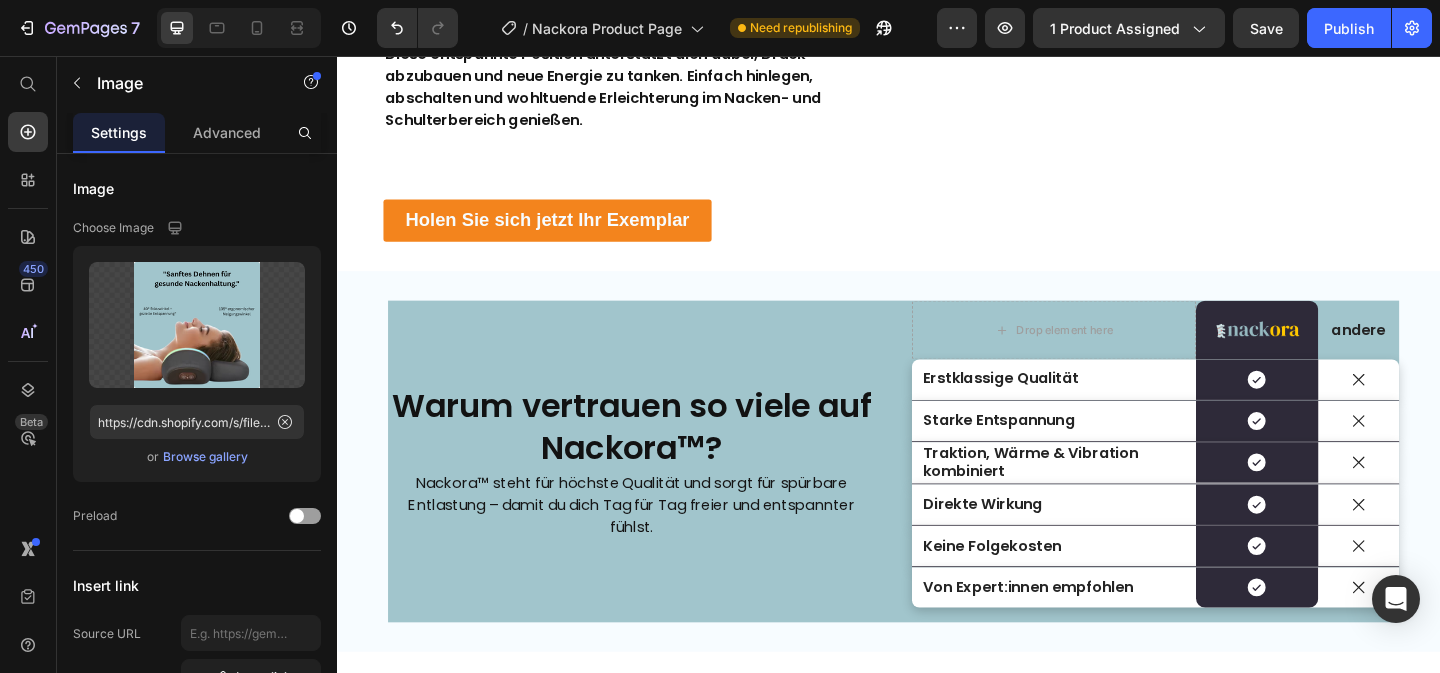 scroll, scrollTop: 5659, scrollLeft: 0, axis: vertical 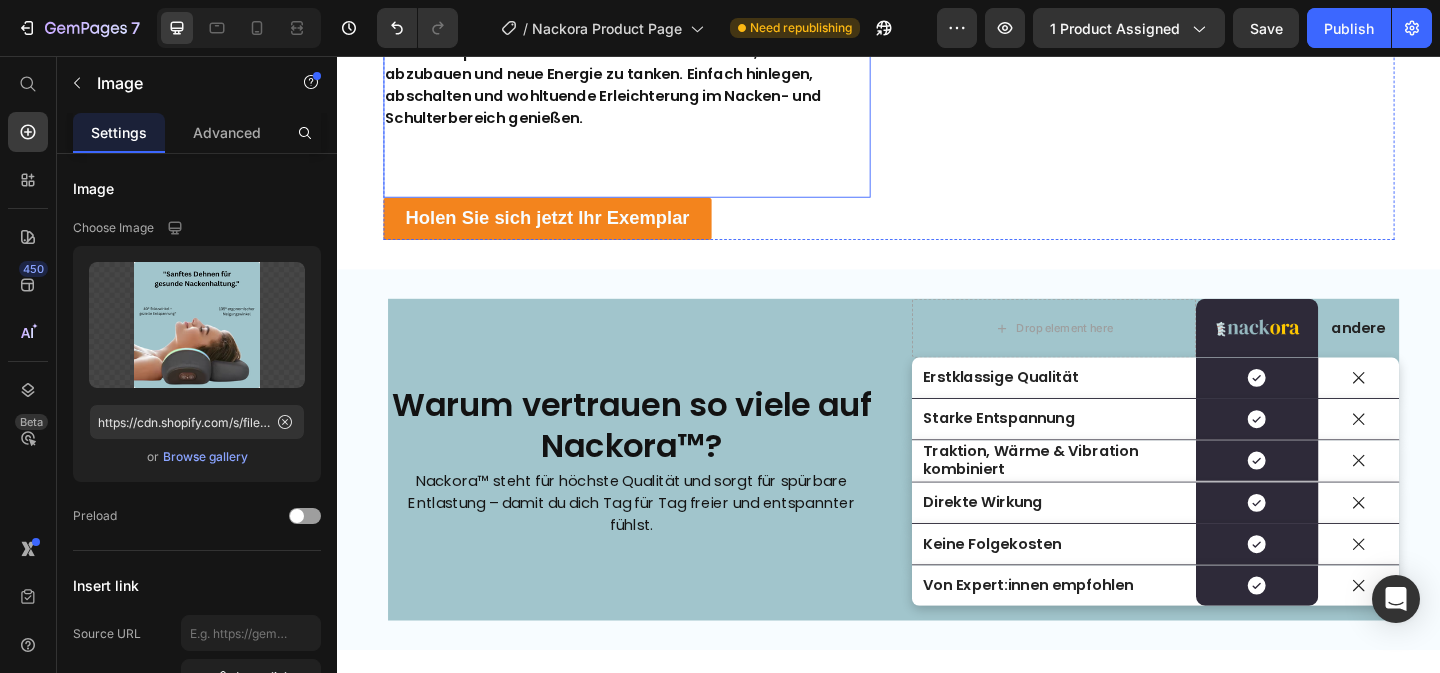 click on "Dank seines ergonomischen Designs und der sanften Traktionswirkung bringt Nackora™ deinen Nacken in den idealen Winkel von 26° – für spürbare Entlastung und eine natürliche, aufrechte Haltung." at bounding box center (652, -9) 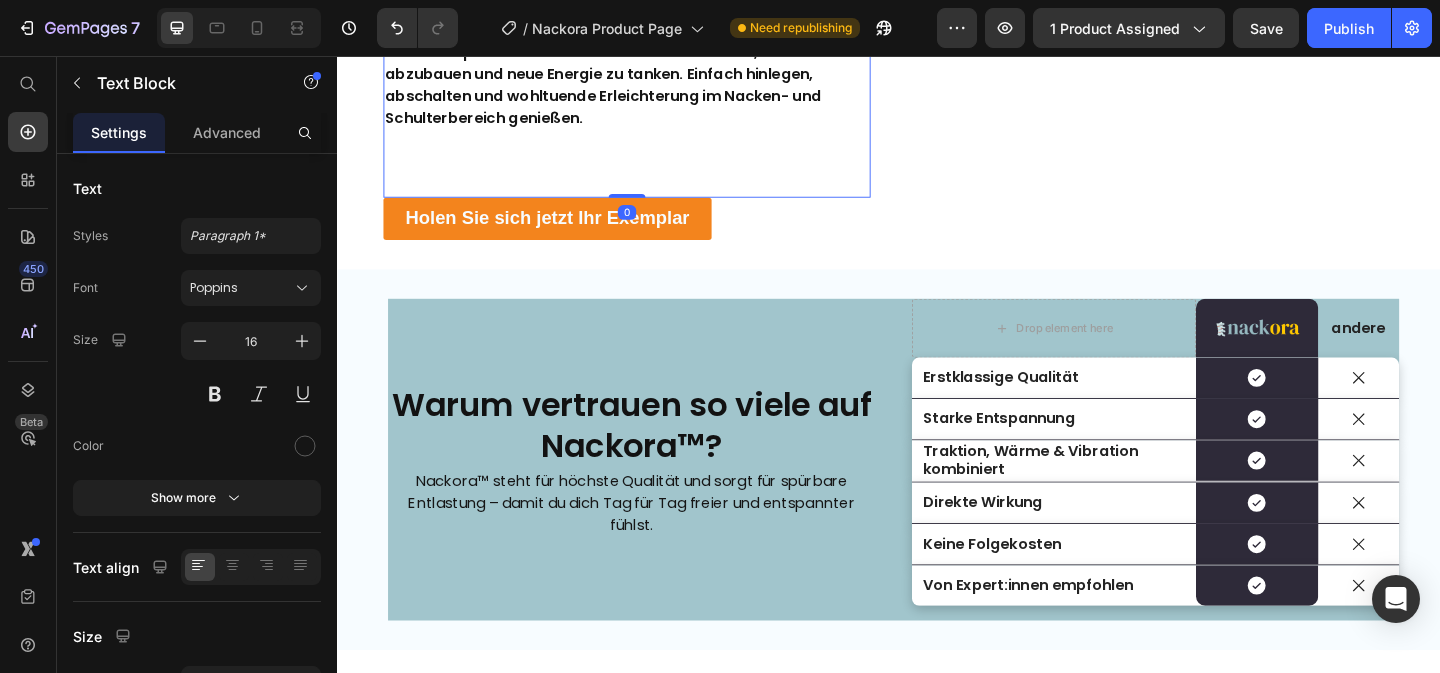 click on "Dank seines ergonomischen Designs und der sanften Traktionswirkung bringt Nackora™ deinen Nacken in den idealen Winkel von 26° – für spürbare Entlastung und eine natürliche, aufrechte Haltung." at bounding box center (652, -9) 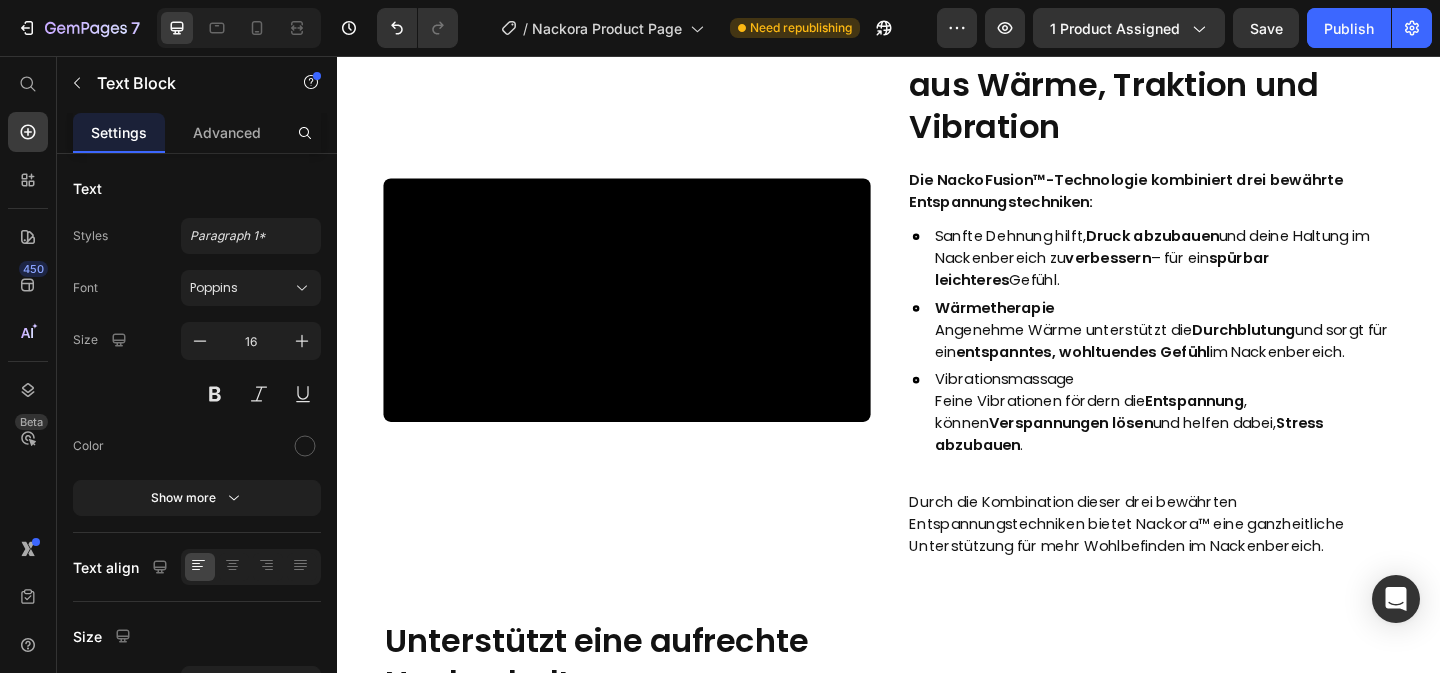 scroll, scrollTop: 4522, scrollLeft: 0, axis: vertical 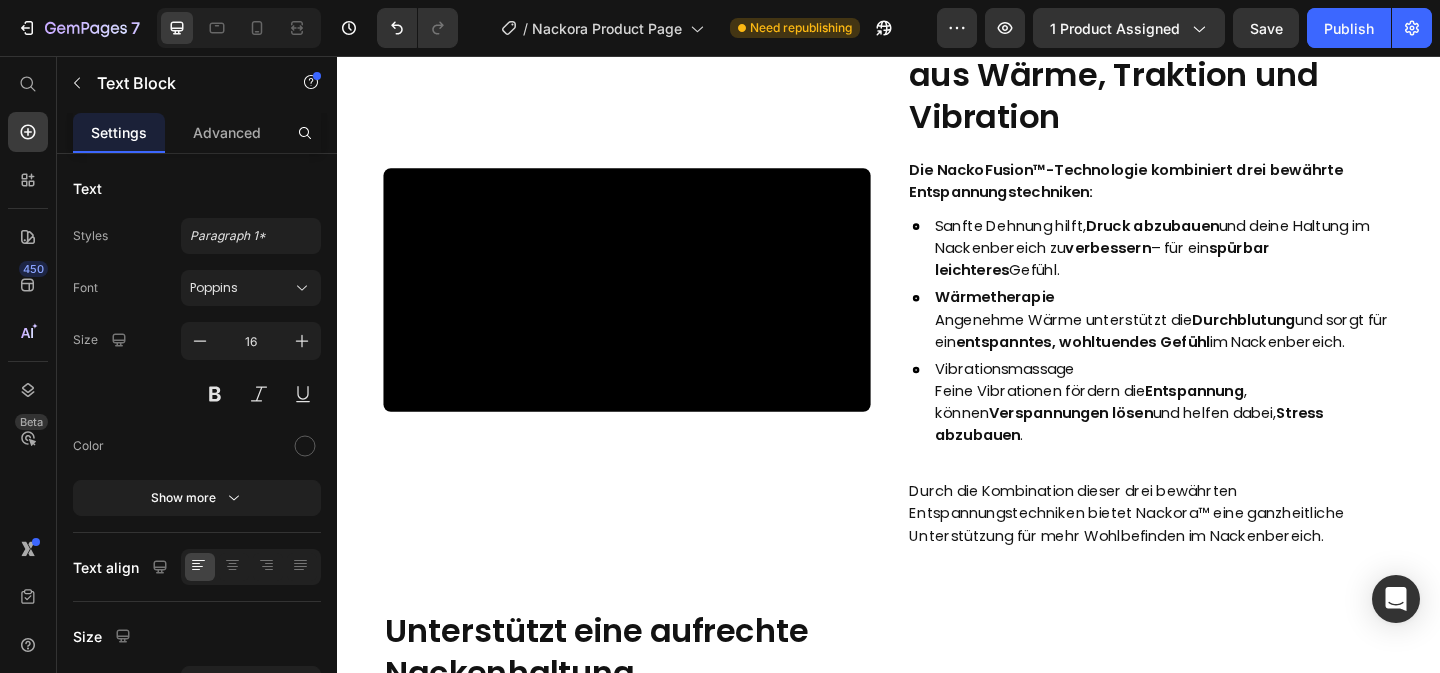 click at bounding box center (1219, -154) 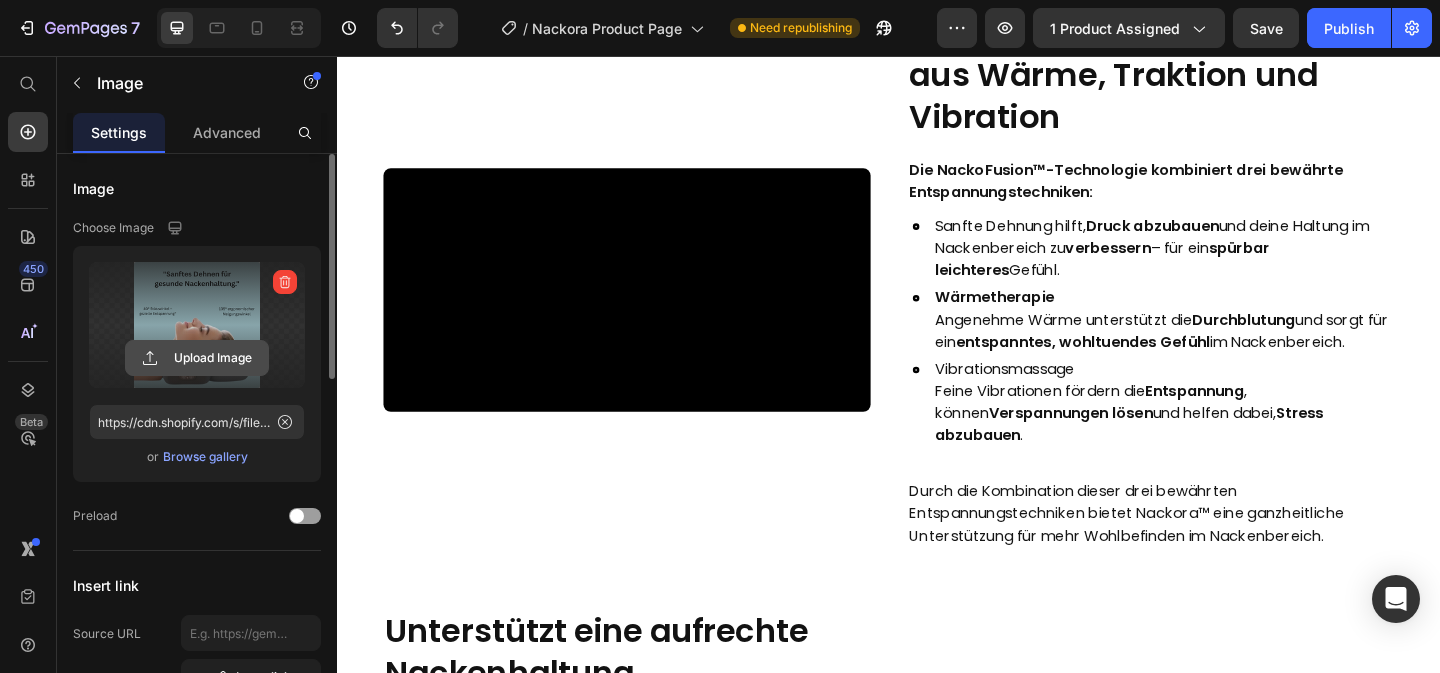 click 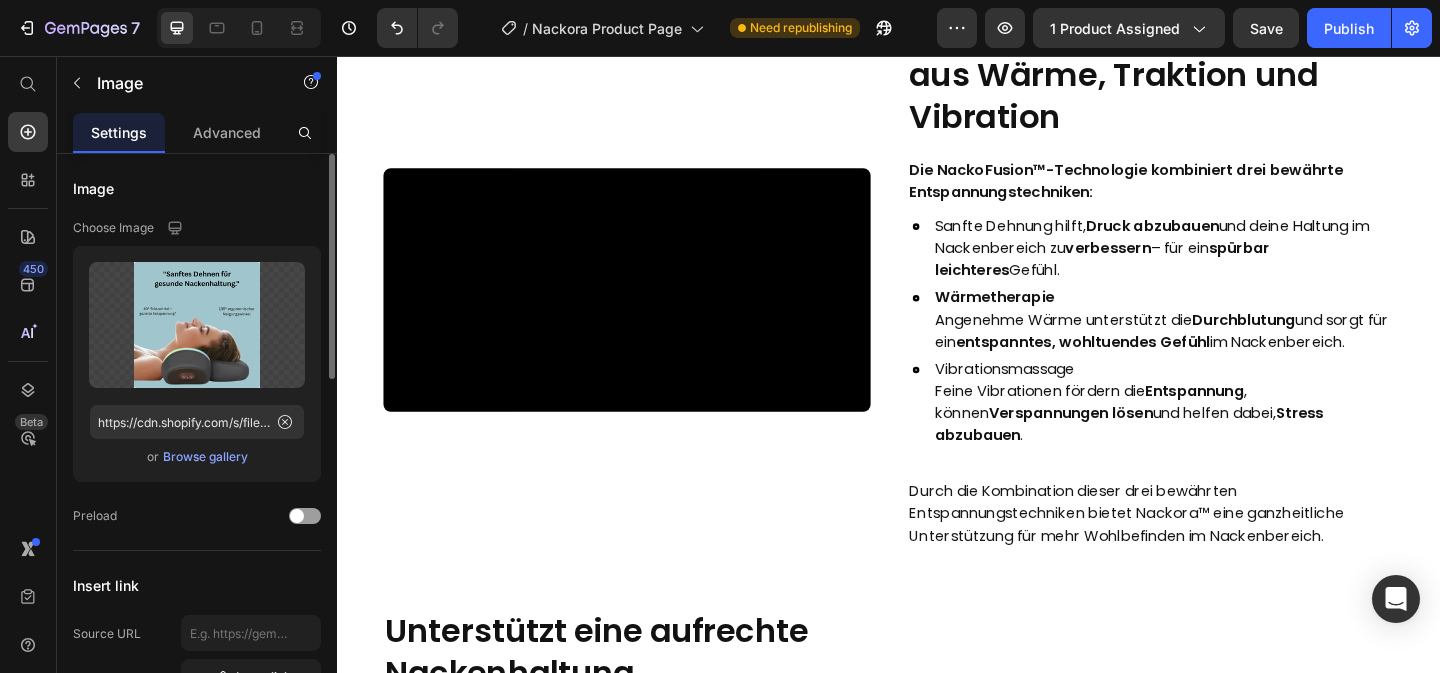 click on "Browse gallery" at bounding box center [205, 457] 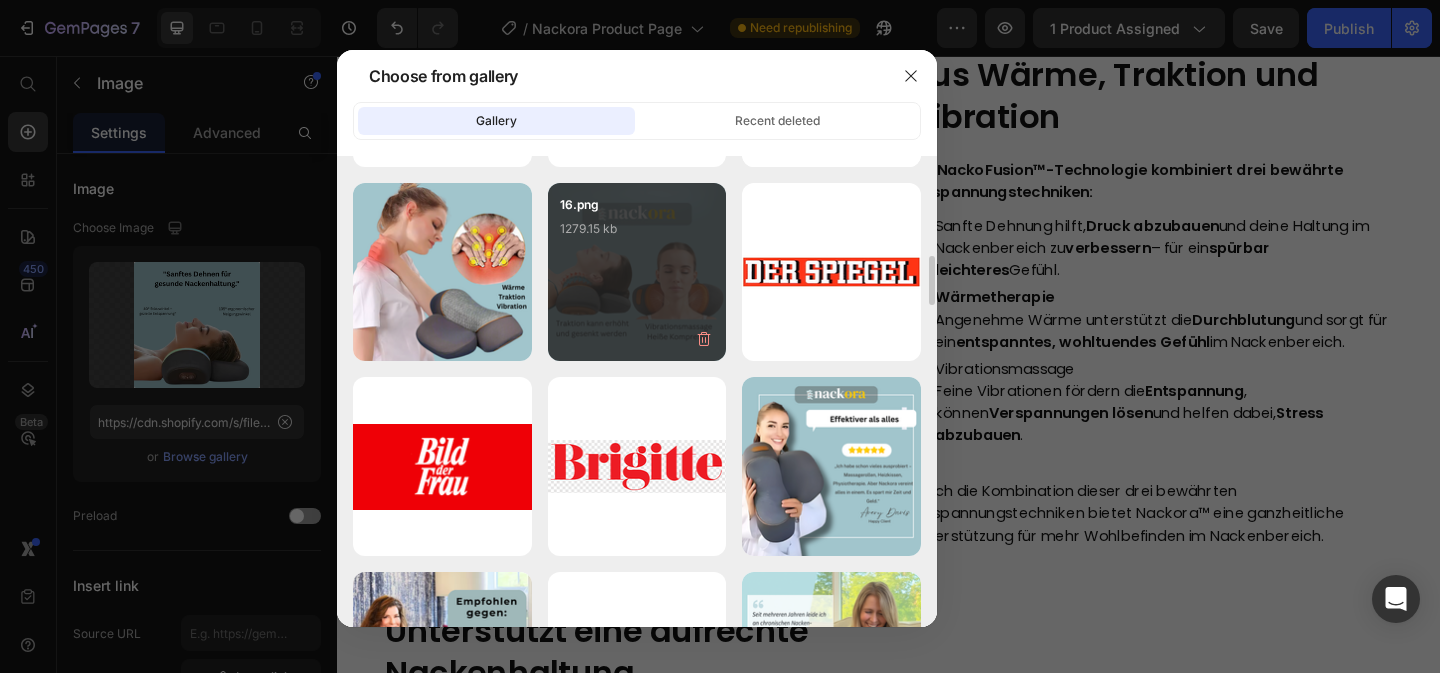 scroll, scrollTop: 1946, scrollLeft: 0, axis: vertical 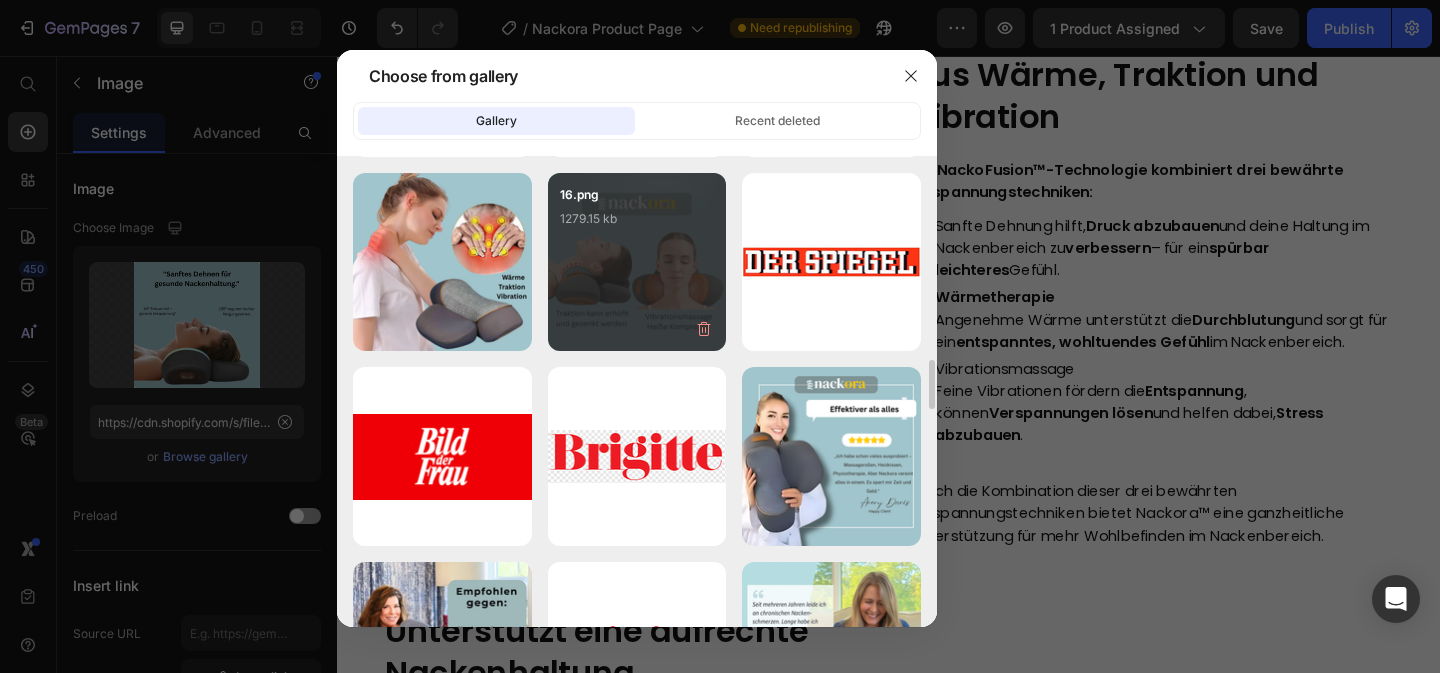 click on "16.png 1279.15 kb" at bounding box center [637, 225] 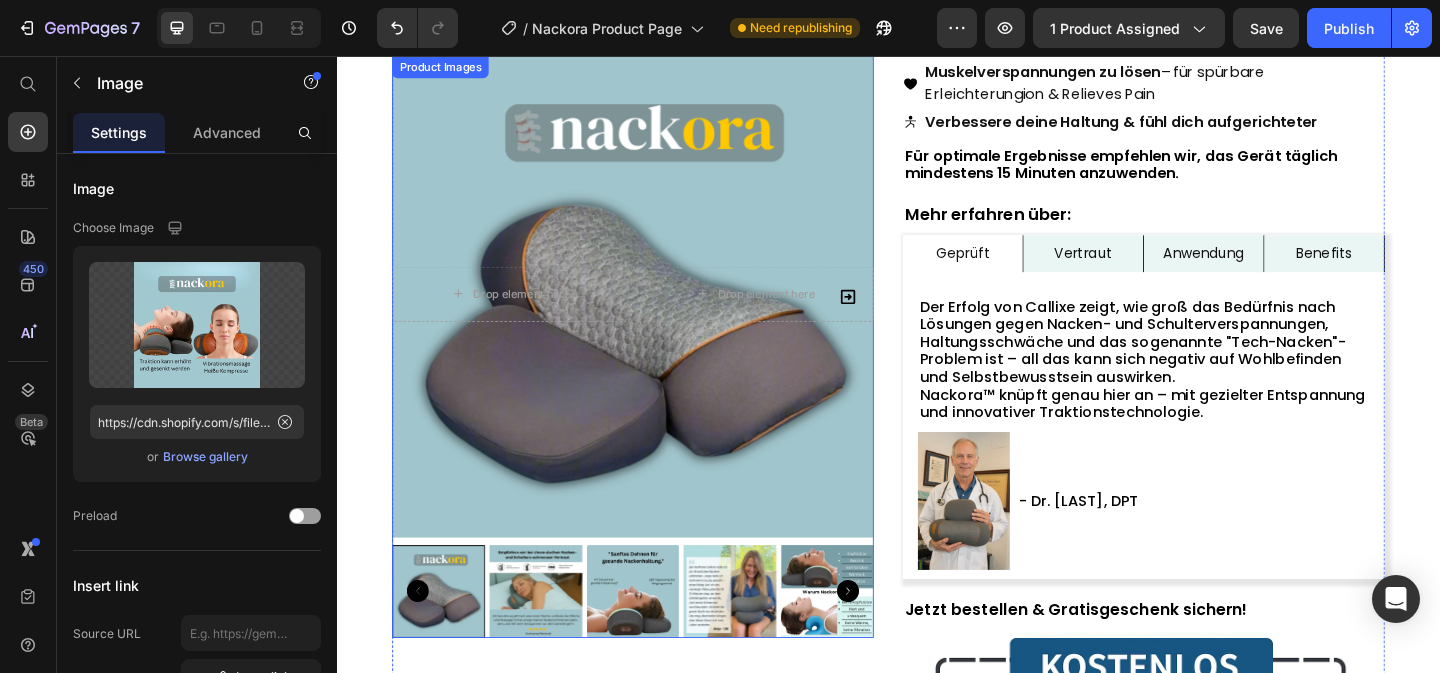scroll, scrollTop: 606, scrollLeft: 0, axis: vertical 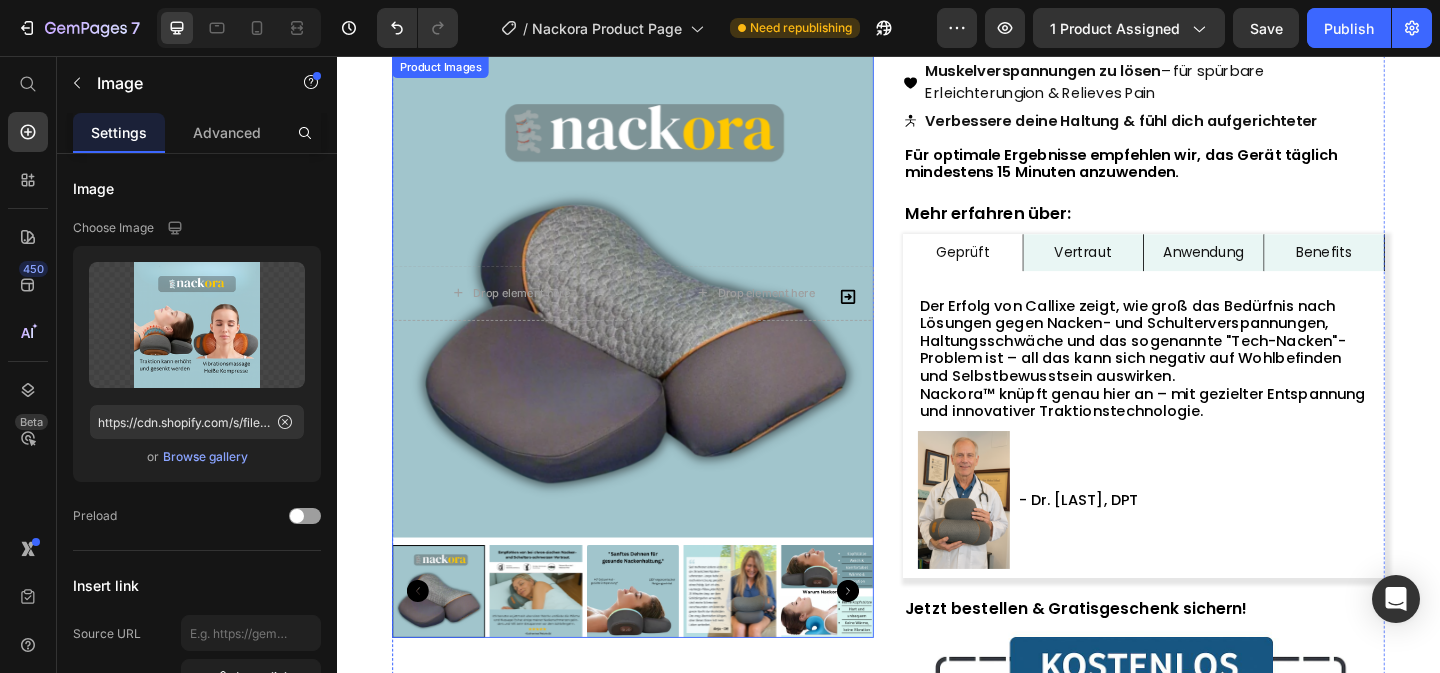 click 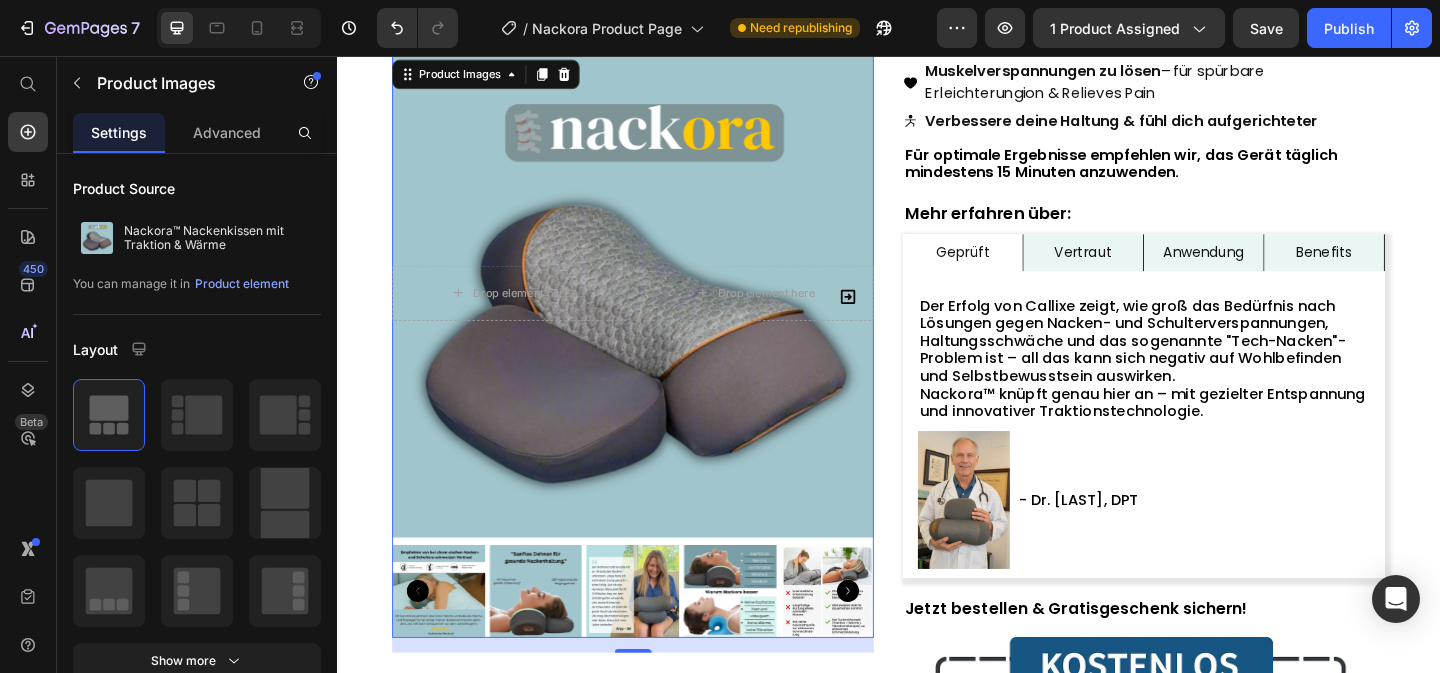click 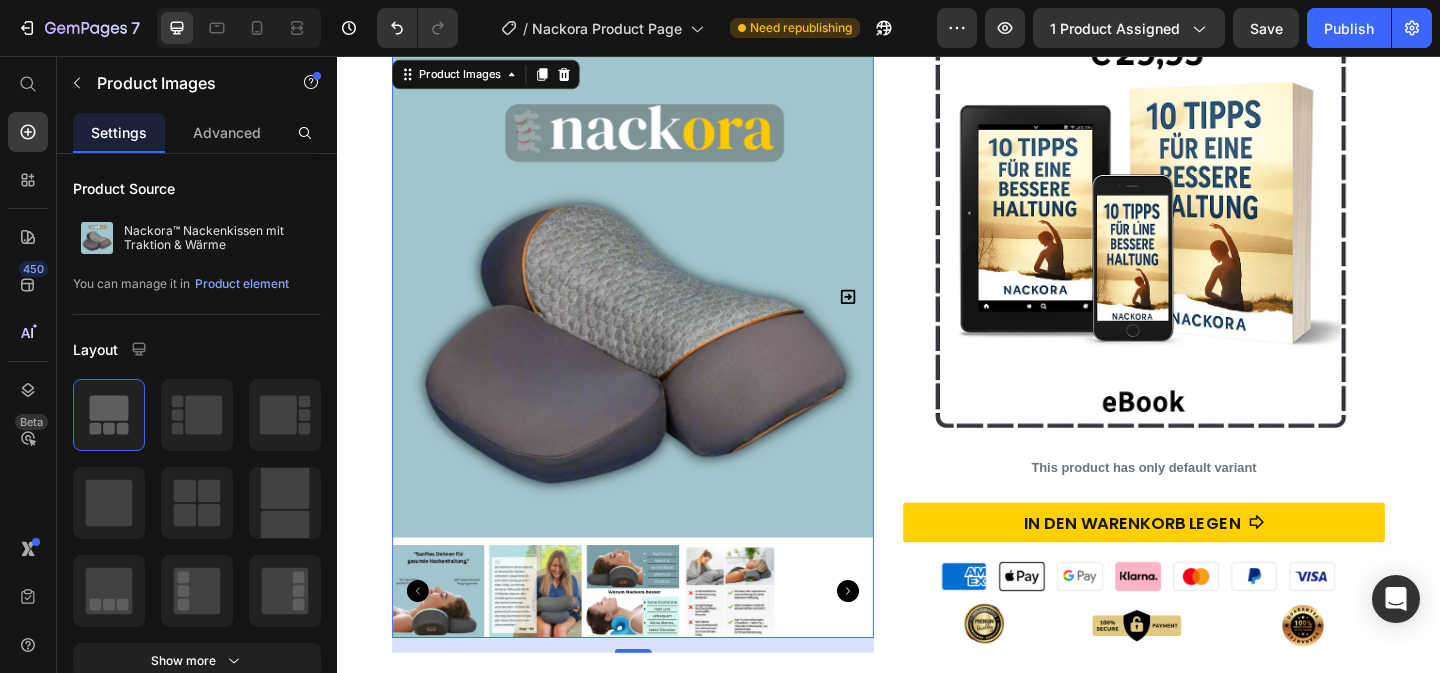 scroll, scrollTop: 1336, scrollLeft: 0, axis: vertical 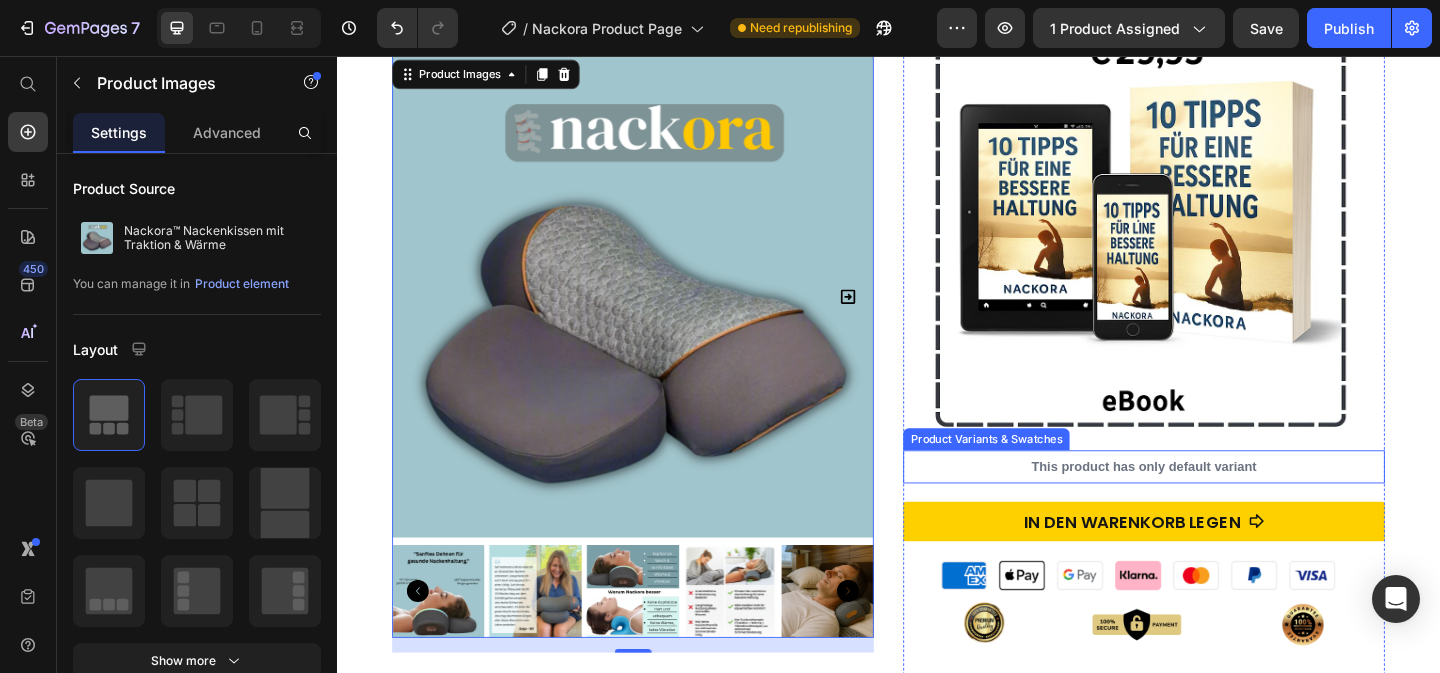 click on "This product has only default variant" at bounding box center [1215, 503] 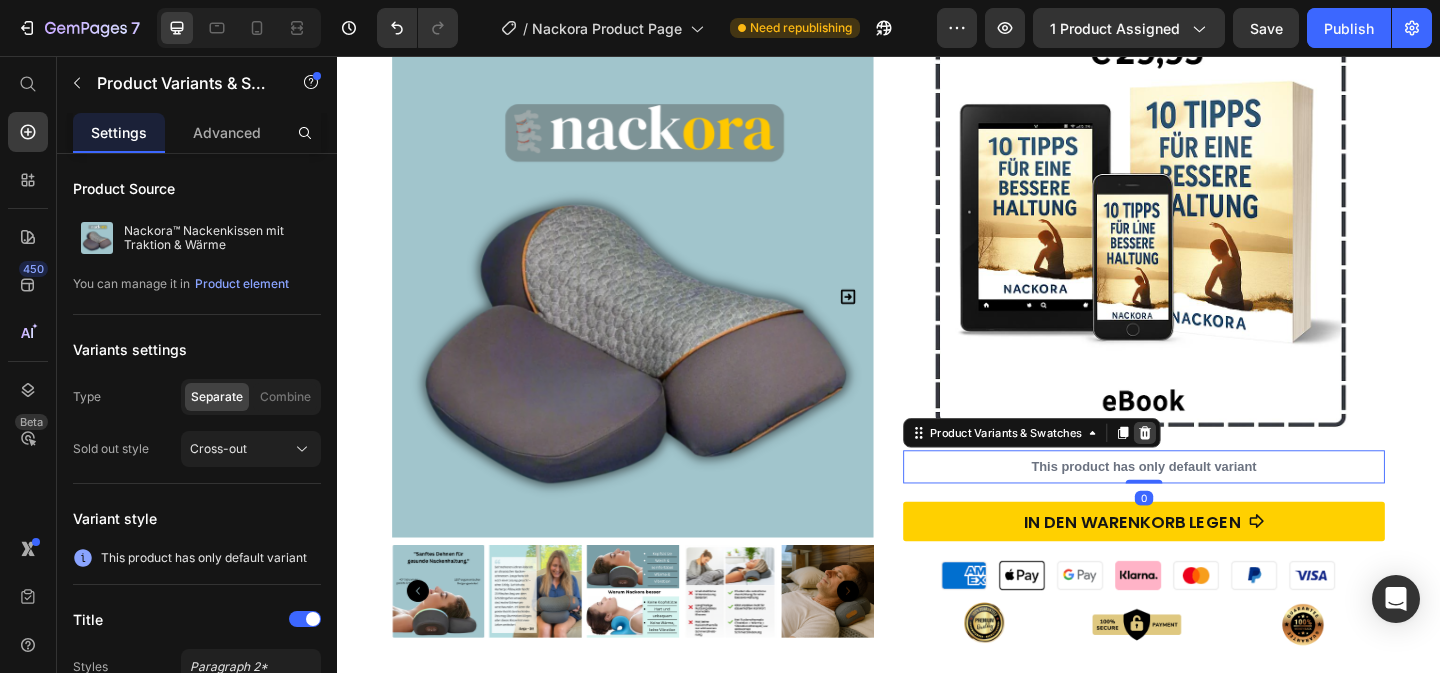 click 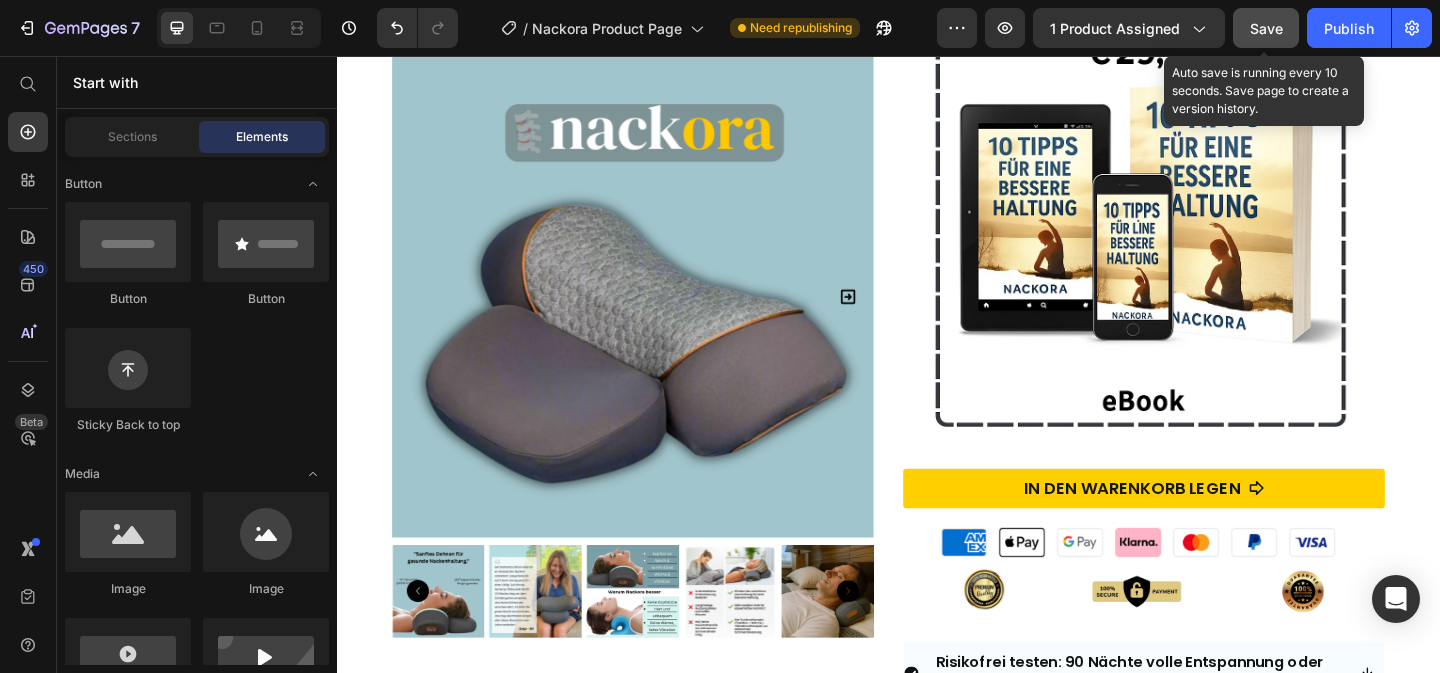 click on "Save" at bounding box center [1266, 28] 